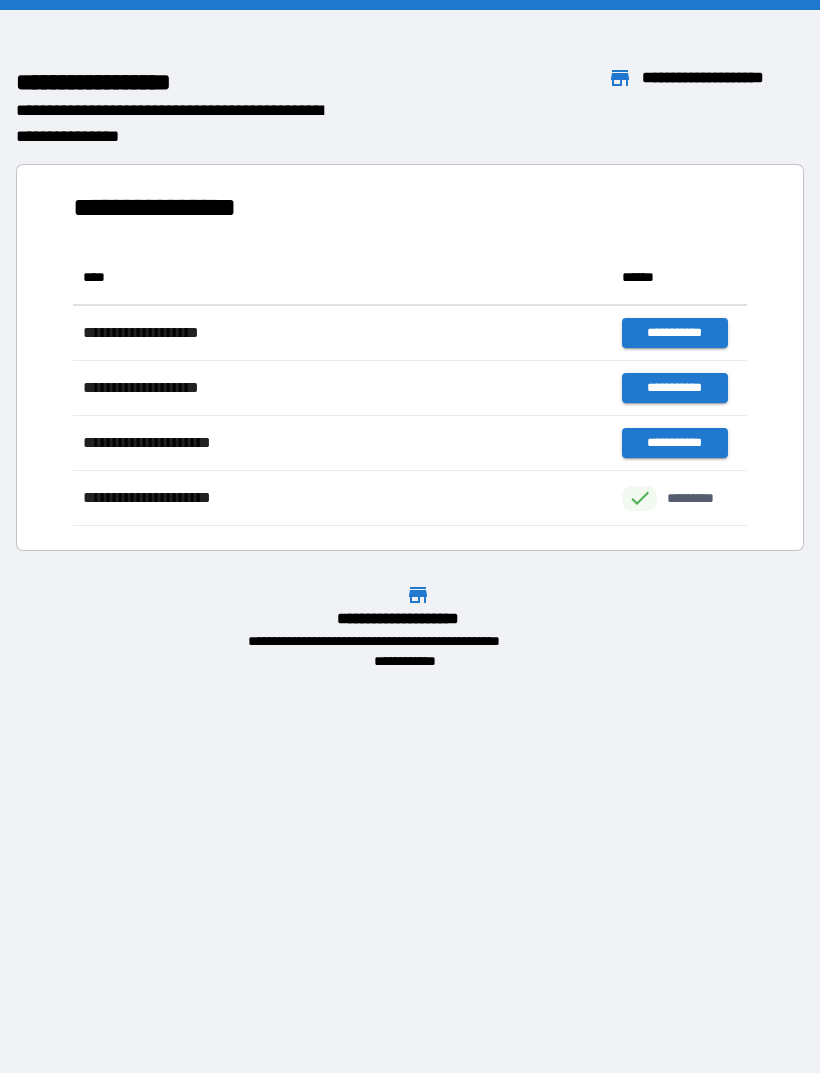 scroll, scrollTop: 0, scrollLeft: 0, axis: both 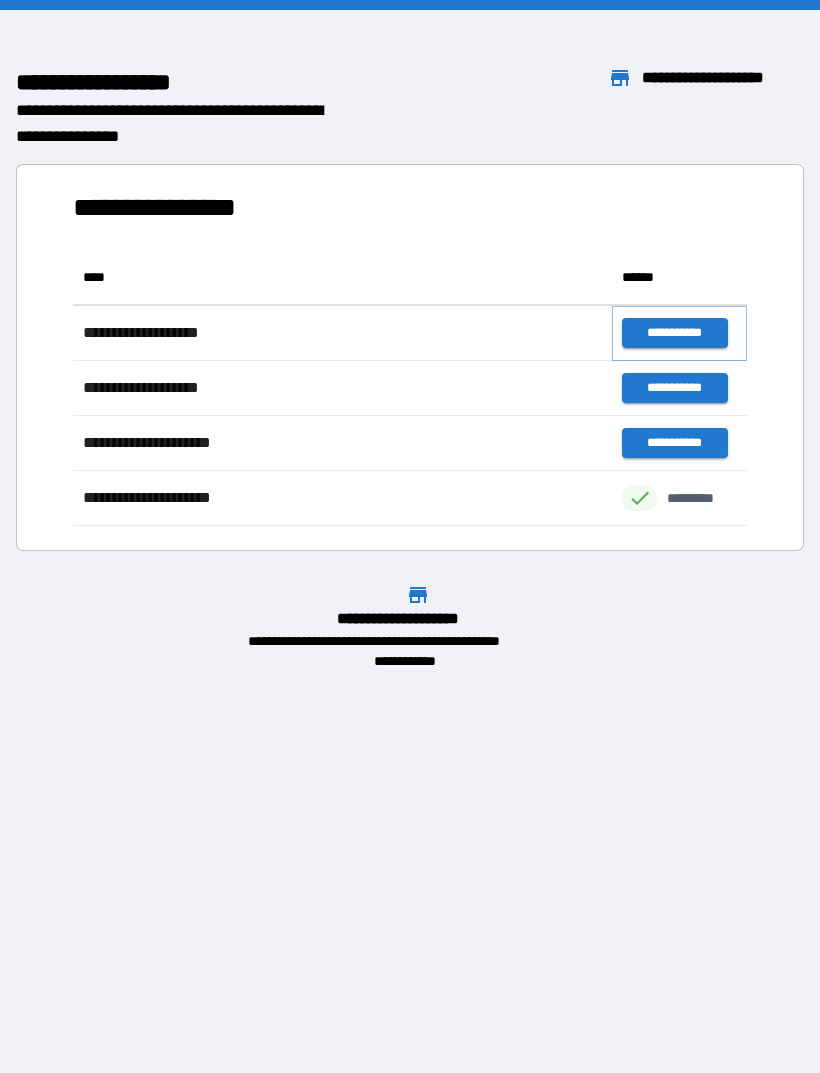 click on "**********" at bounding box center (674, 333) 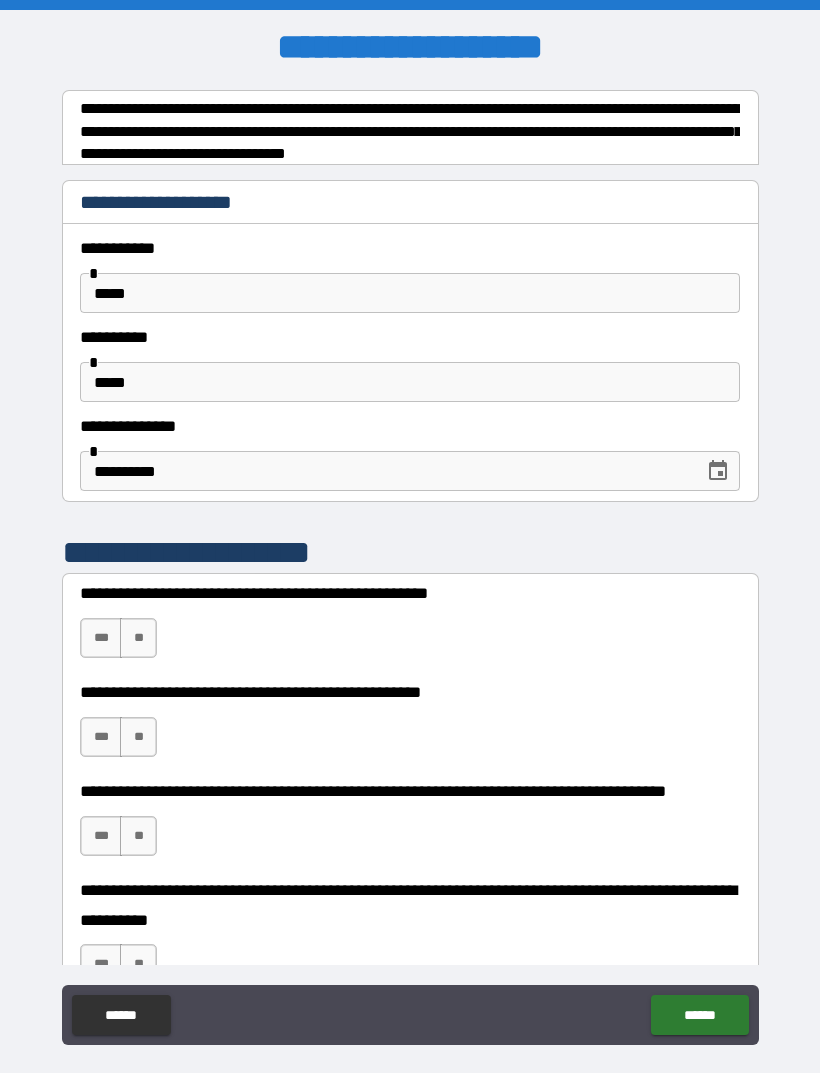 click on "**" at bounding box center [138, 638] 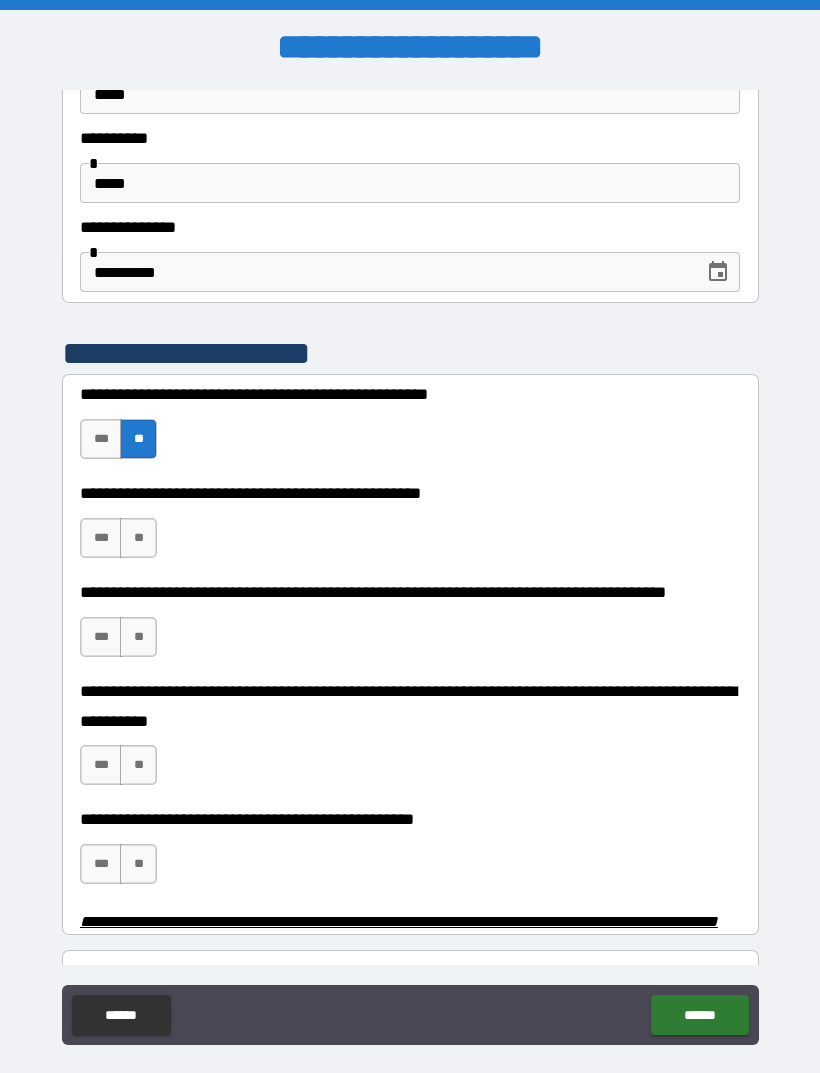 scroll, scrollTop: 201, scrollLeft: 0, axis: vertical 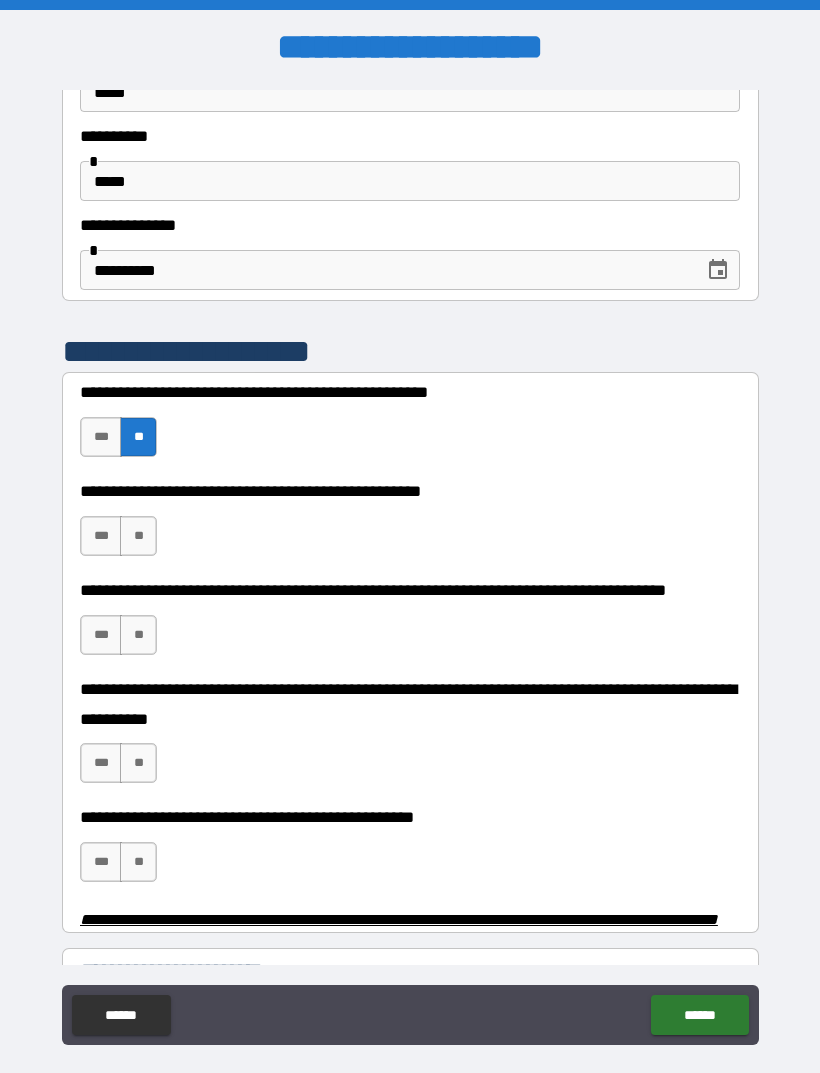 click on "**" at bounding box center [138, 536] 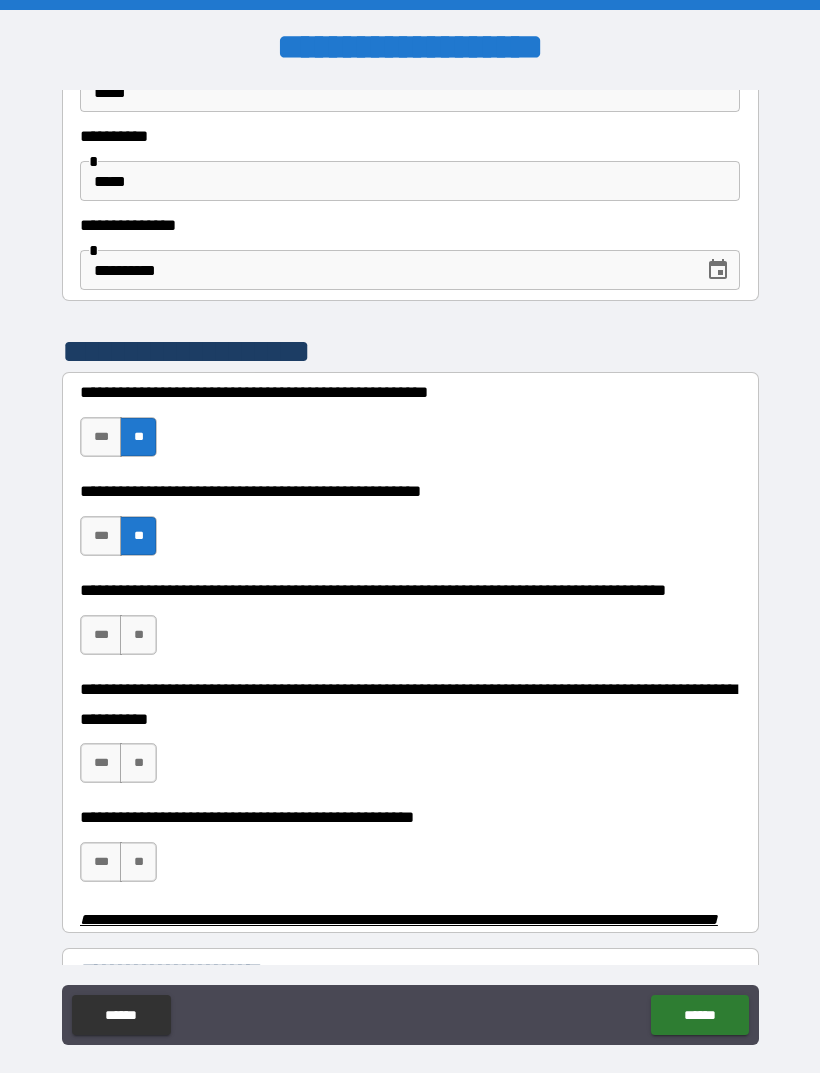 click on "**" at bounding box center [138, 635] 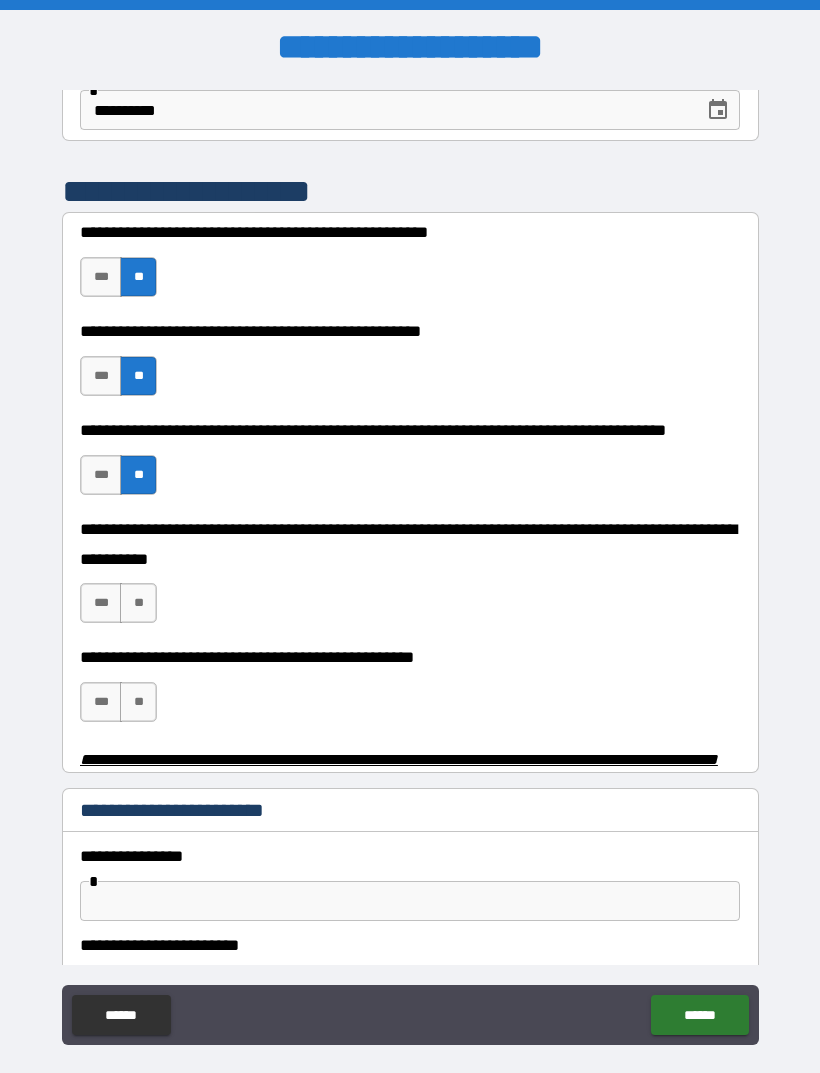 scroll, scrollTop: 366, scrollLeft: 0, axis: vertical 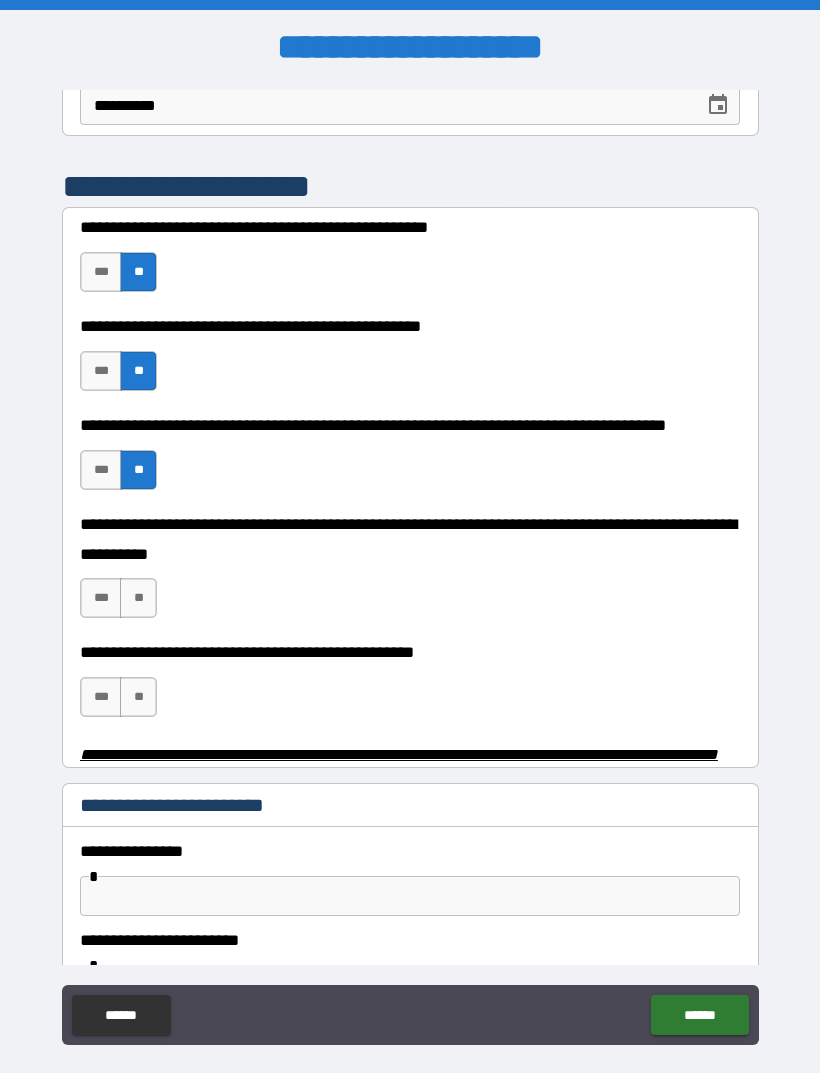 click on "**" at bounding box center (138, 598) 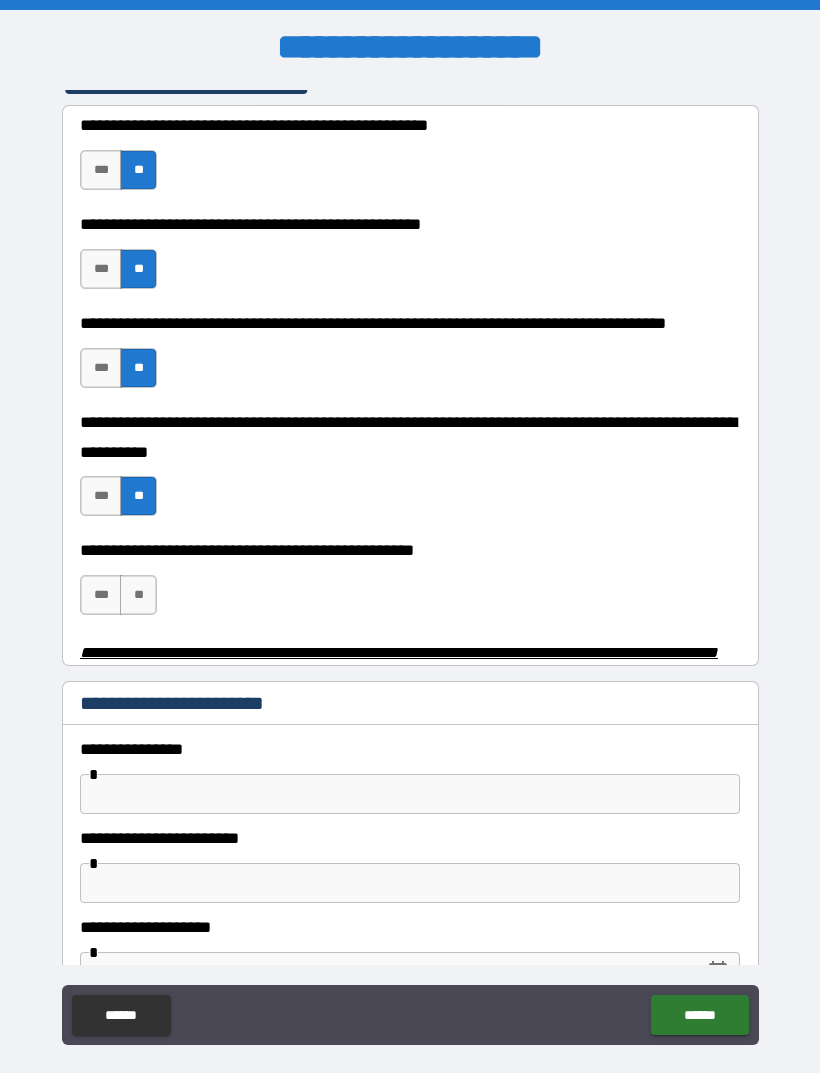 scroll, scrollTop: 506, scrollLeft: 0, axis: vertical 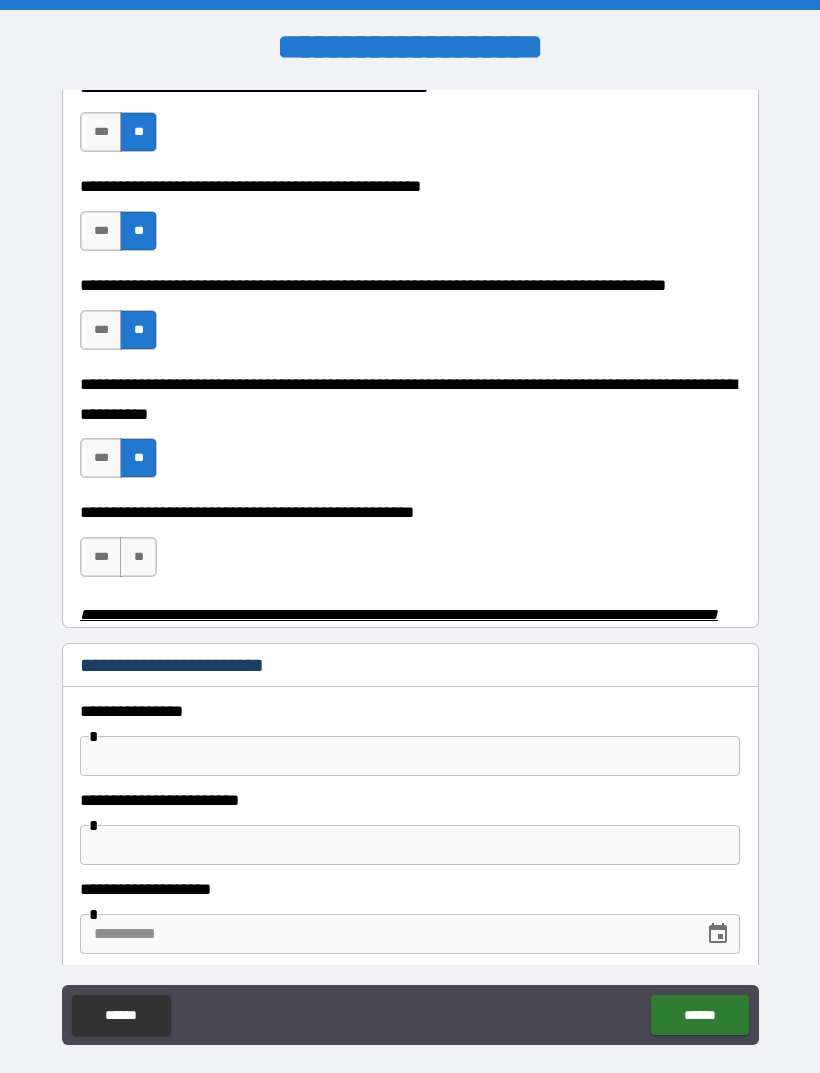 click on "**" at bounding box center [138, 557] 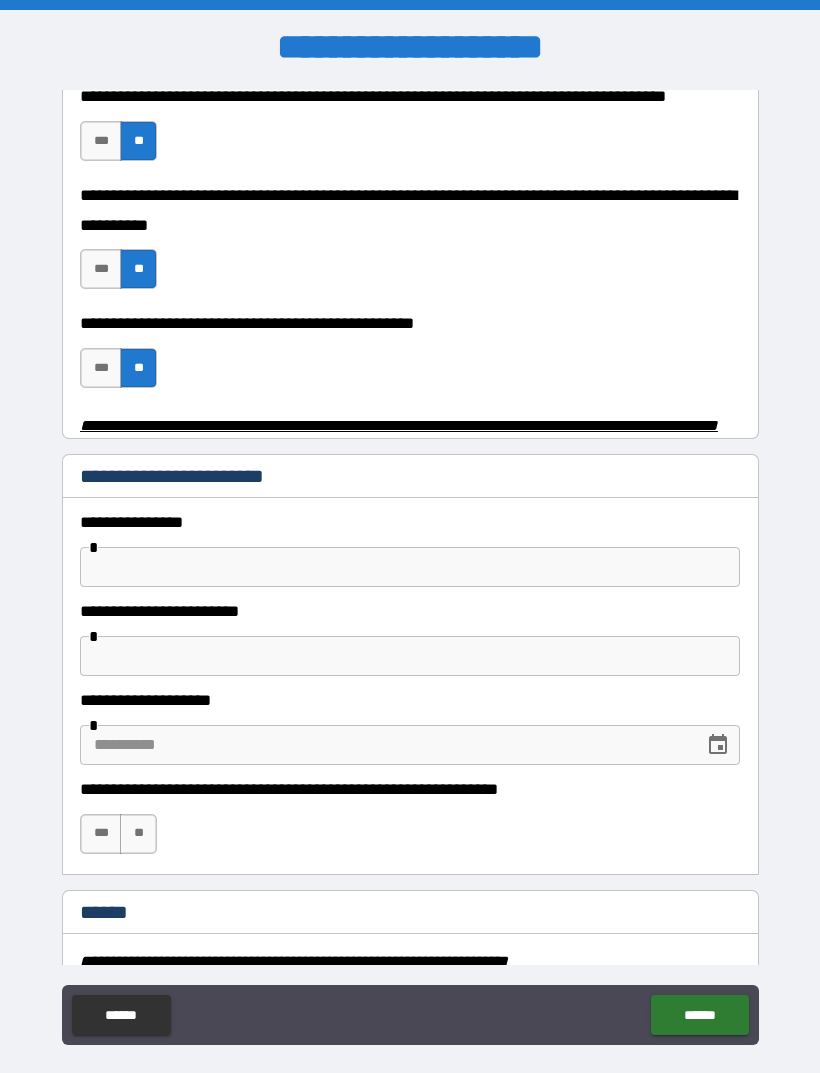 scroll, scrollTop: 697, scrollLeft: 0, axis: vertical 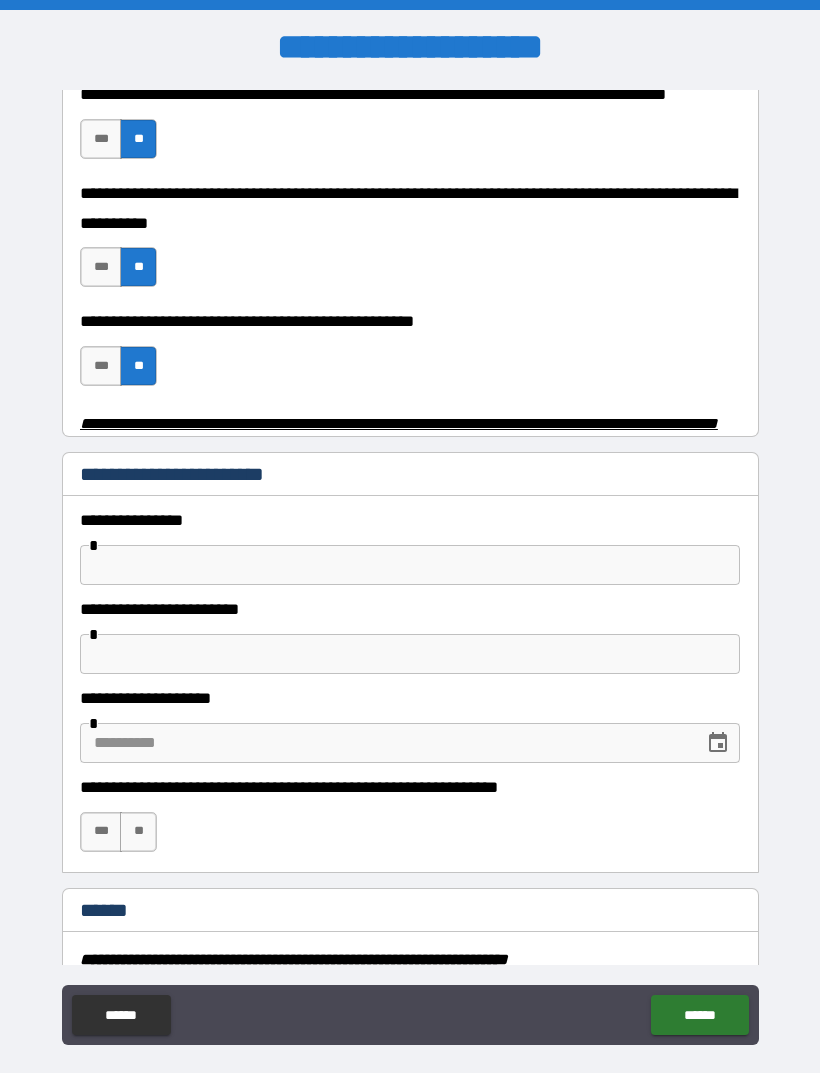click on "***" at bounding box center [101, 366] 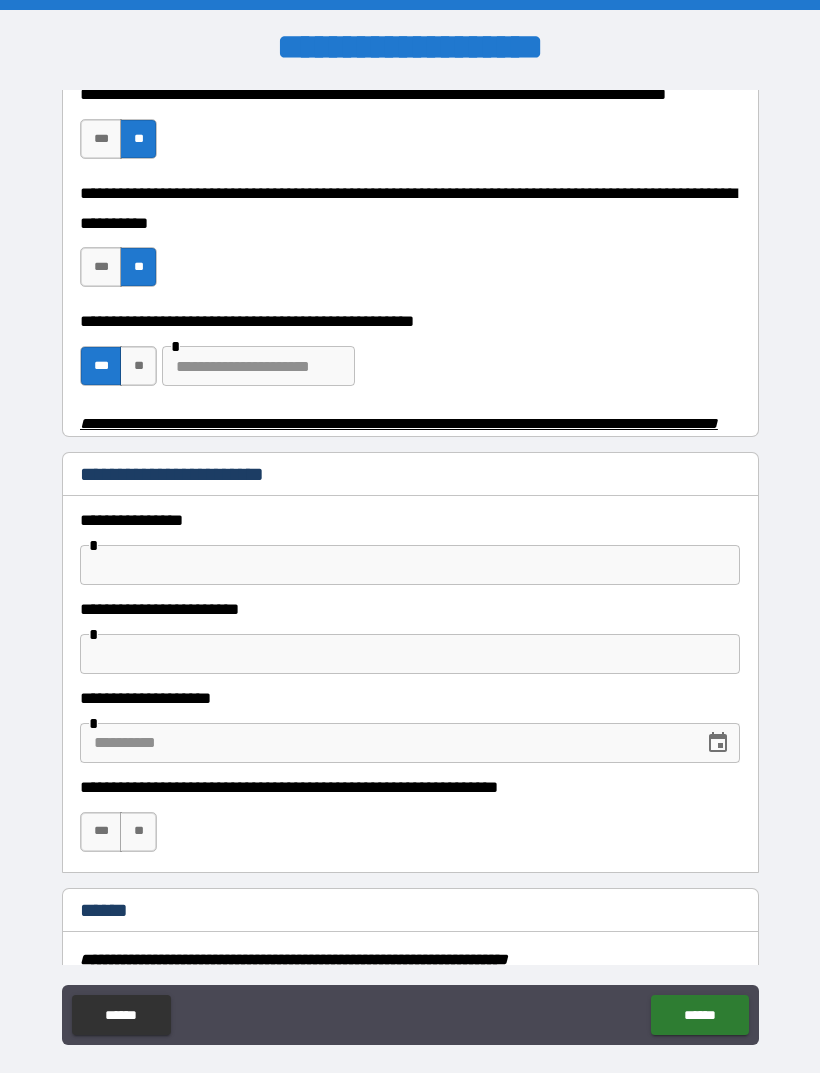 click at bounding box center (410, 565) 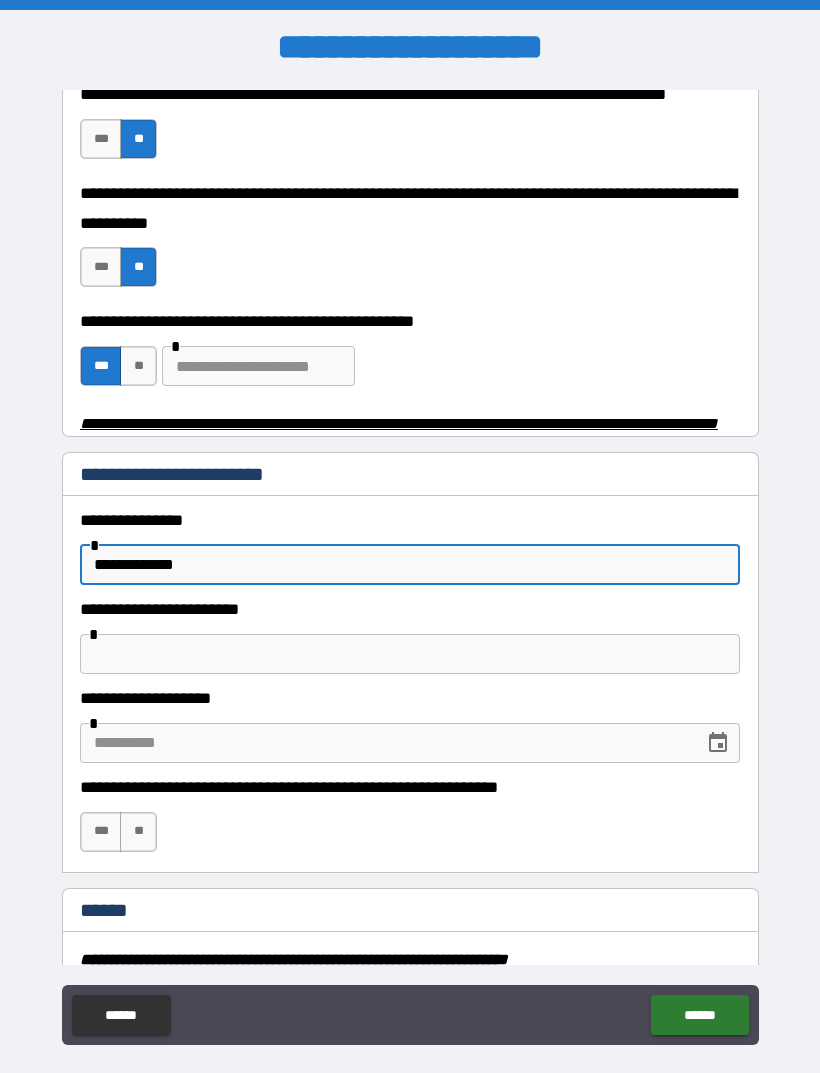 click on "**********" at bounding box center [410, 565] 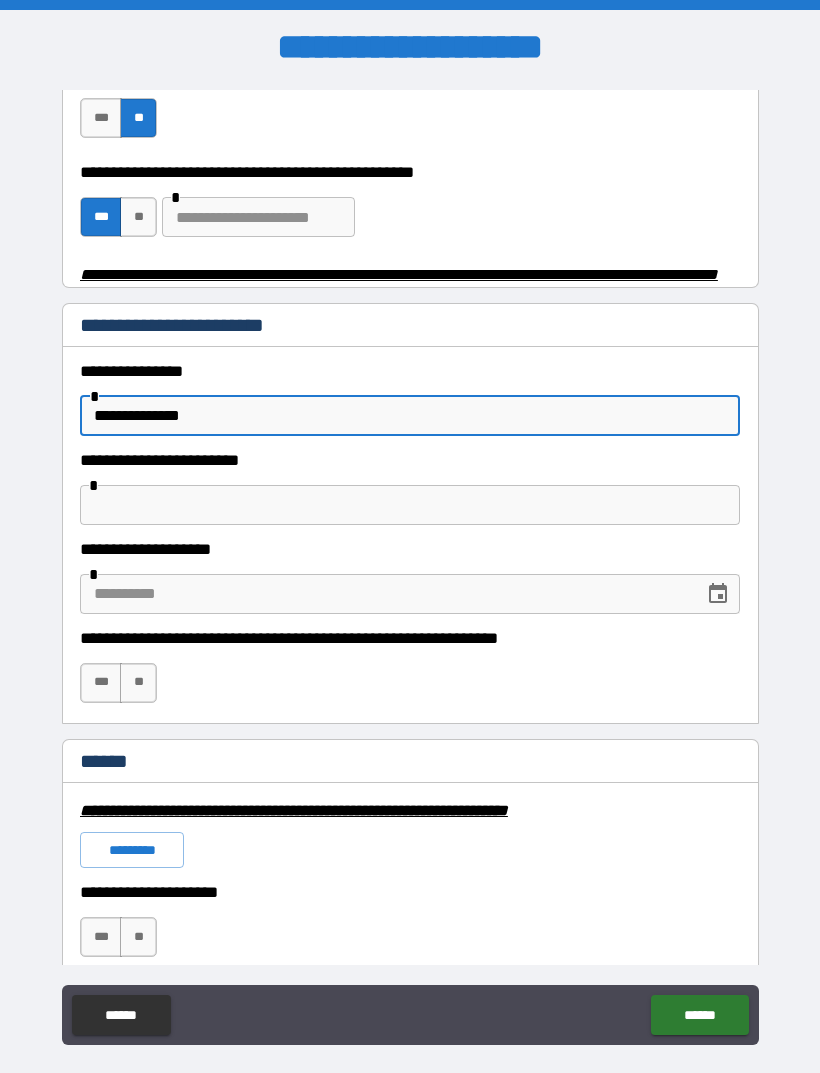scroll, scrollTop: 848, scrollLeft: 0, axis: vertical 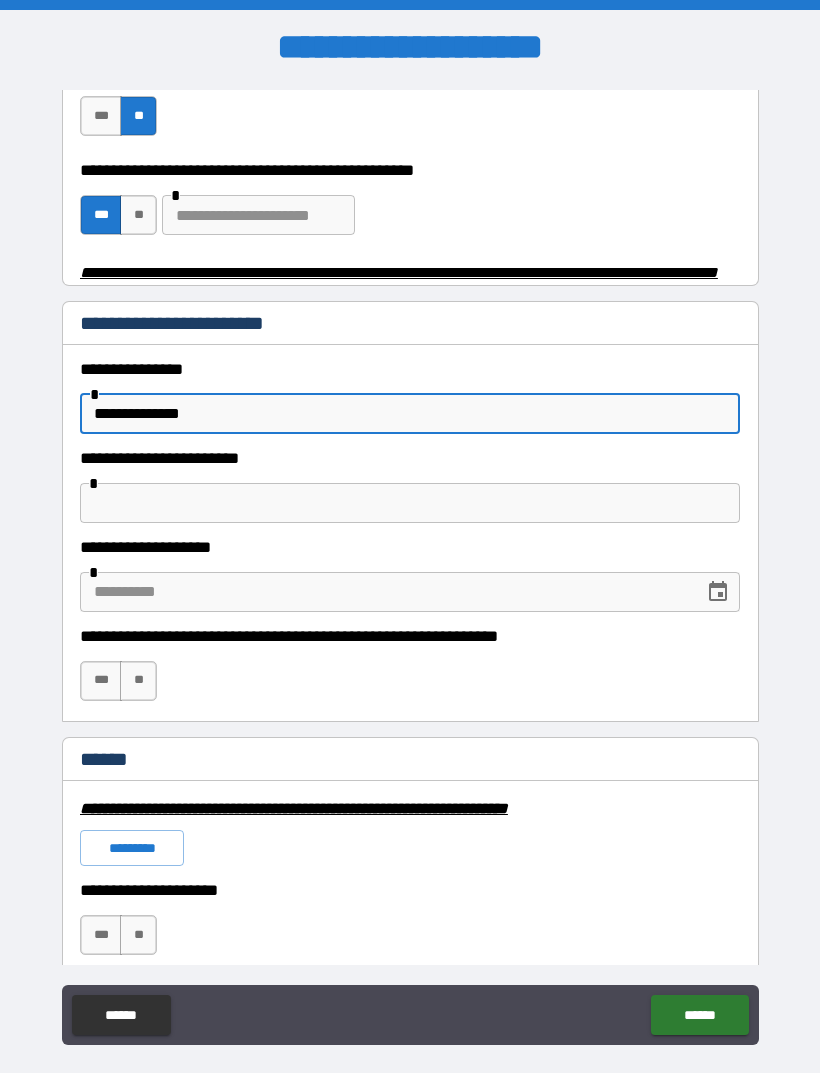 type on "**********" 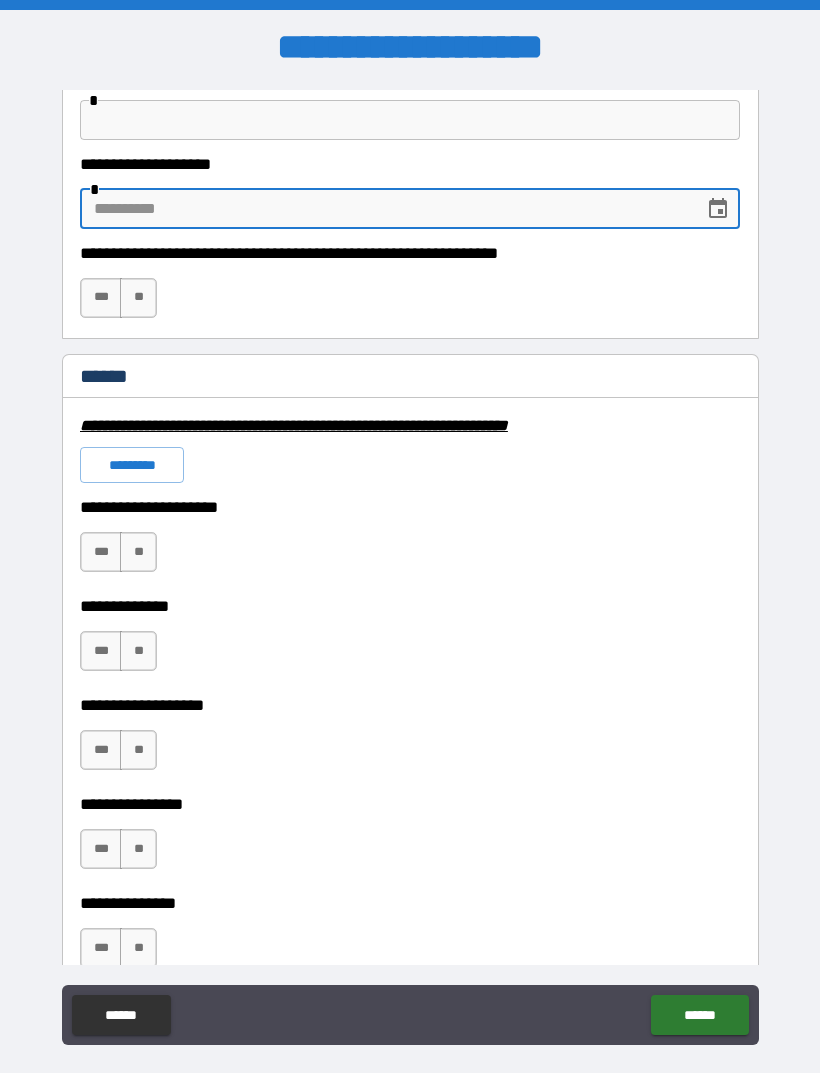 scroll, scrollTop: 1232, scrollLeft: 0, axis: vertical 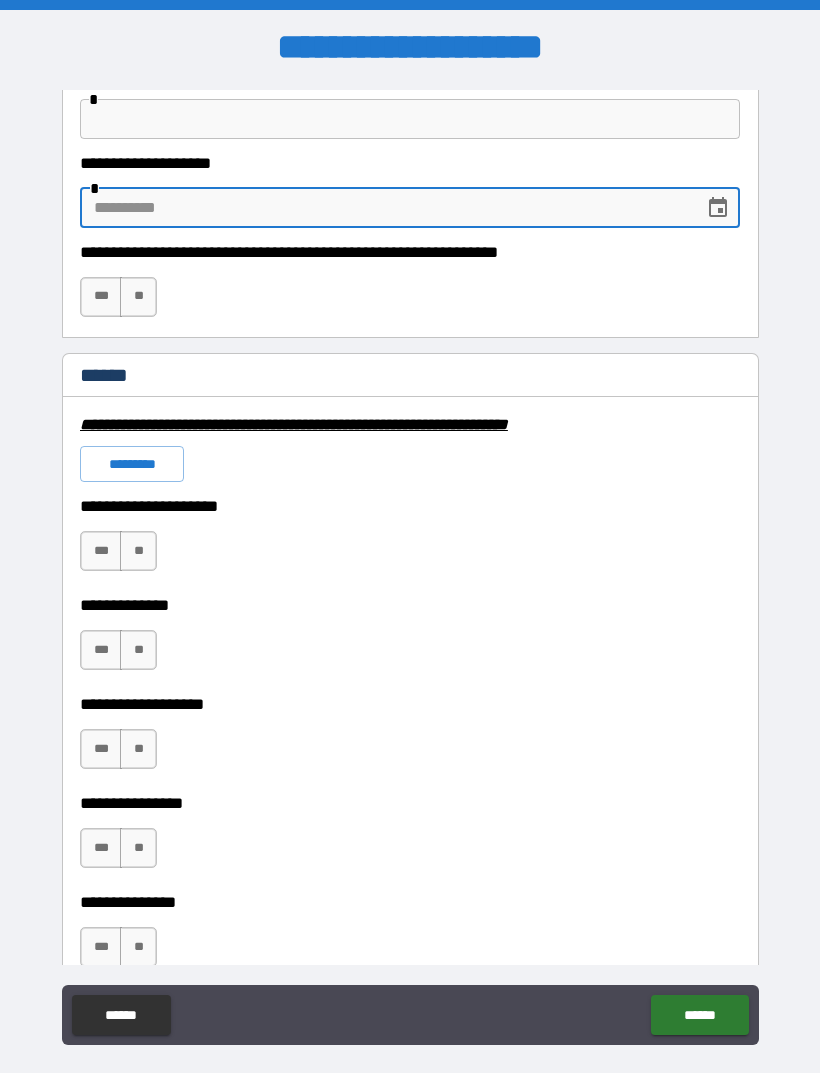 click on "***" at bounding box center [101, 297] 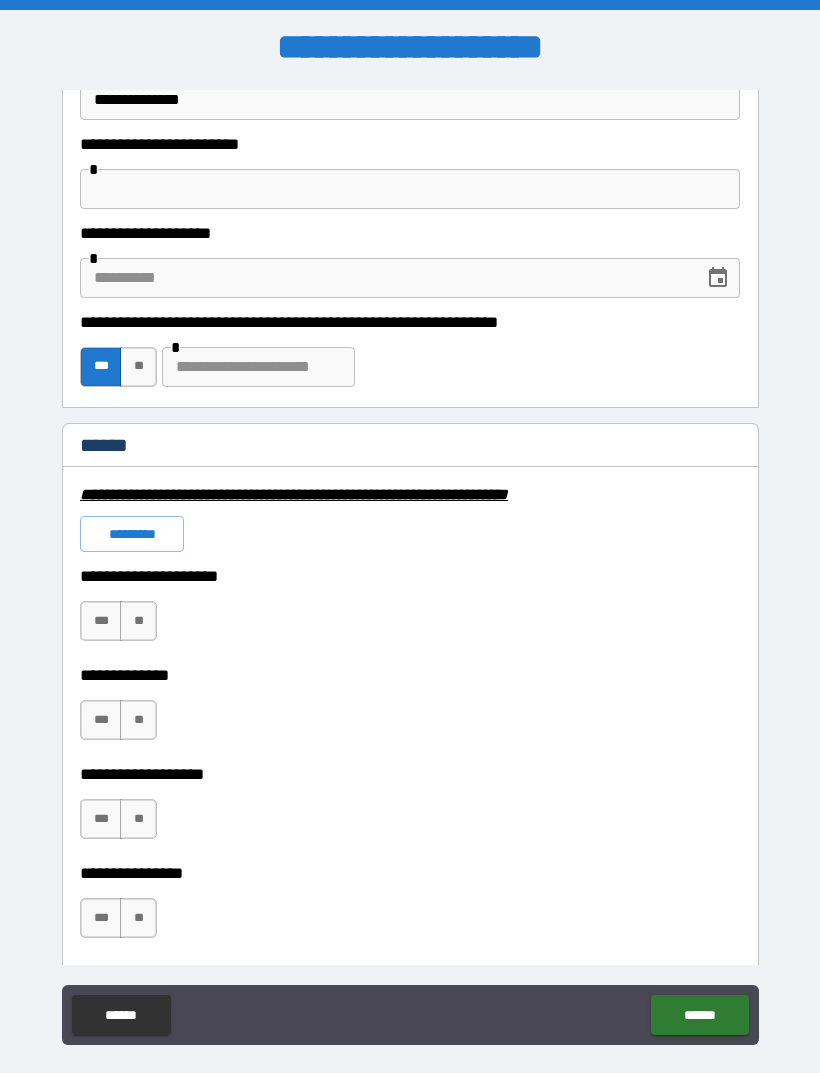 scroll, scrollTop: 1160, scrollLeft: 0, axis: vertical 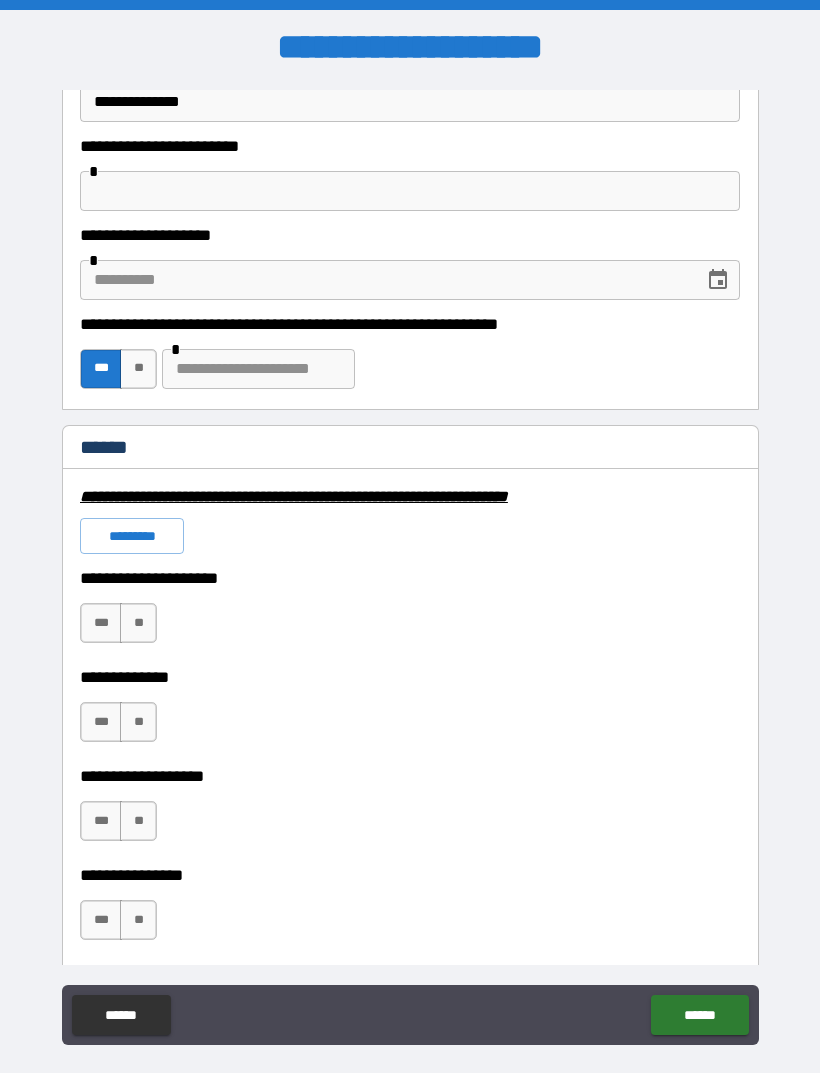 click at bounding box center [258, 369] 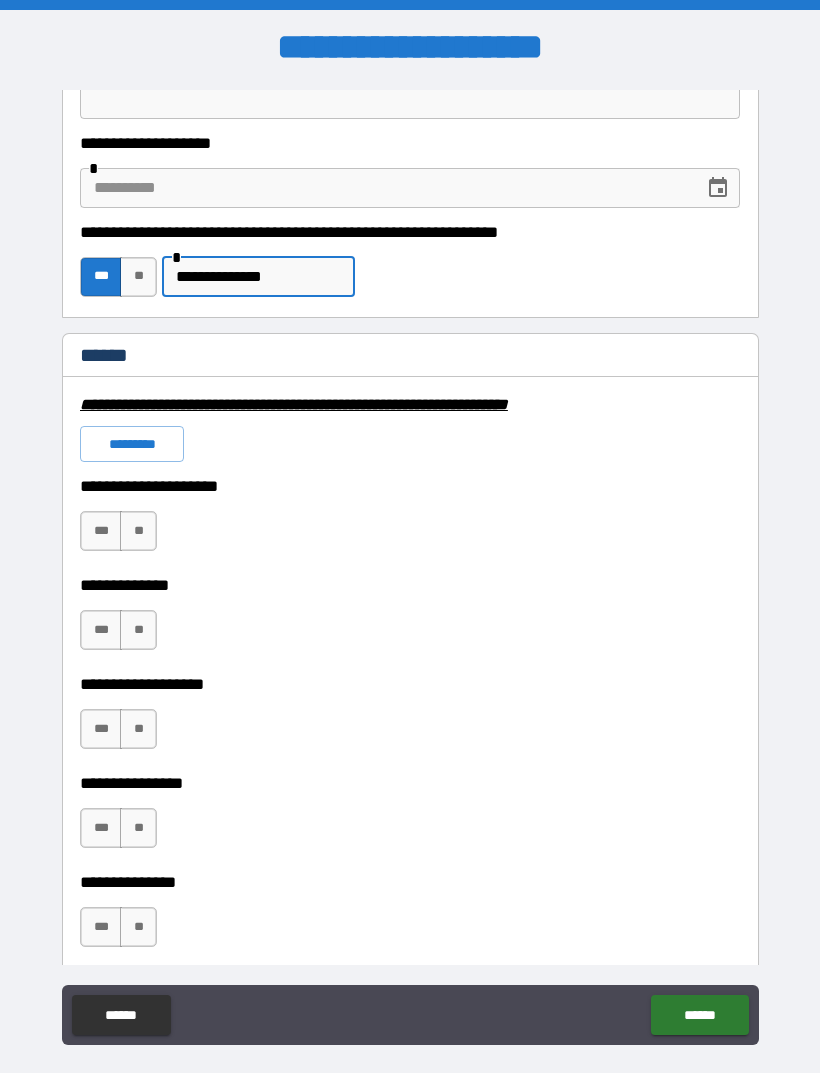 scroll, scrollTop: 1248, scrollLeft: 0, axis: vertical 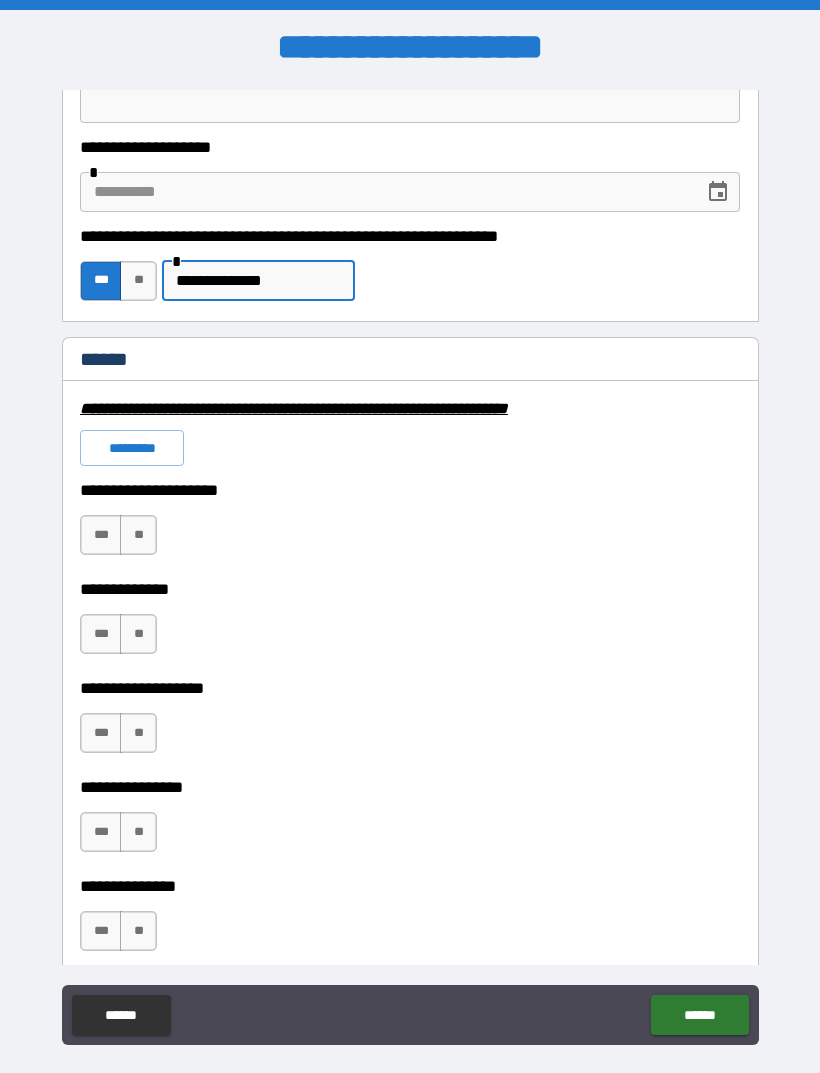 click on "**********" at bounding box center (258, 281) 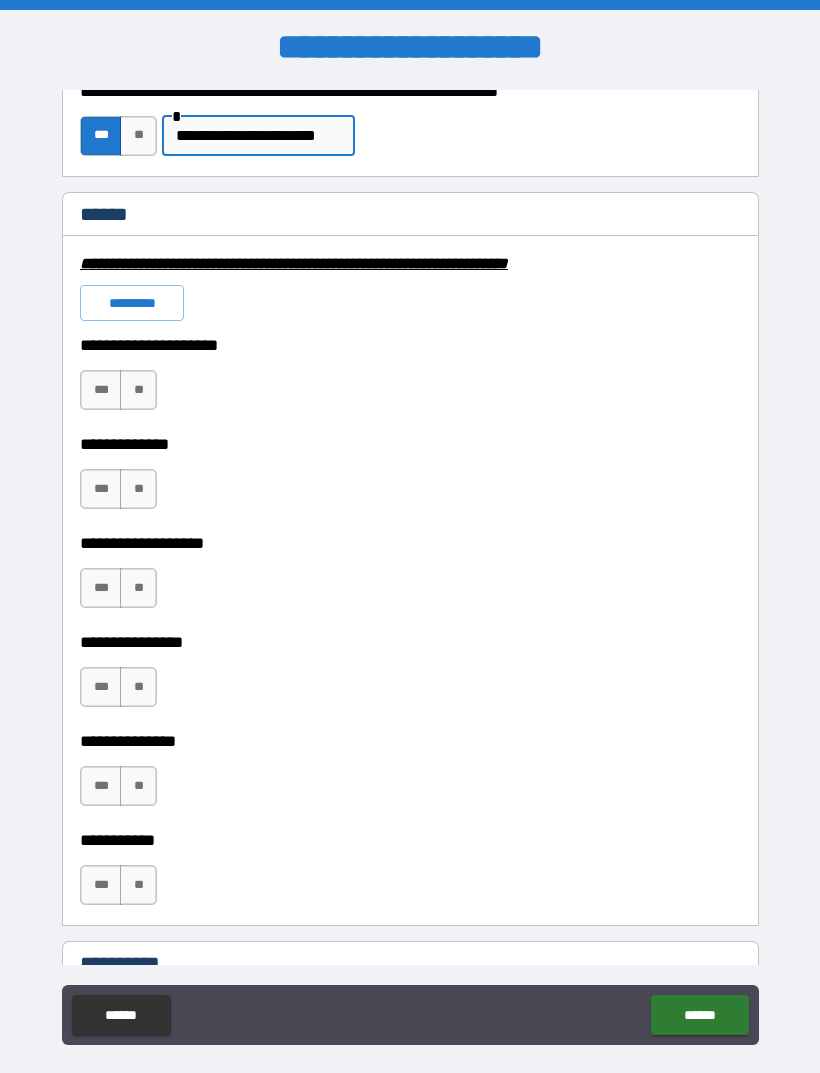 scroll, scrollTop: 1399, scrollLeft: 0, axis: vertical 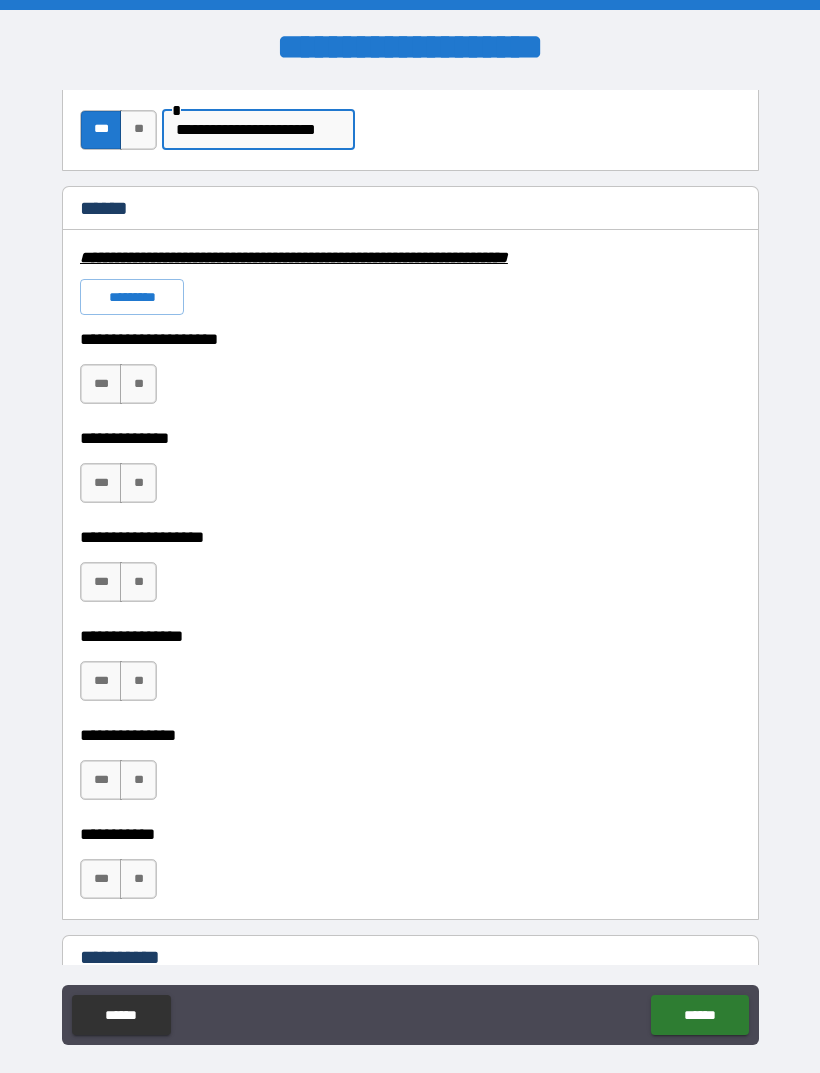 type on "**********" 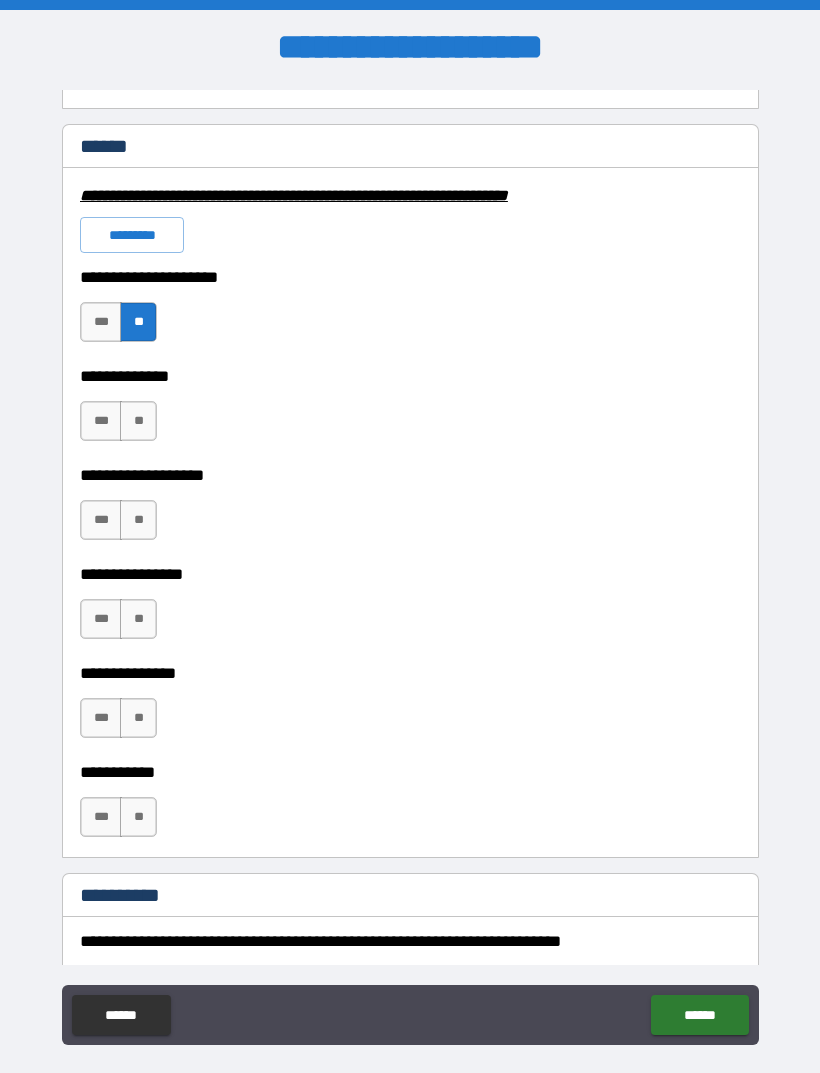 scroll, scrollTop: 1473, scrollLeft: 0, axis: vertical 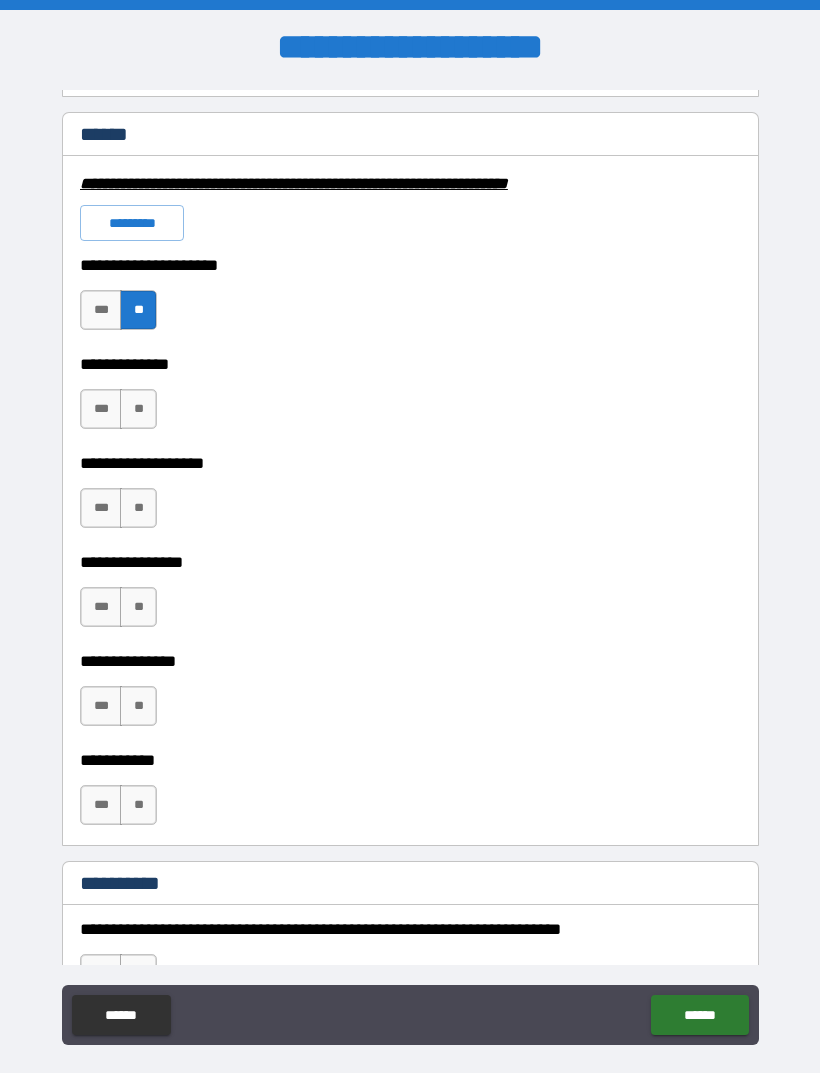click on "**" at bounding box center [138, 409] 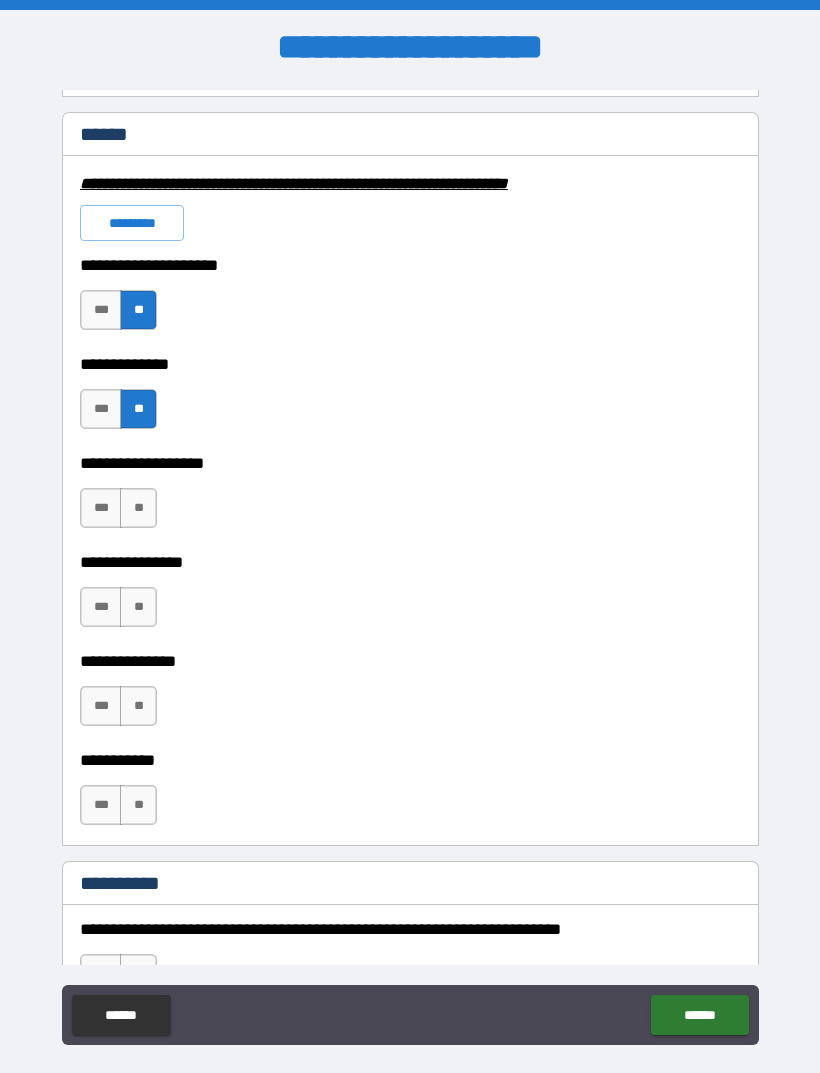 click on "**" at bounding box center (138, 508) 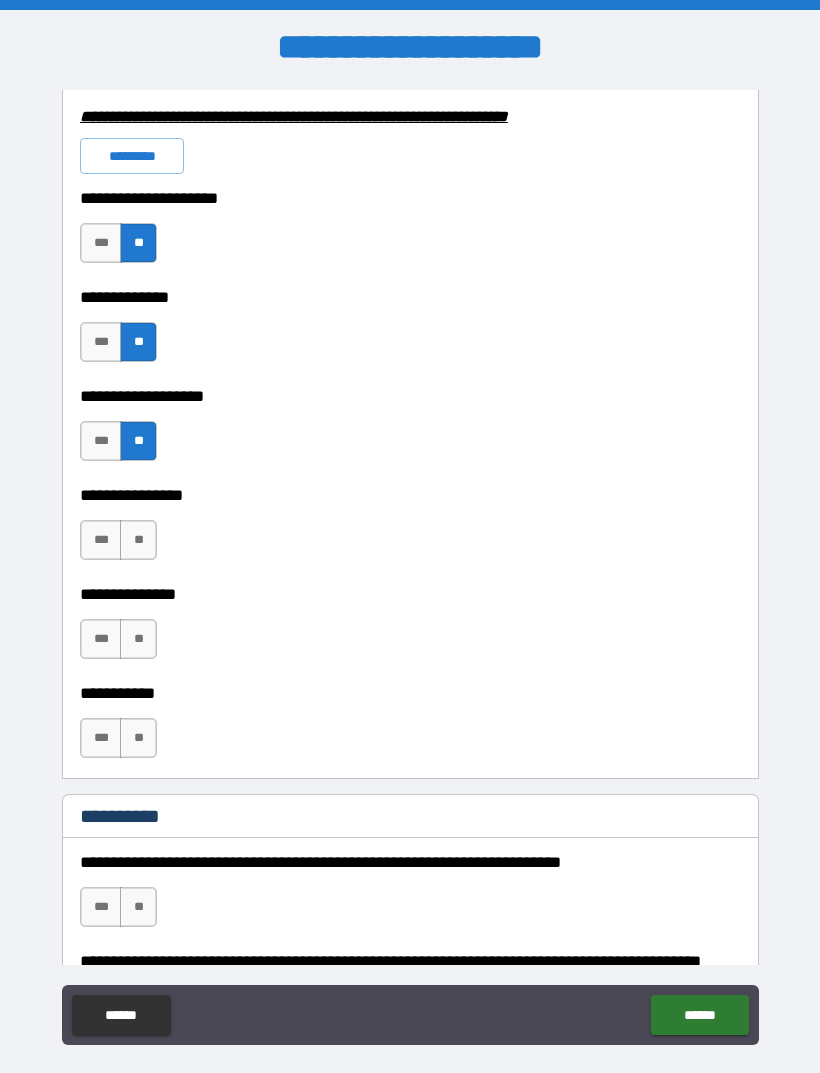 scroll, scrollTop: 1551, scrollLeft: 0, axis: vertical 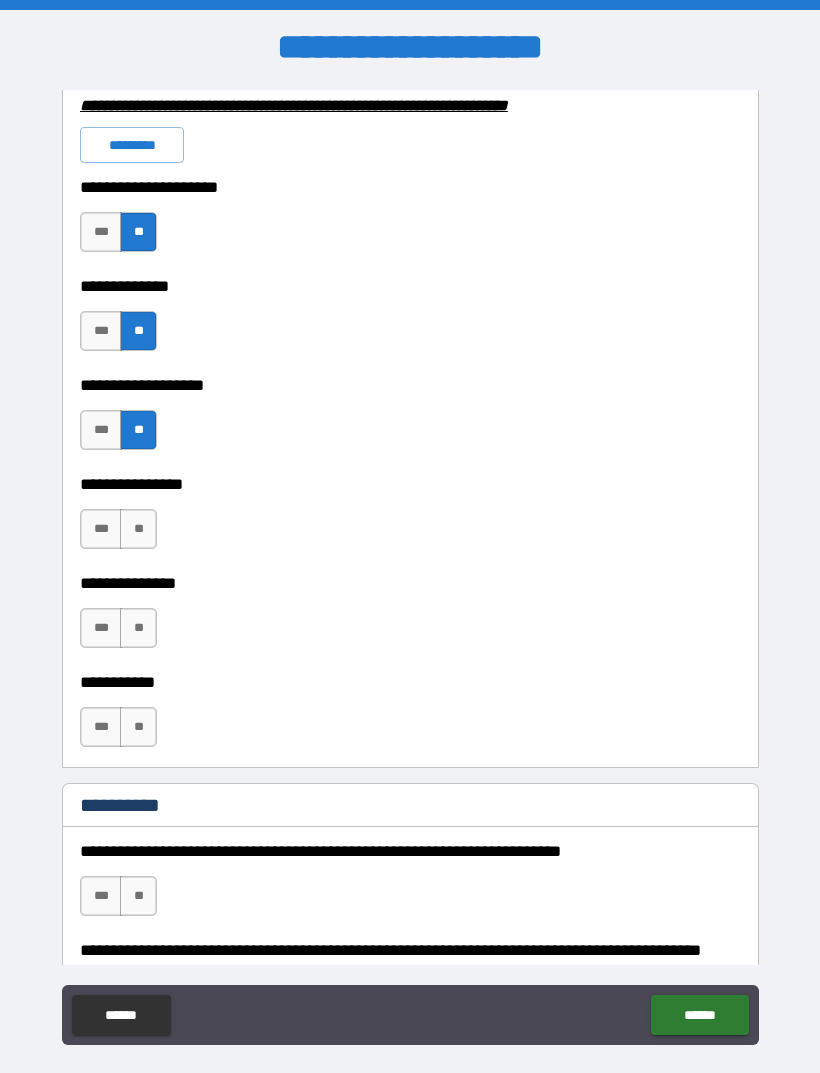 click on "**" at bounding box center [138, 529] 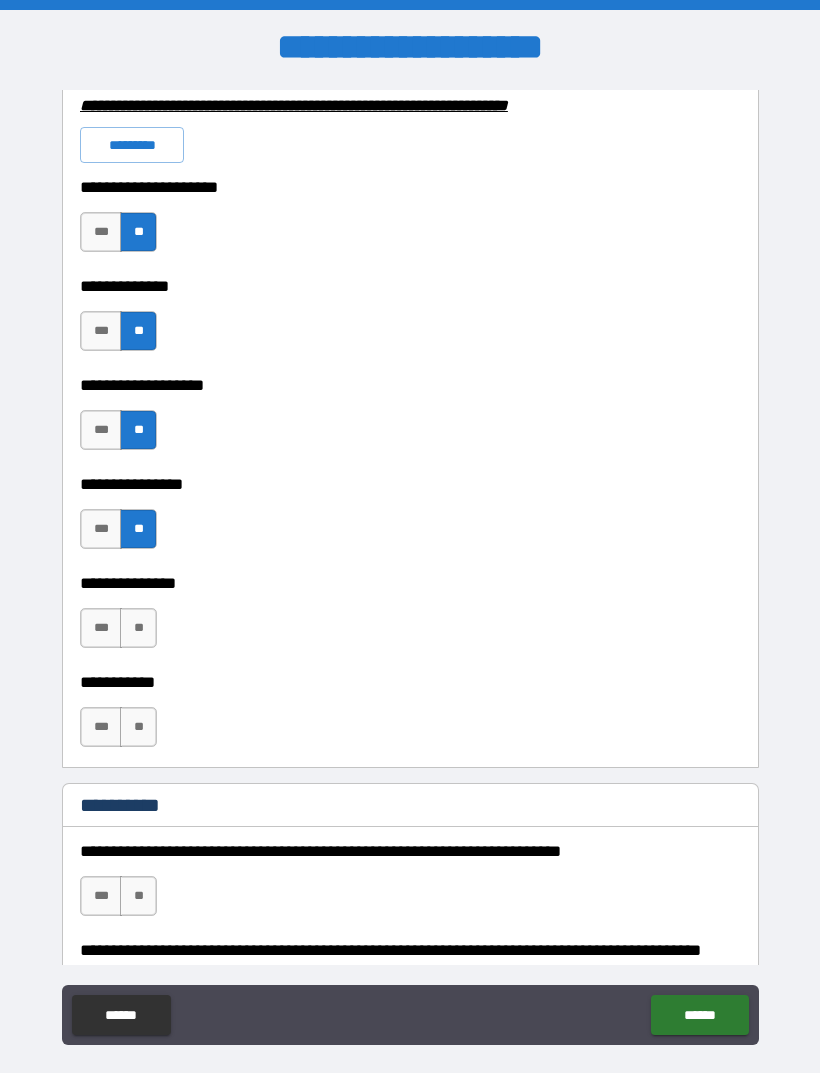 click on "**" at bounding box center [138, 628] 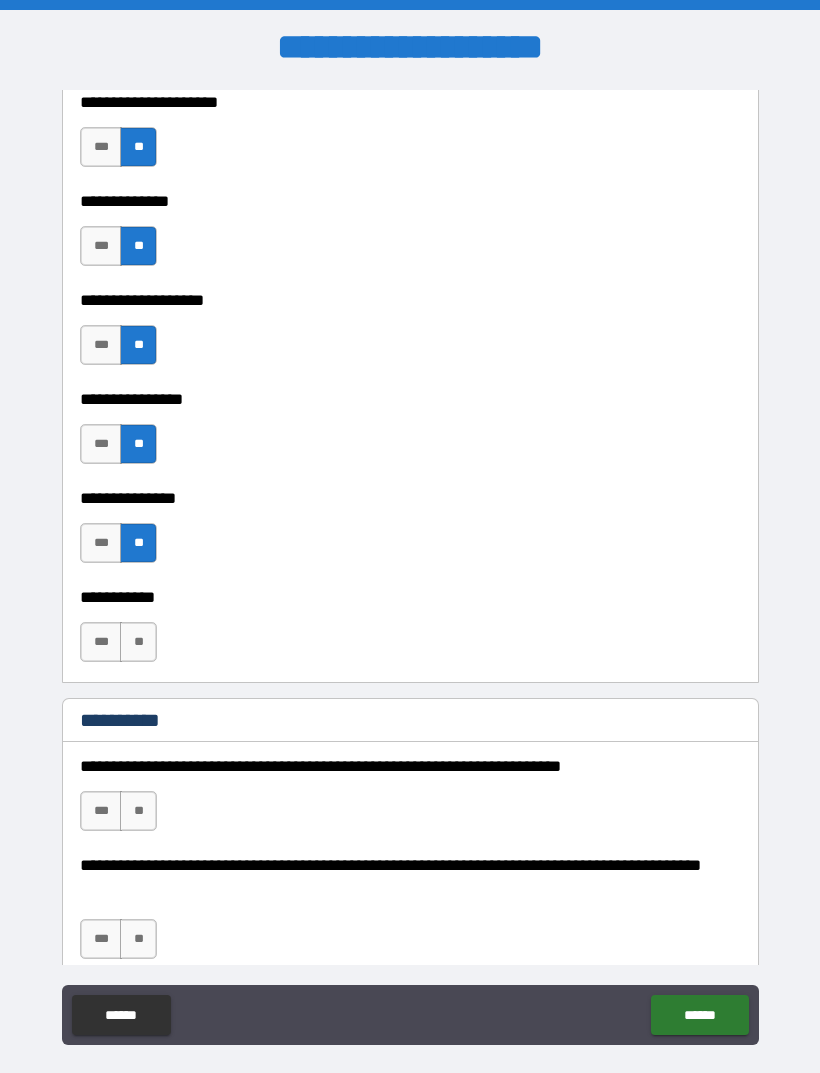 scroll, scrollTop: 1639, scrollLeft: 0, axis: vertical 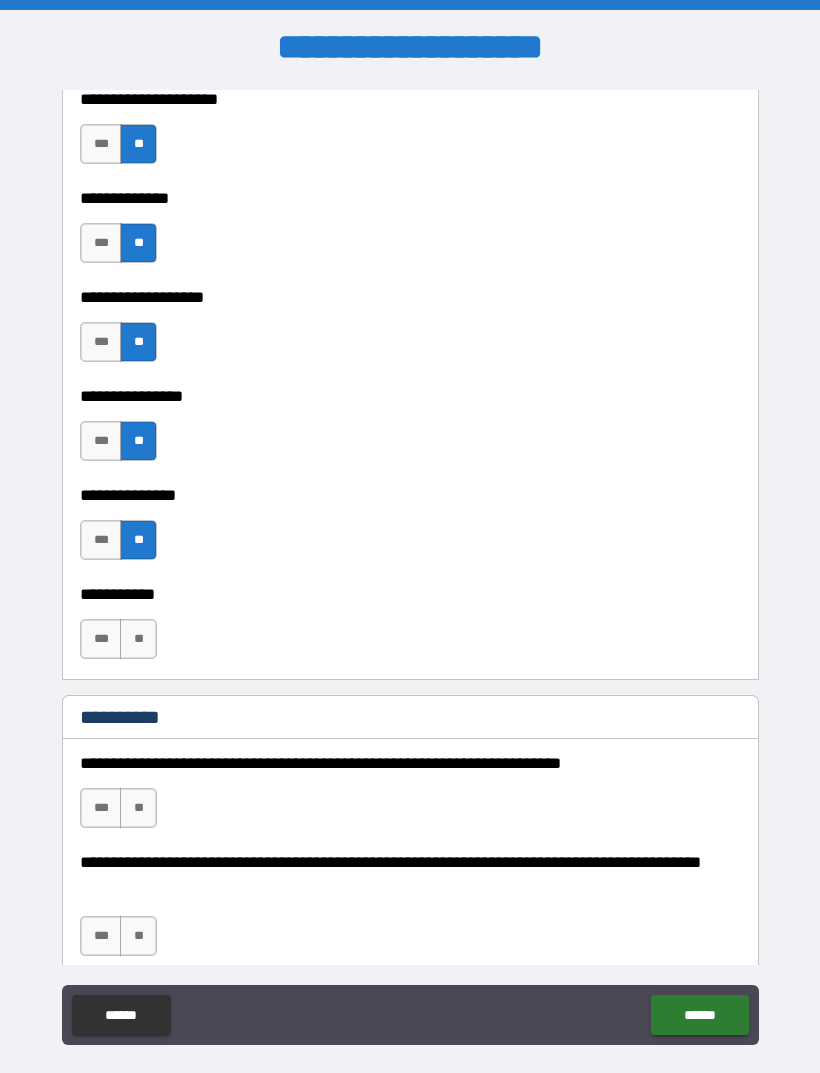 click on "***" at bounding box center (101, 639) 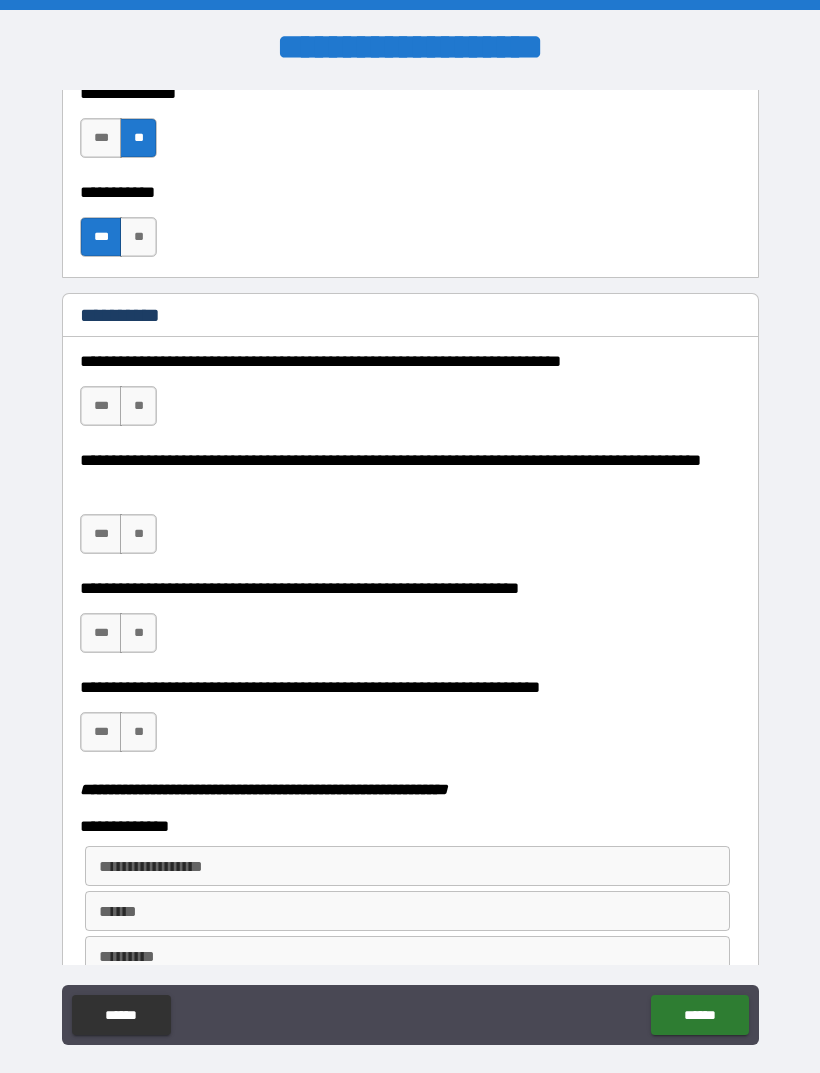scroll, scrollTop: 2042, scrollLeft: 0, axis: vertical 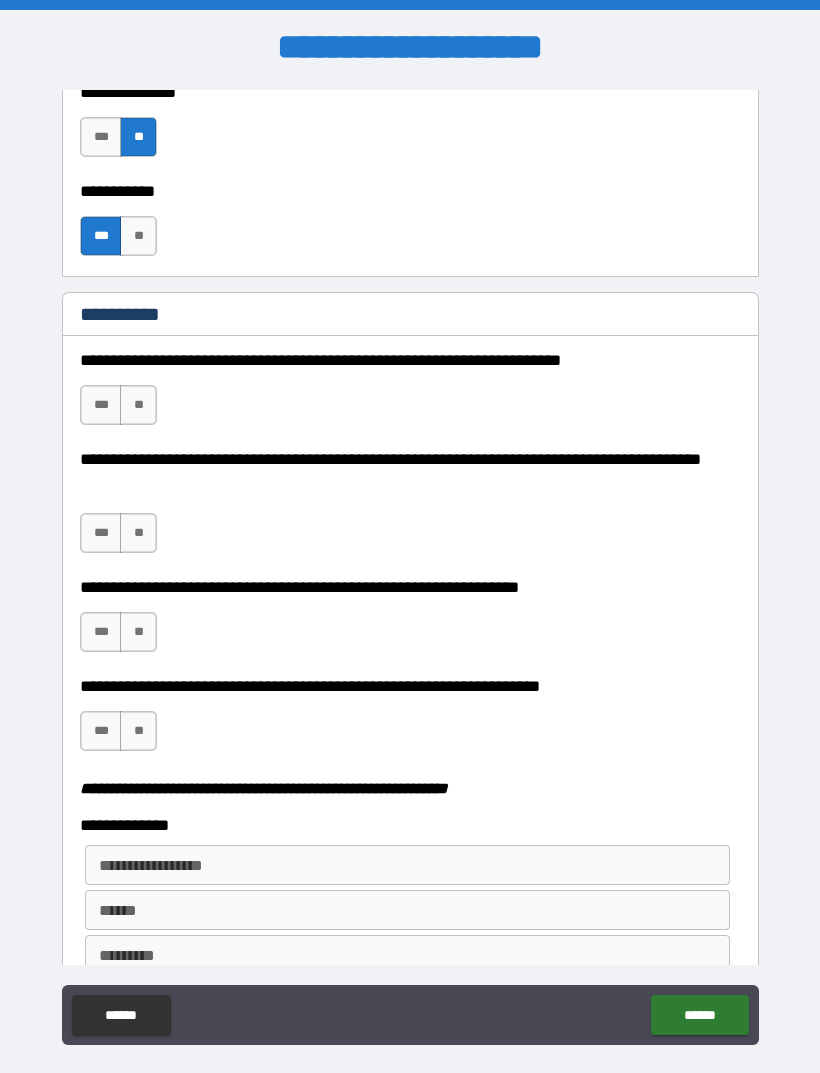 click on "**" at bounding box center (138, 405) 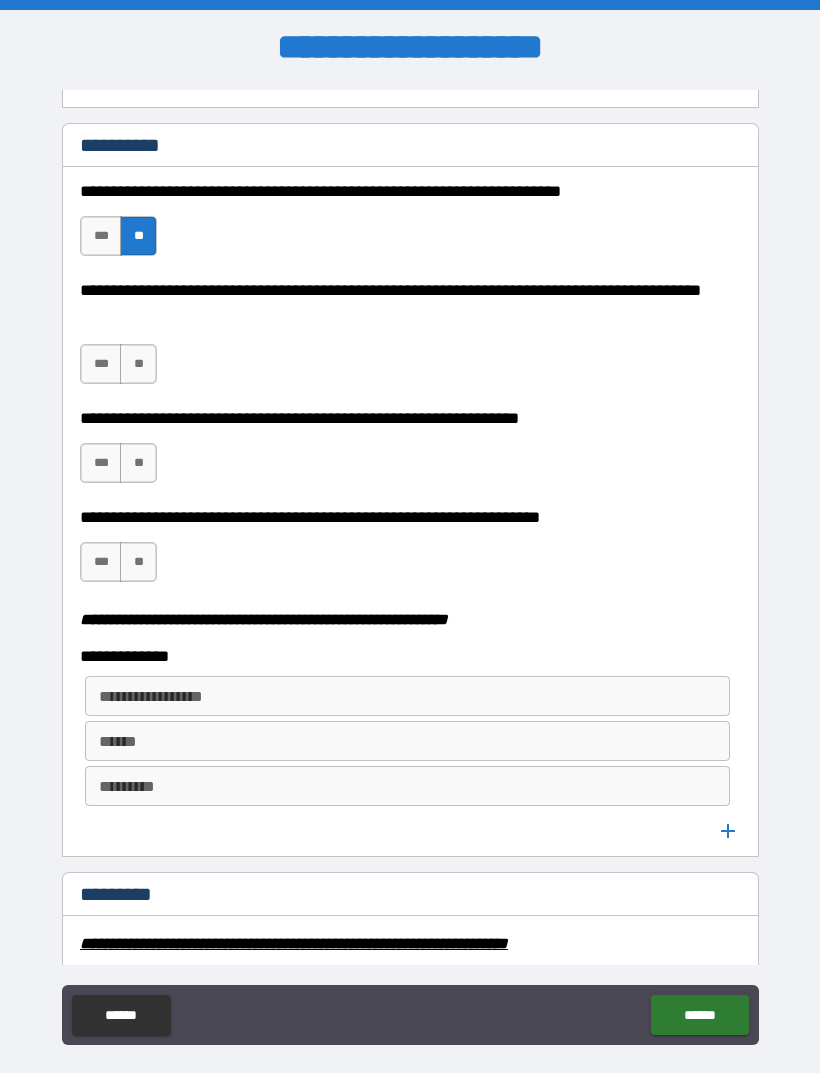 scroll, scrollTop: 2217, scrollLeft: 0, axis: vertical 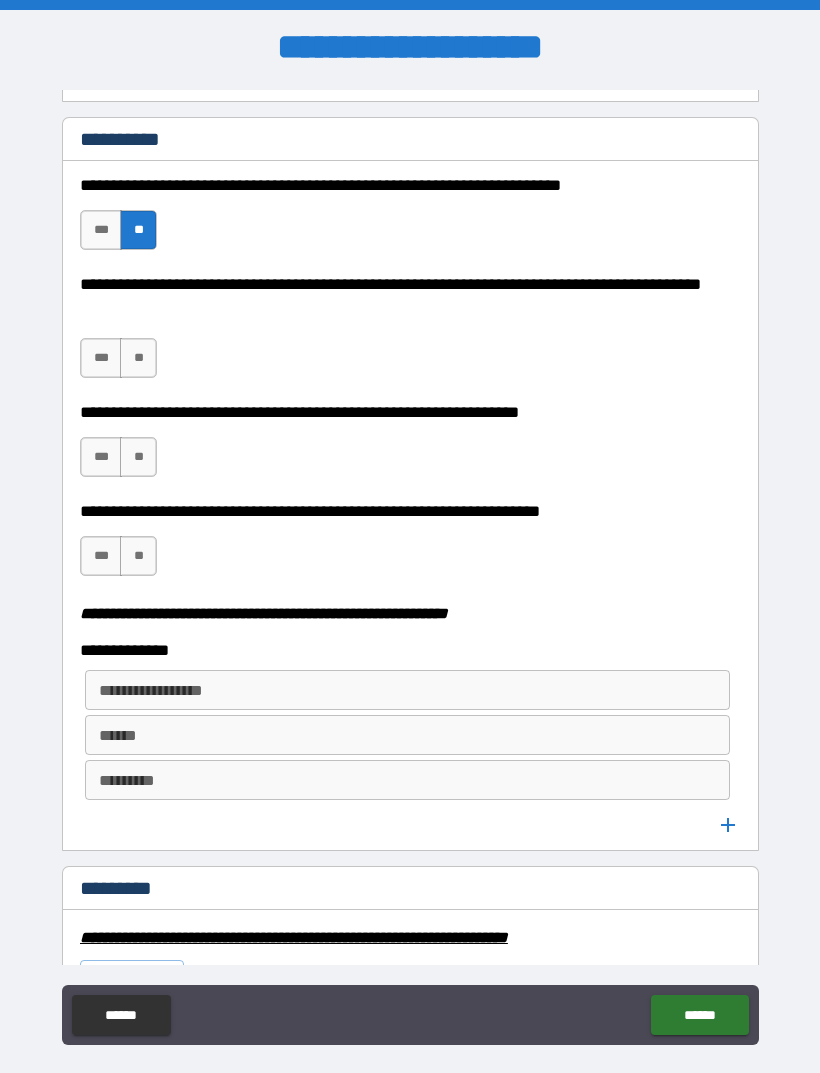 click on "**" at bounding box center (138, 358) 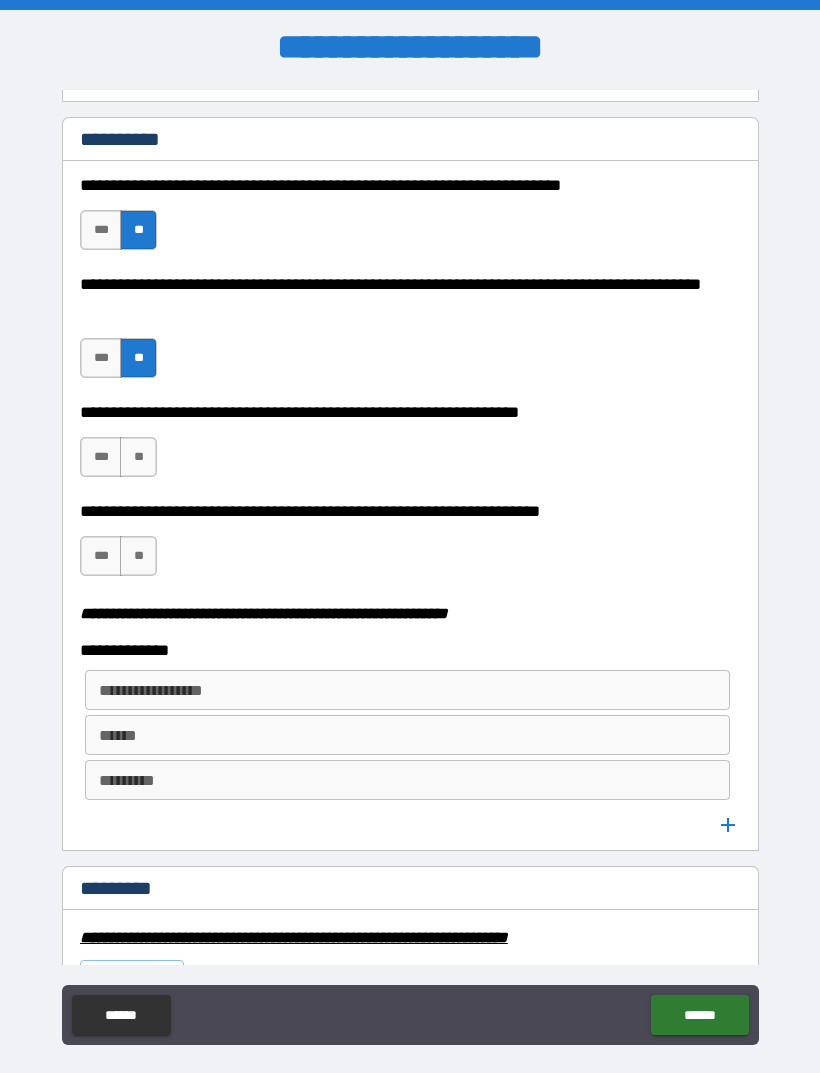 click on "**" at bounding box center [138, 457] 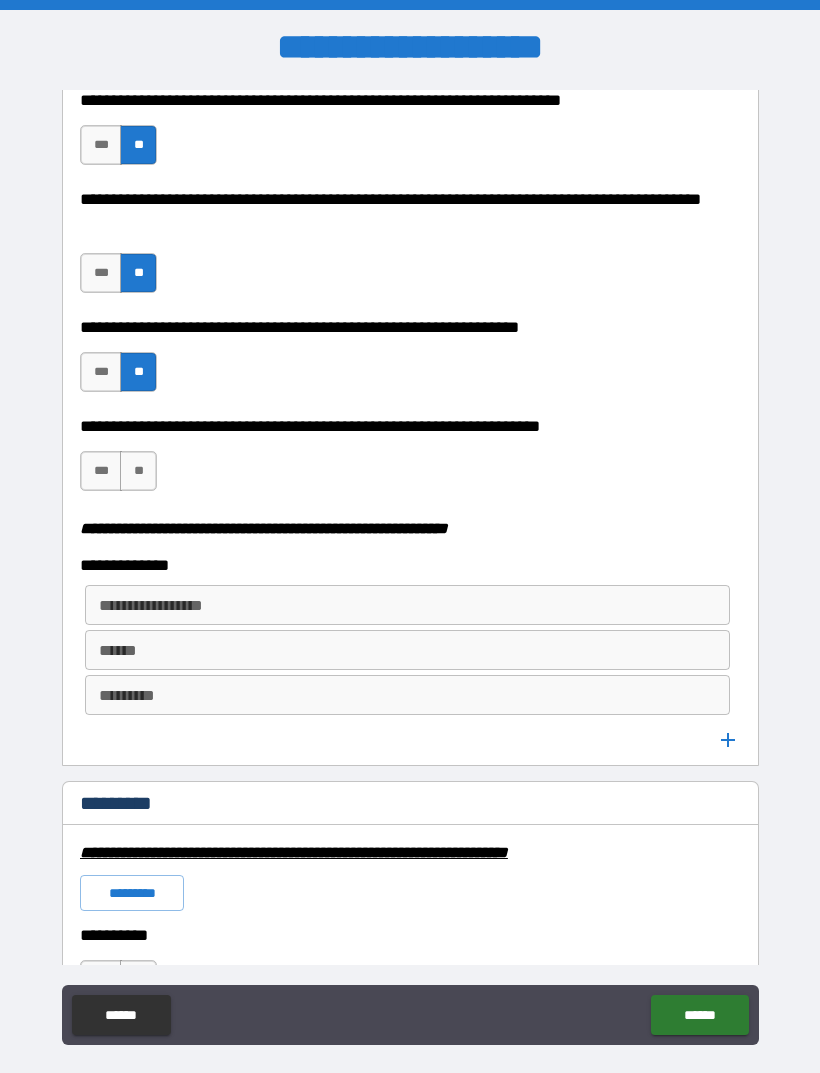 scroll, scrollTop: 2305, scrollLeft: 0, axis: vertical 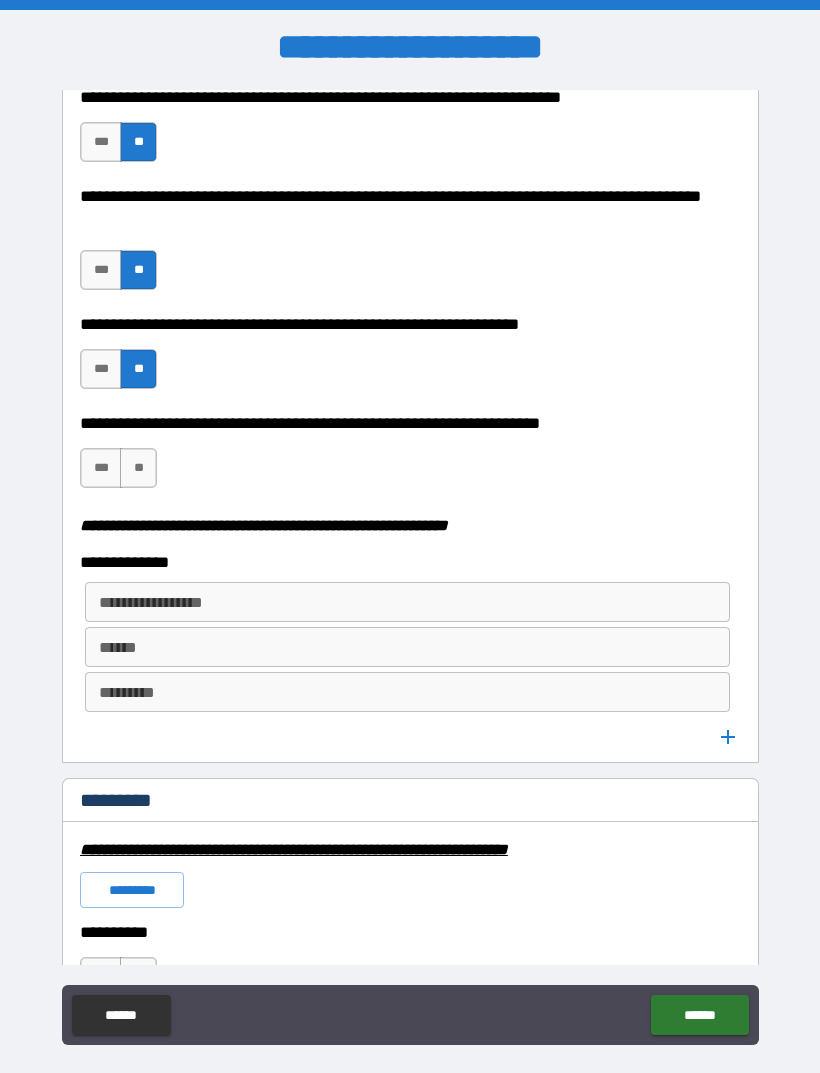 click on "**********" at bounding box center [410, 458] 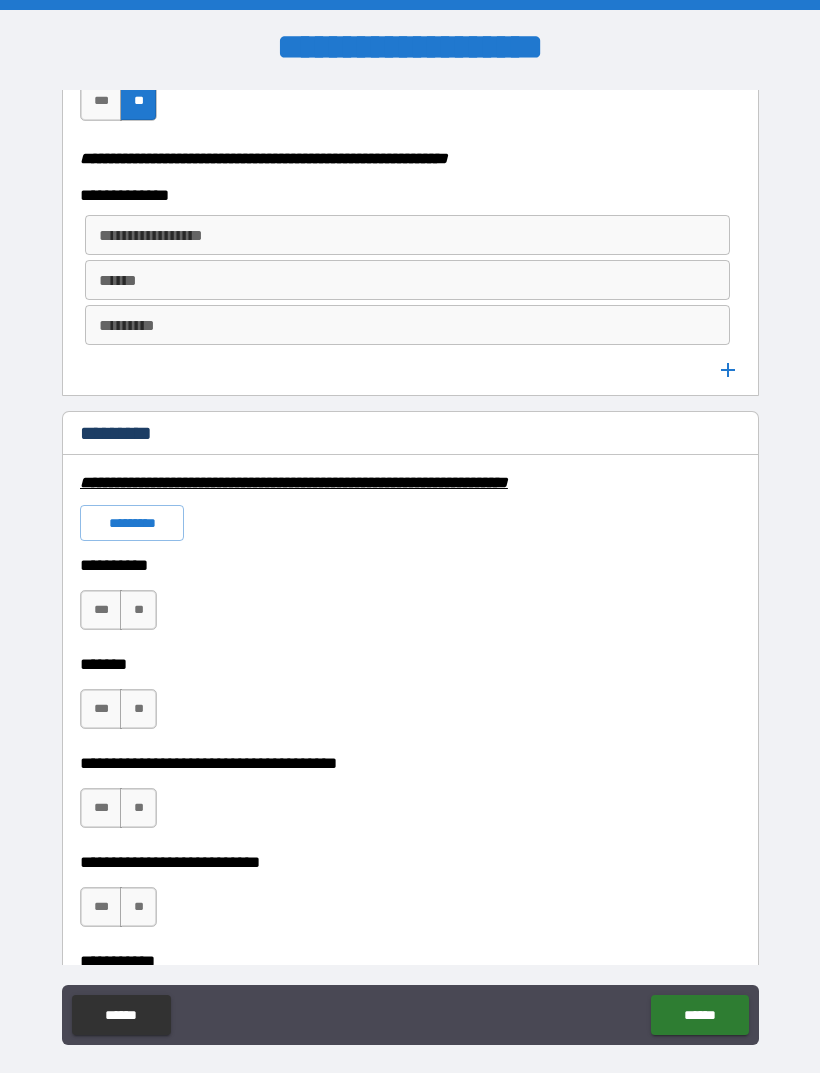 scroll, scrollTop: 2743, scrollLeft: 0, axis: vertical 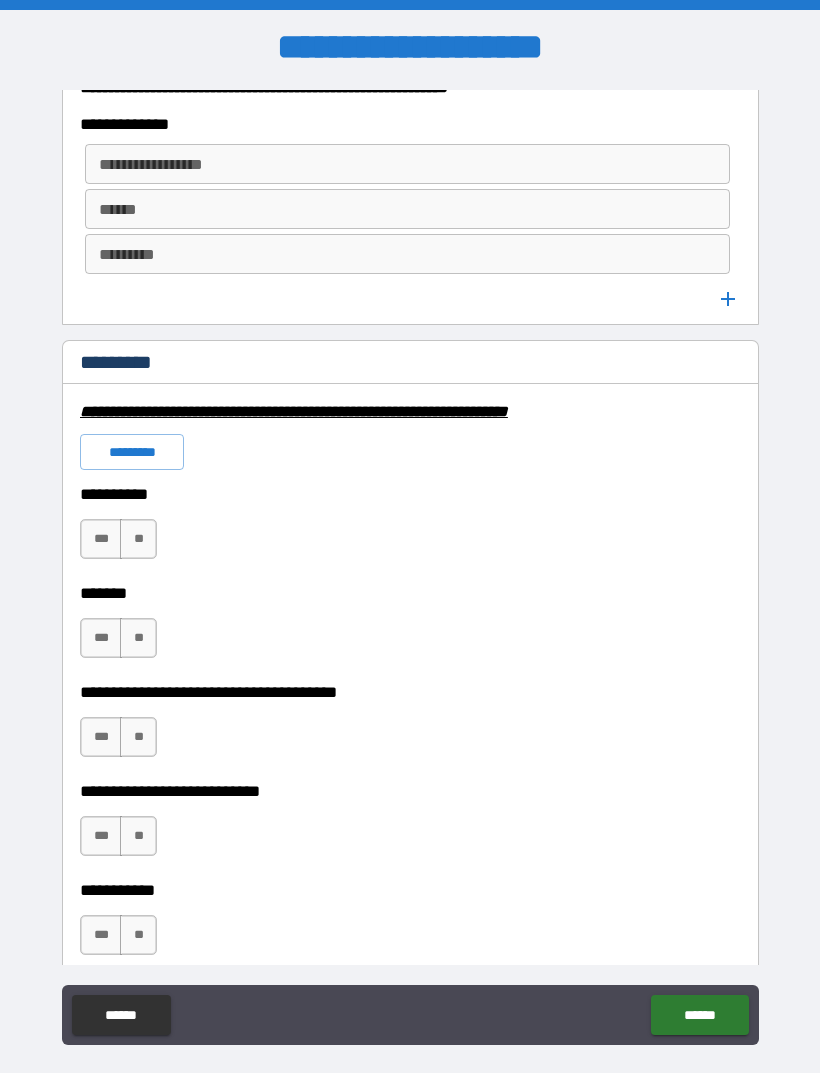click on "**" at bounding box center [138, 539] 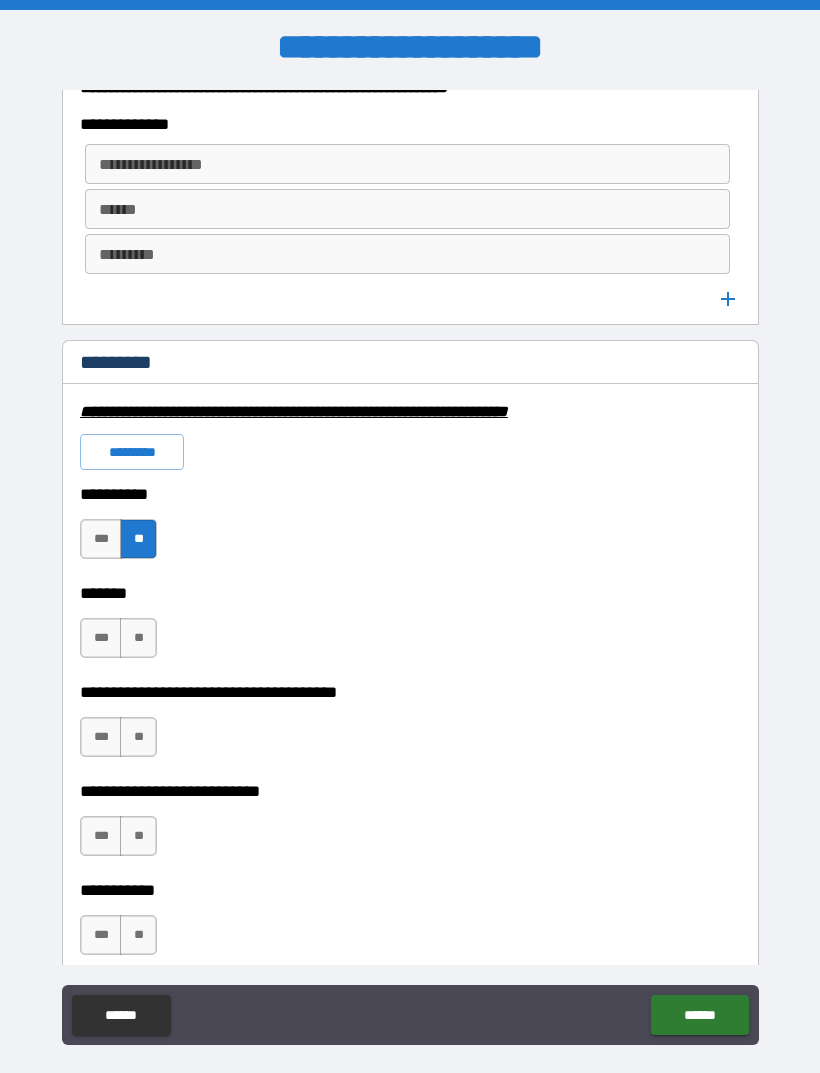 scroll, scrollTop: 2814, scrollLeft: 0, axis: vertical 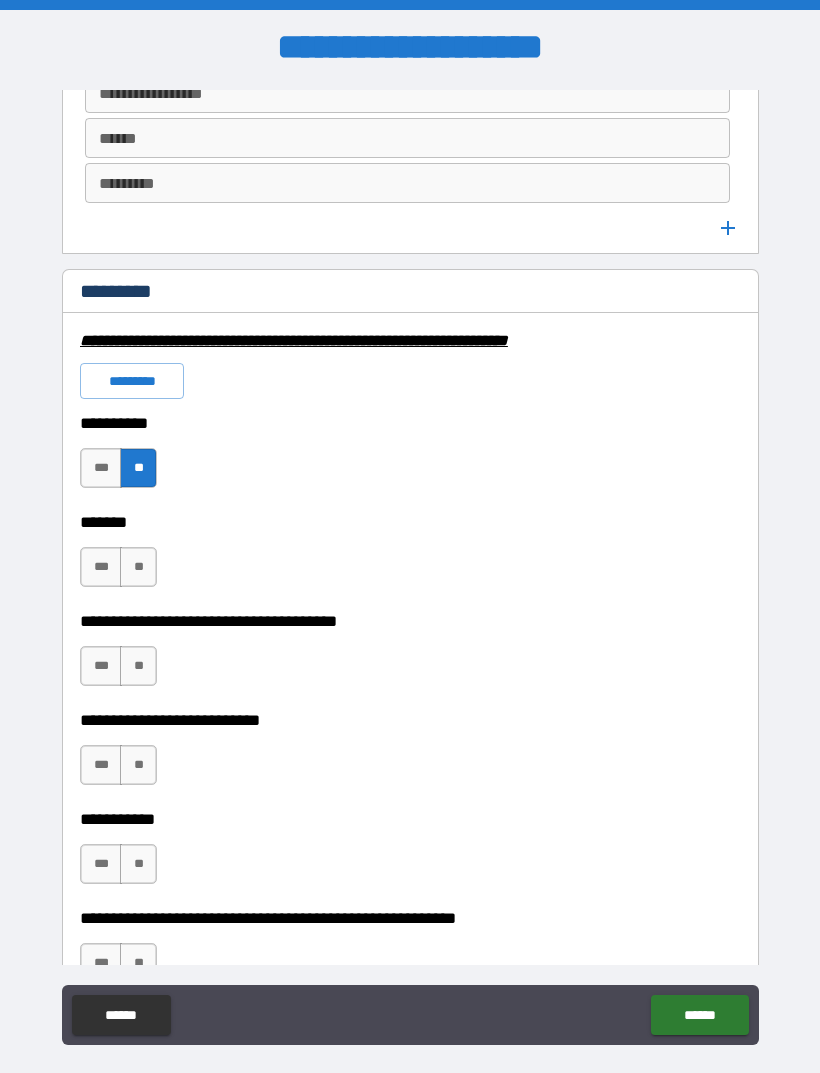 click on "**" at bounding box center [138, 567] 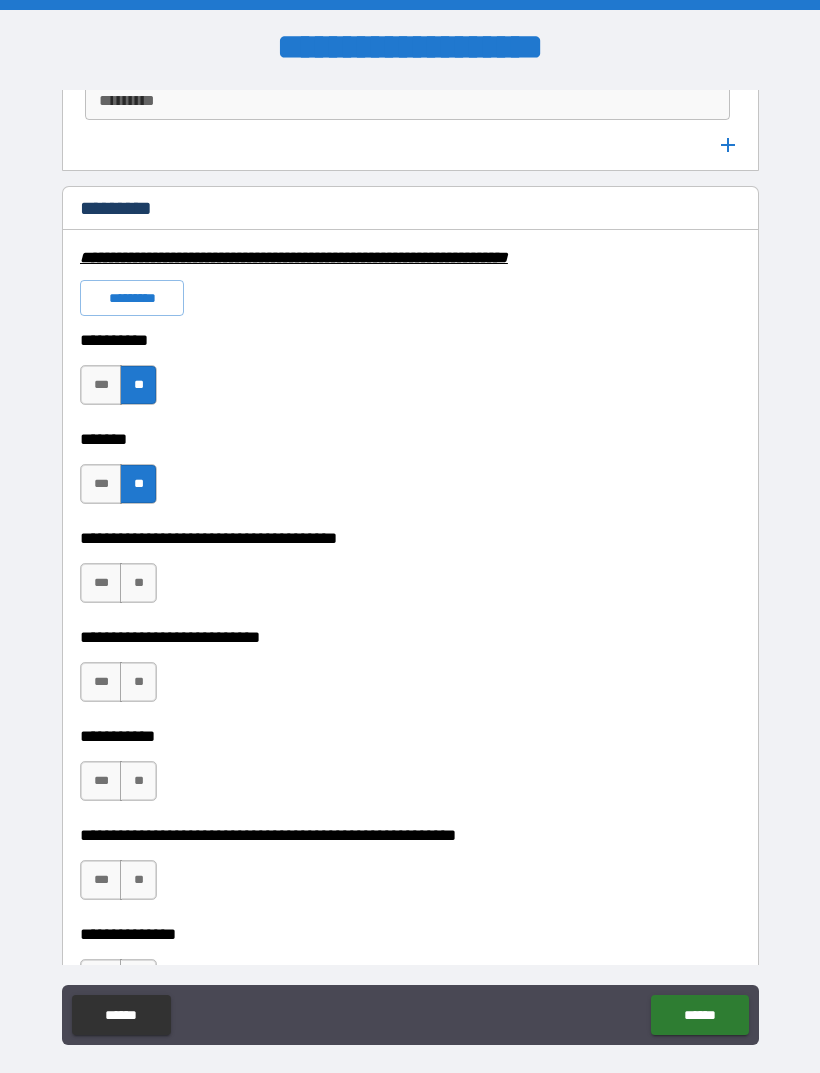 scroll, scrollTop: 2898, scrollLeft: 0, axis: vertical 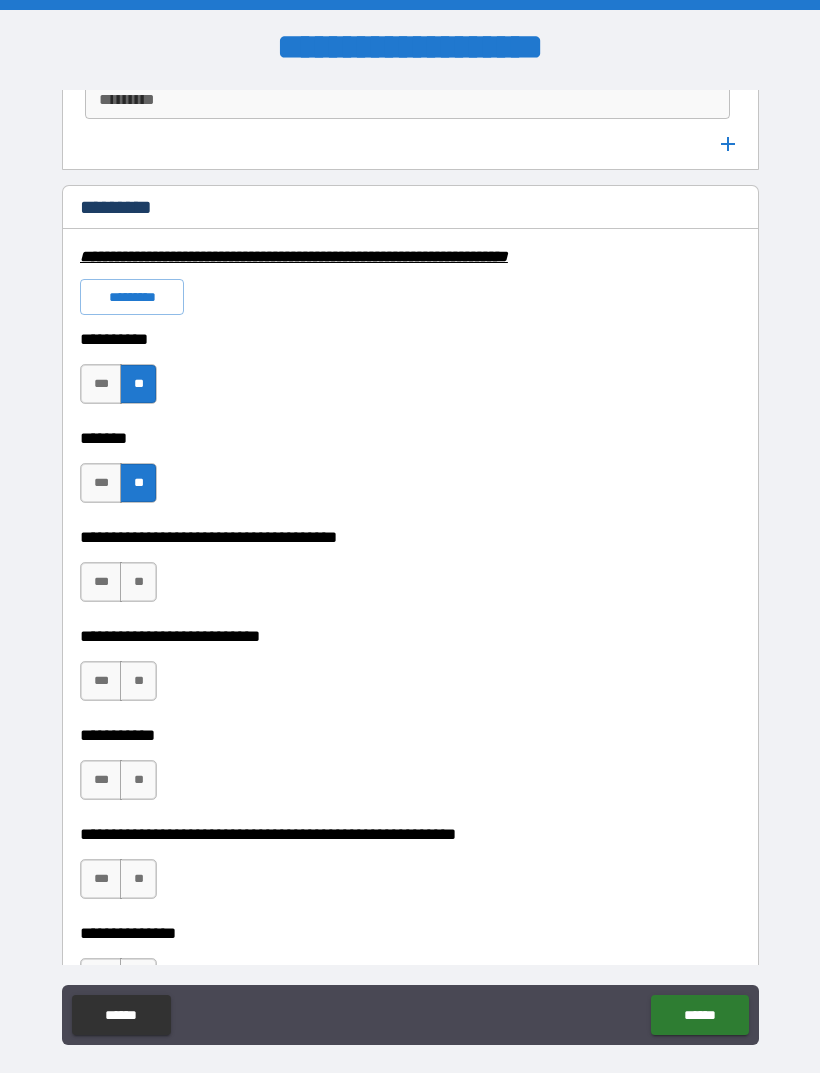 click on "**" at bounding box center (138, 582) 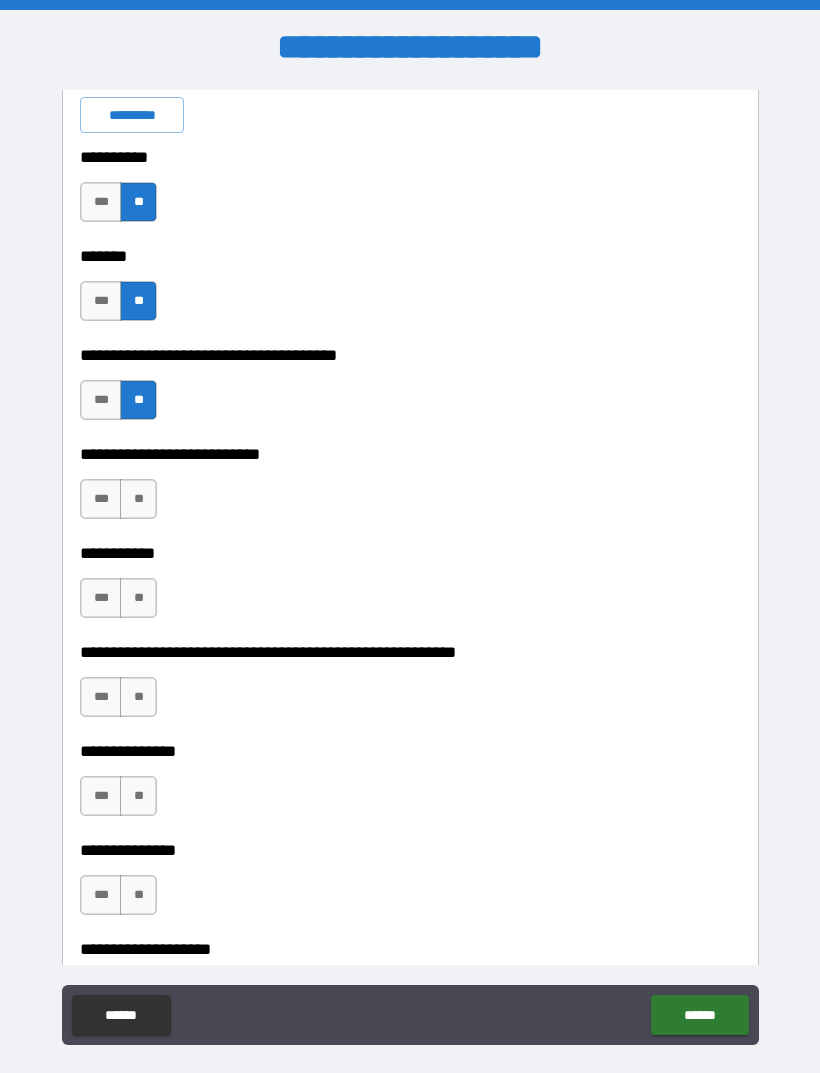 scroll, scrollTop: 3082, scrollLeft: 0, axis: vertical 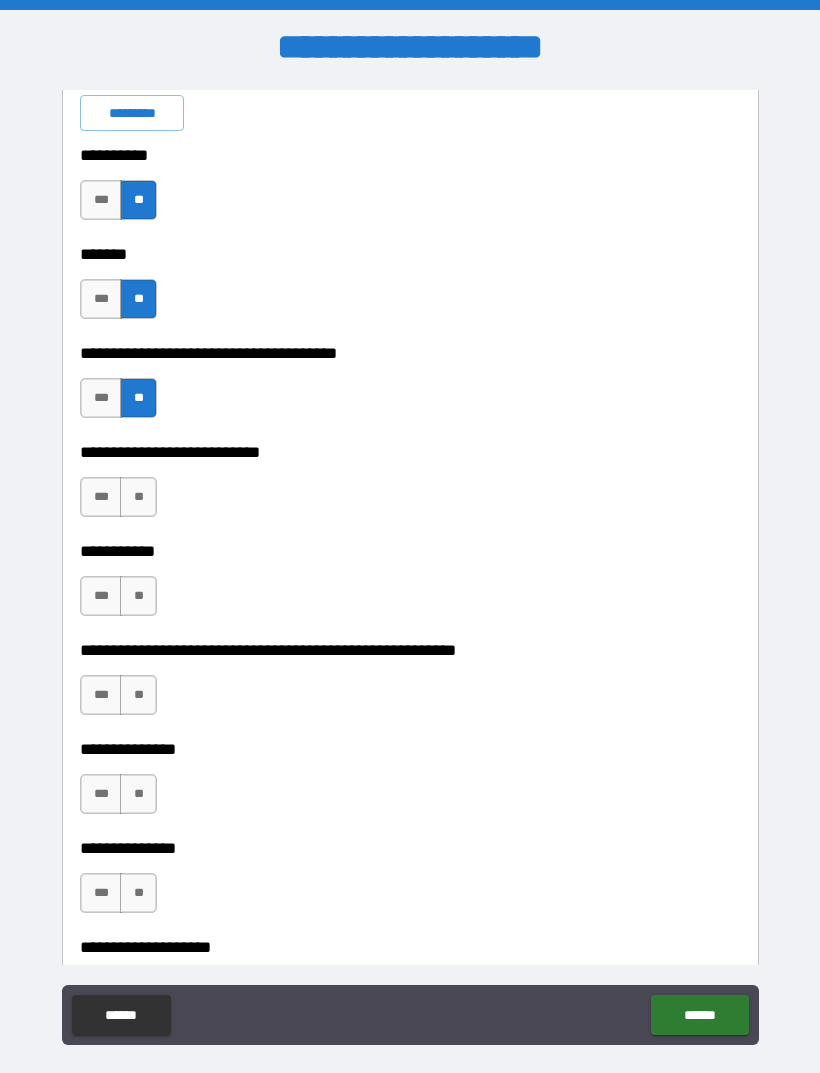 click on "***" at bounding box center (101, 596) 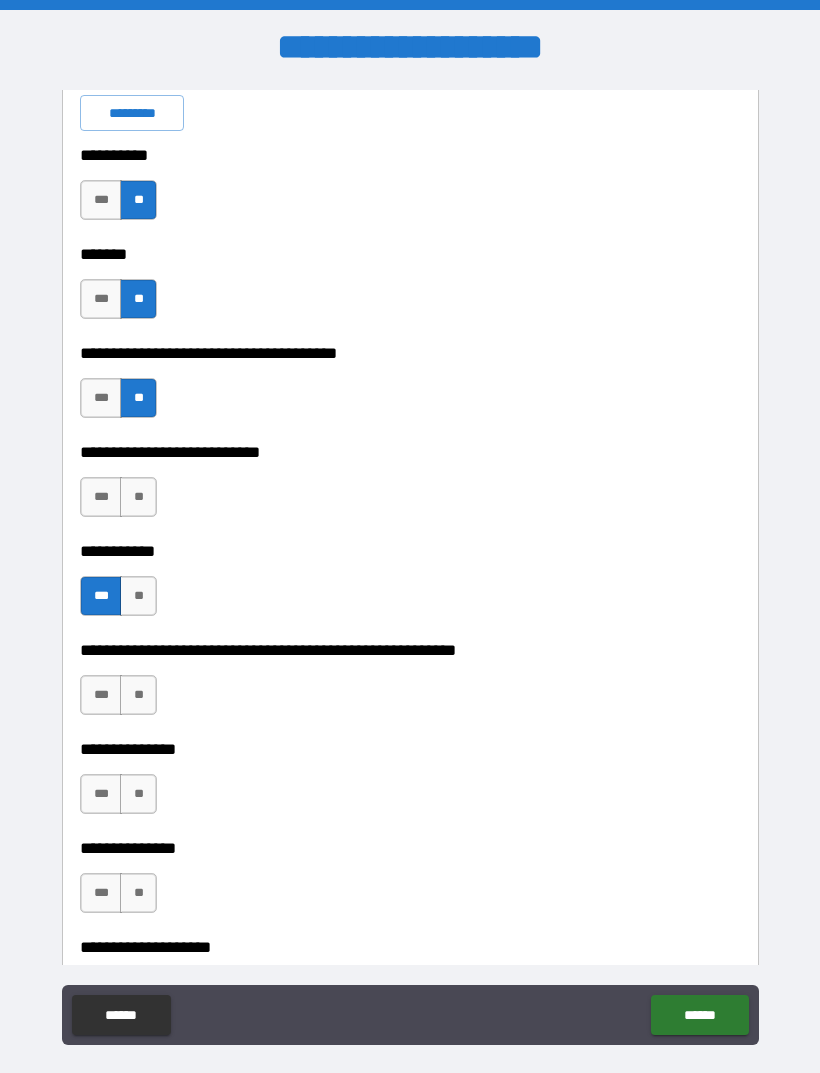 click on "***" at bounding box center [101, 596] 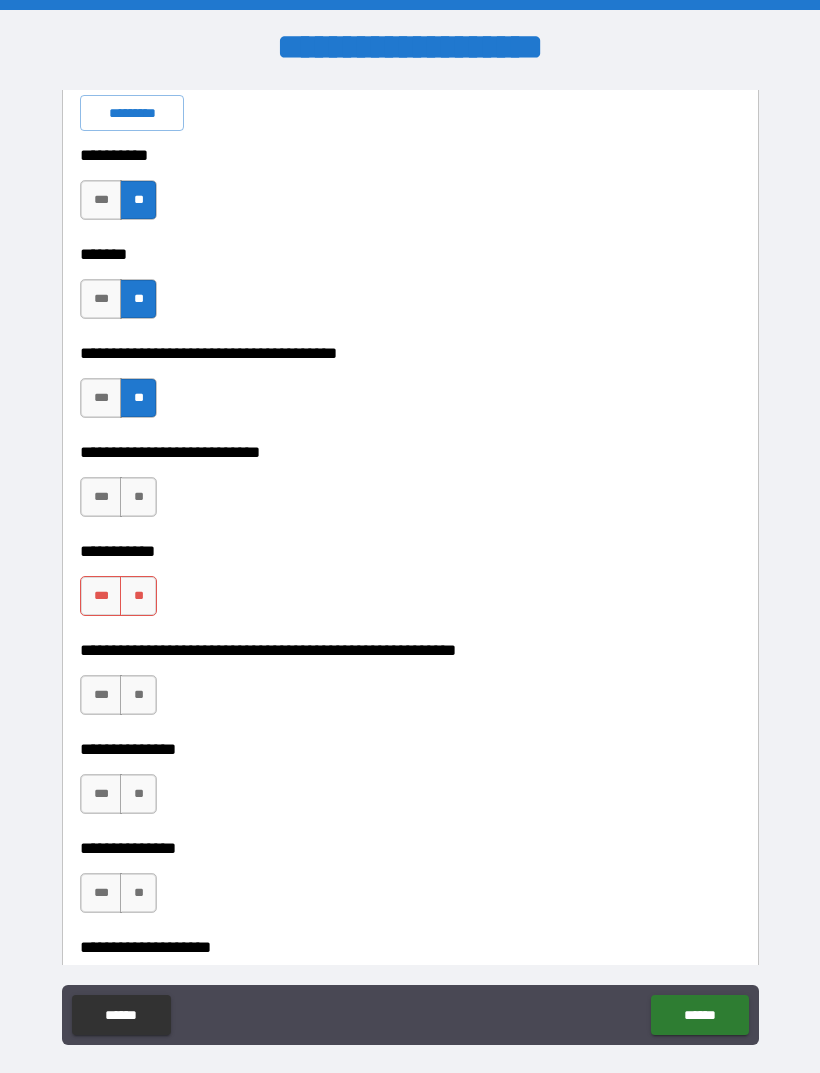 click on "**" at bounding box center [138, 596] 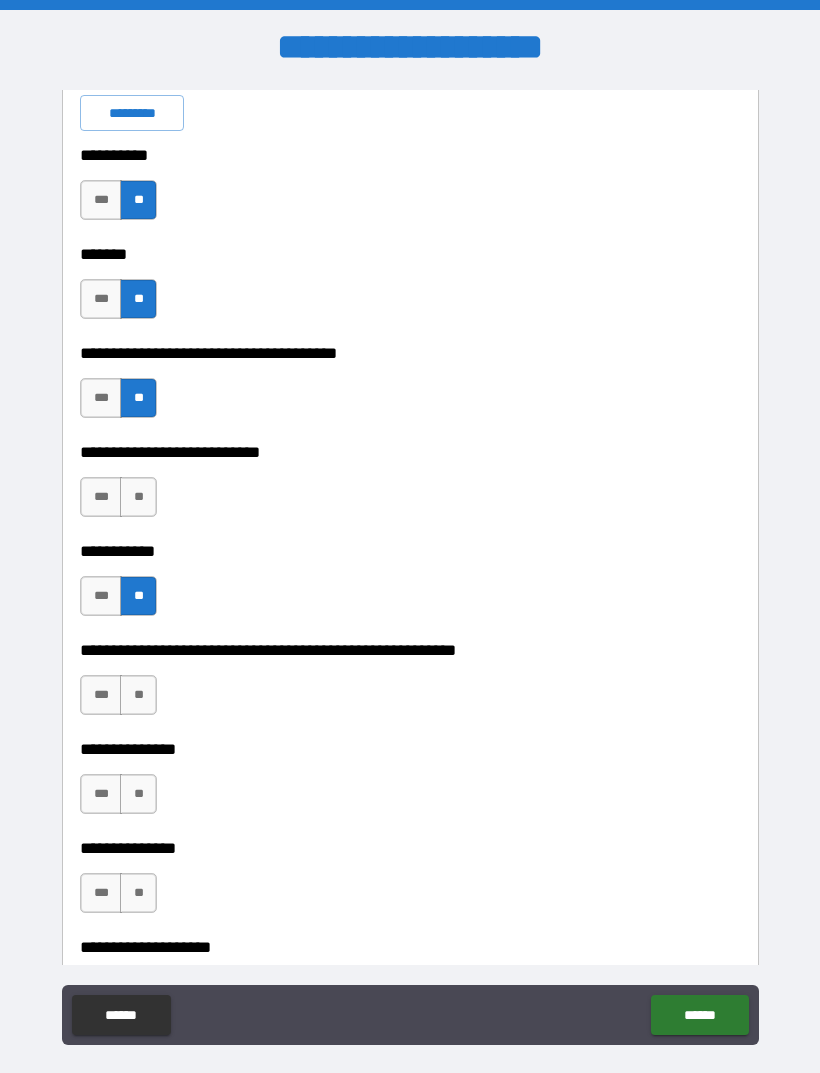 click on "**" at bounding box center (138, 497) 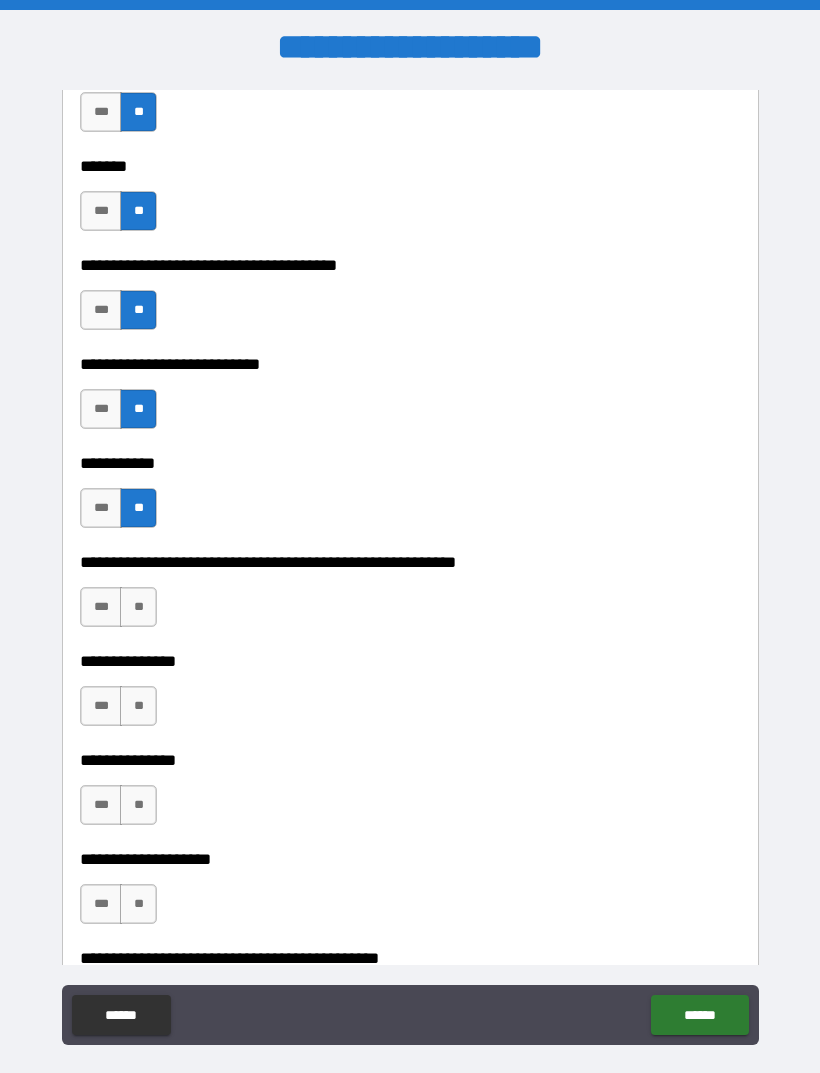 scroll, scrollTop: 3179, scrollLeft: 0, axis: vertical 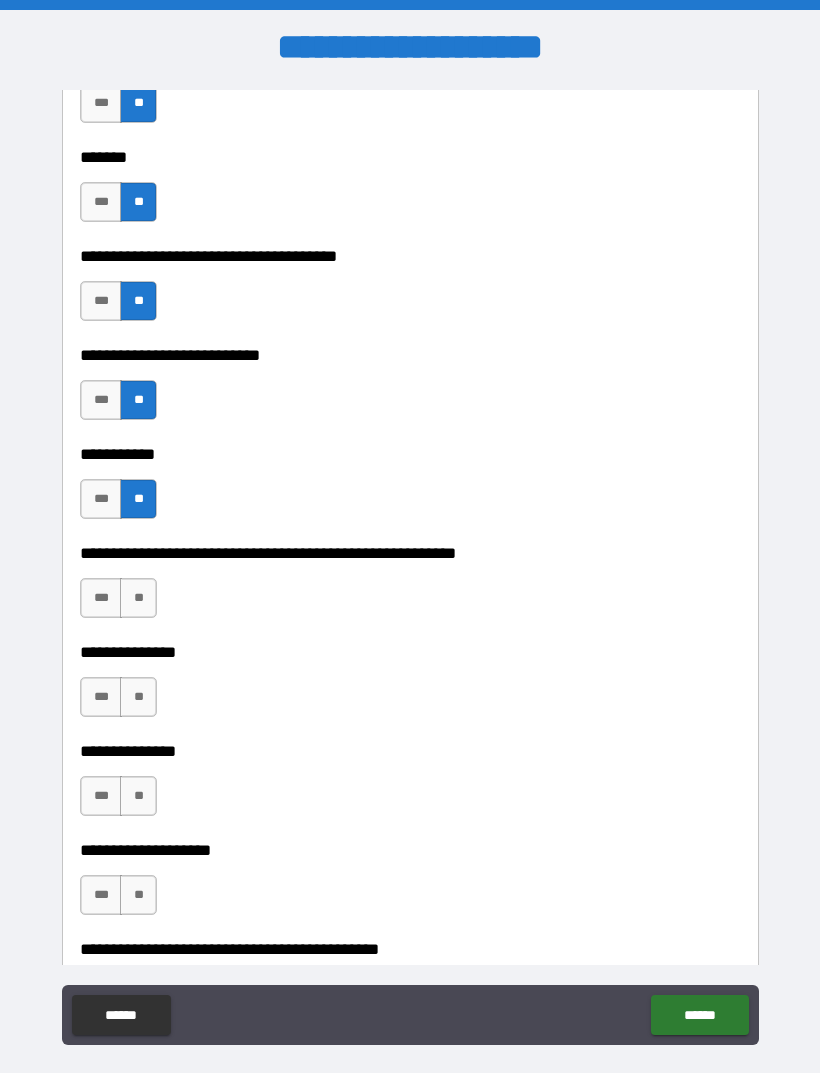click on "**" at bounding box center (138, 598) 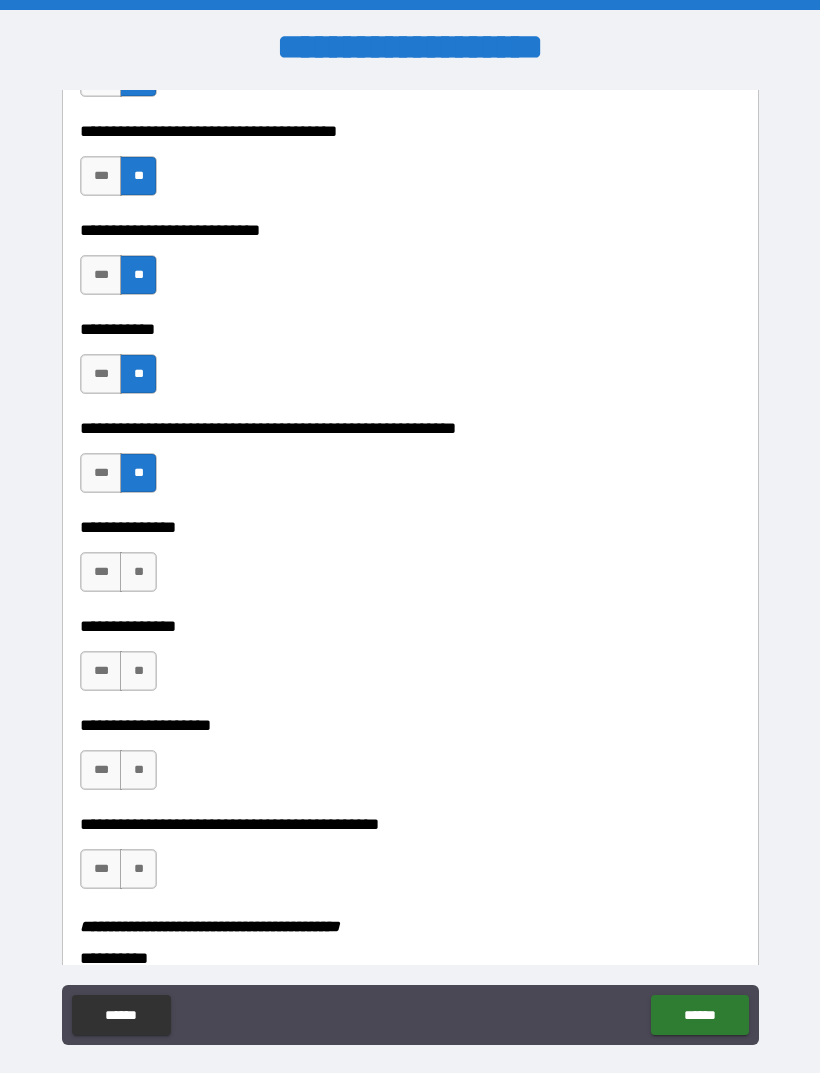 scroll, scrollTop: 3306, scrollLeft: 0, axis: vertical 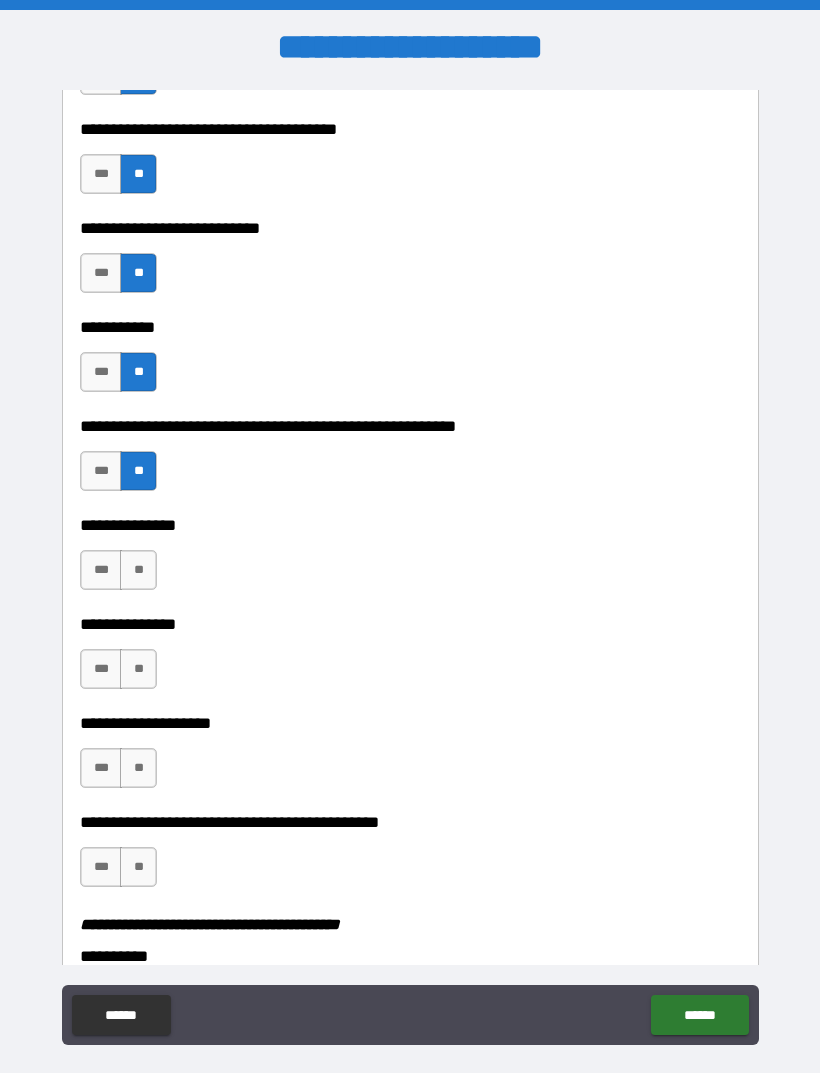 click on "**" at bounding box center [138, 570] 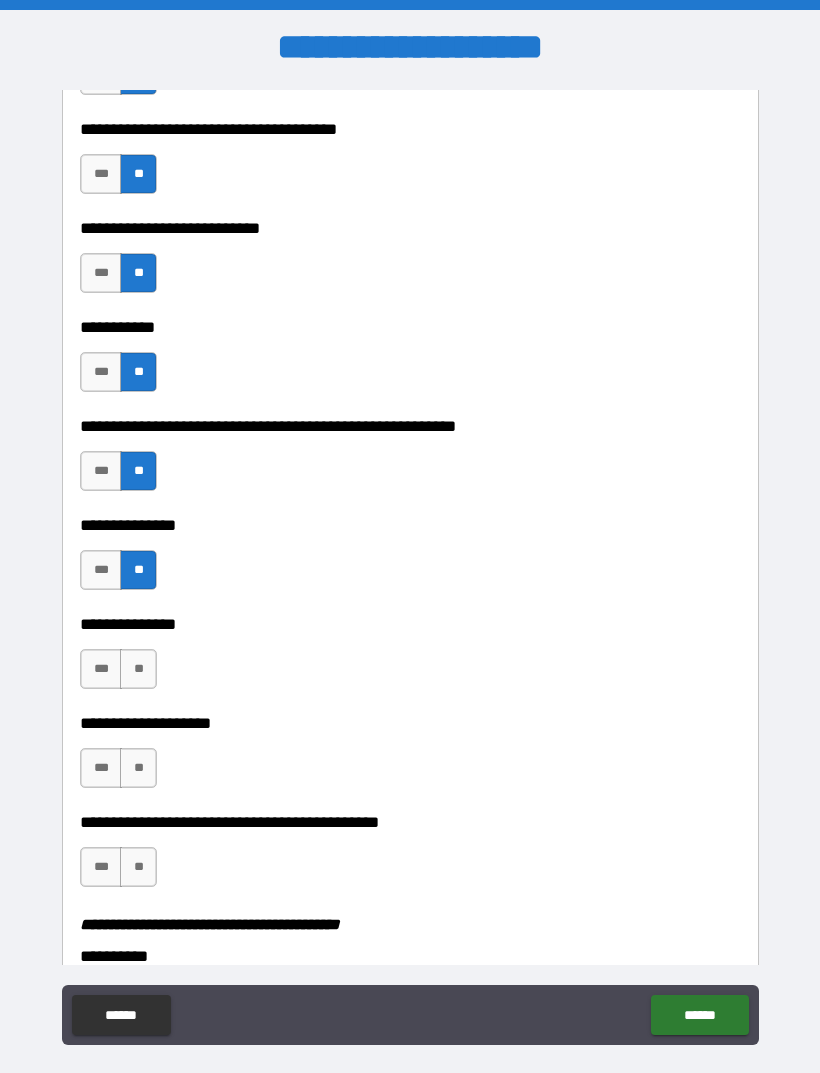 click on "**" at bounding box center [138, 669] 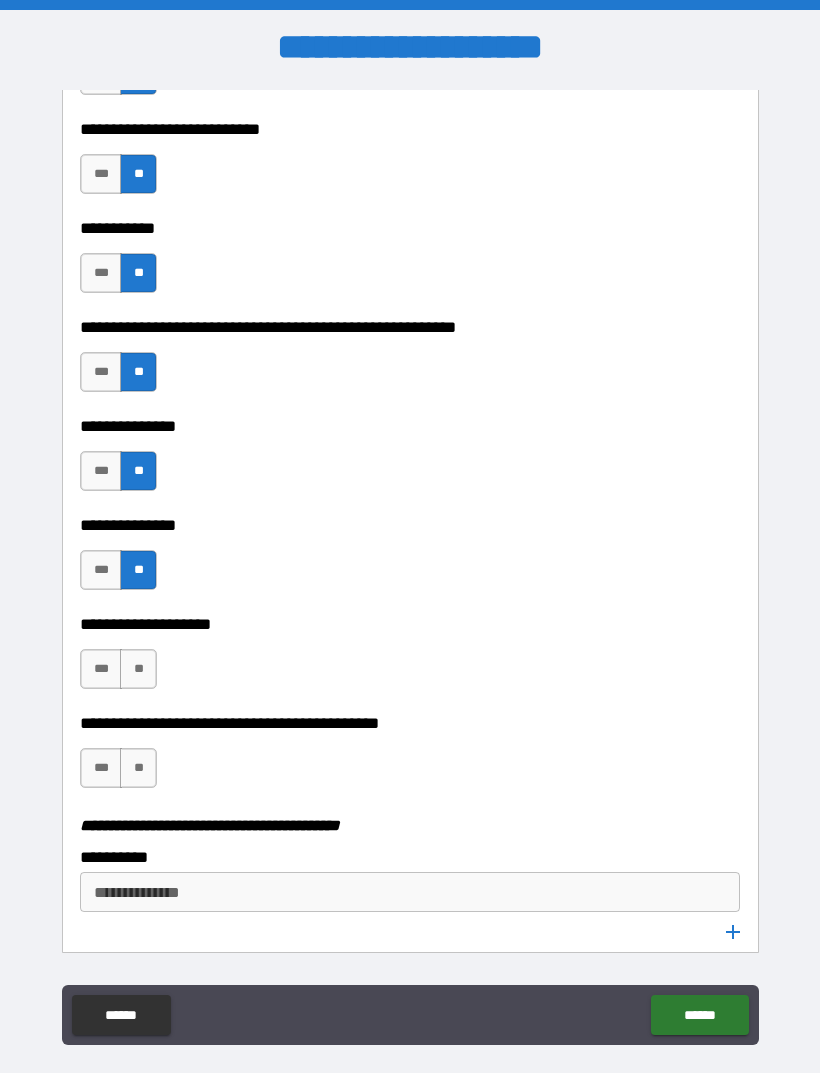 scroll, scrollTop: 3401, scrollLeft: 0, axis: vertical 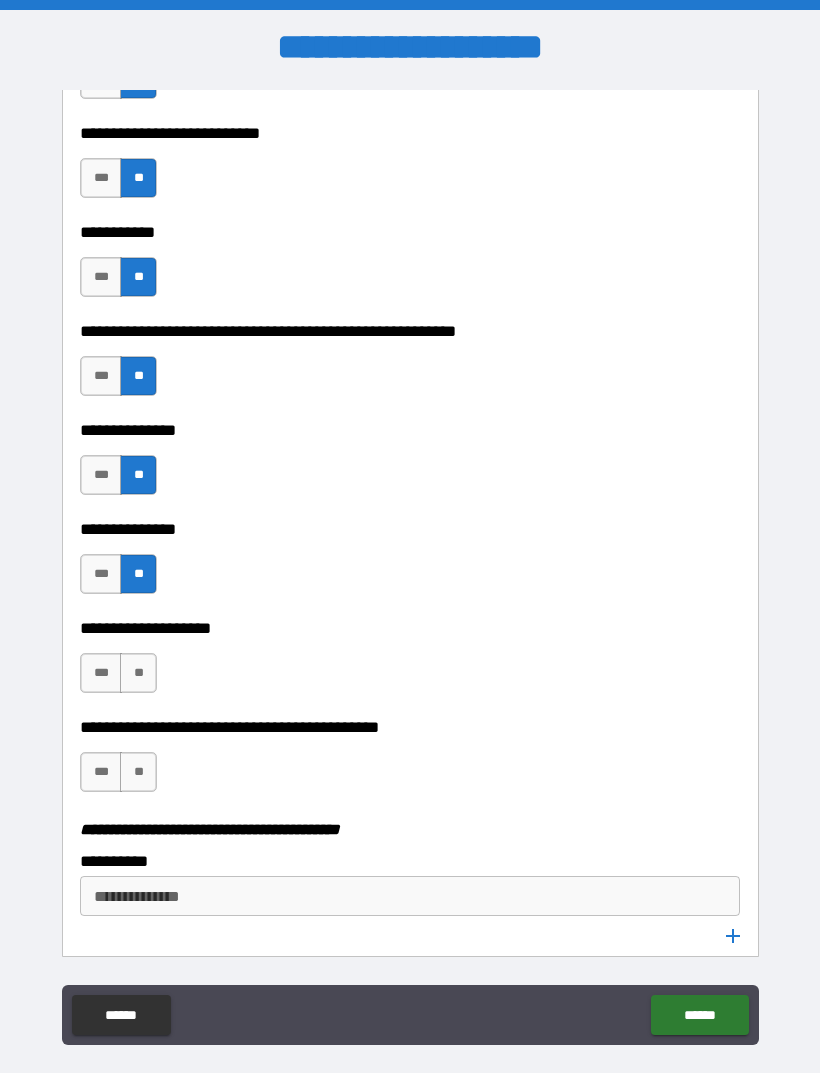 click on "**" at bounding box center [138, 673] 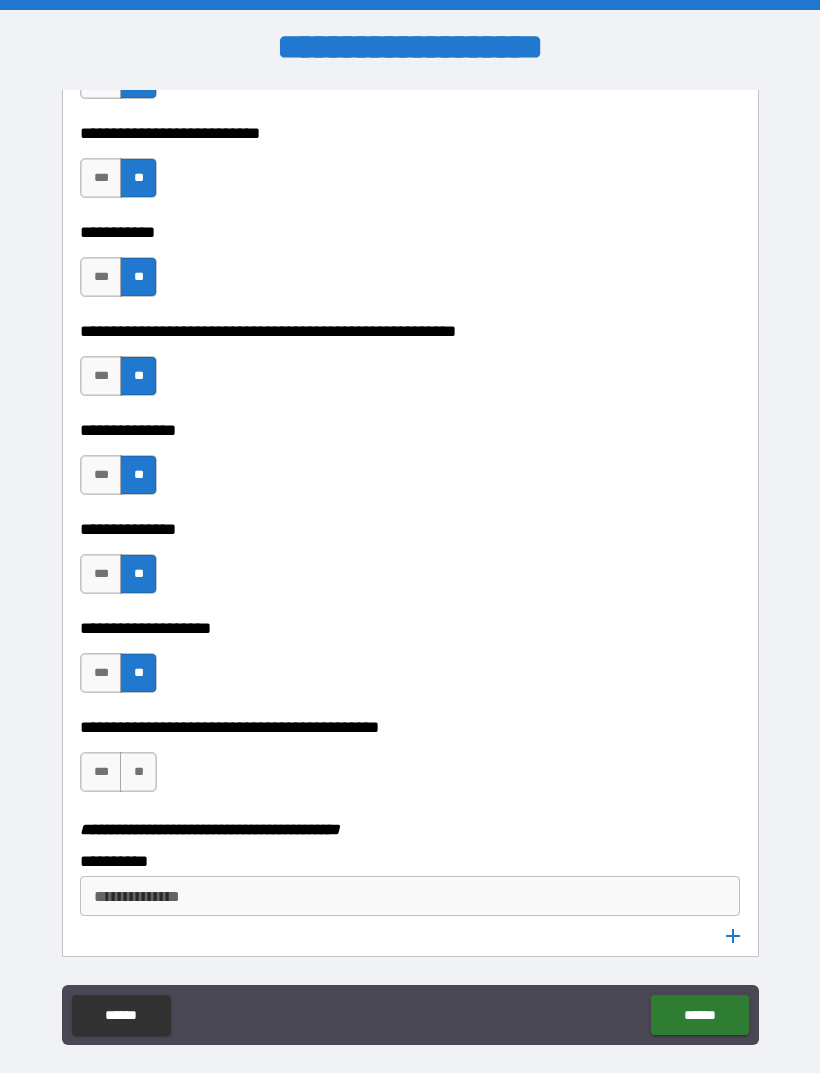click on "**" at bounding box center [138, 772] 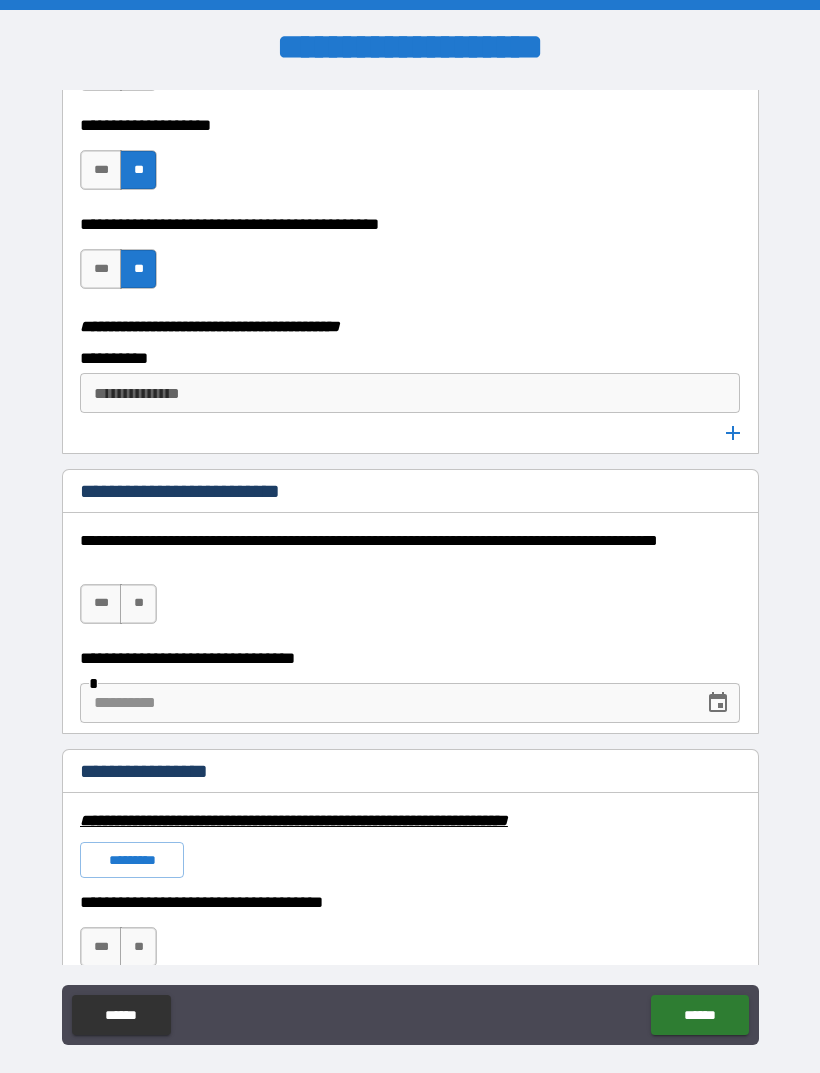 scroll, scrollTop: 3915, scrollLeft: 0, axis: vertical 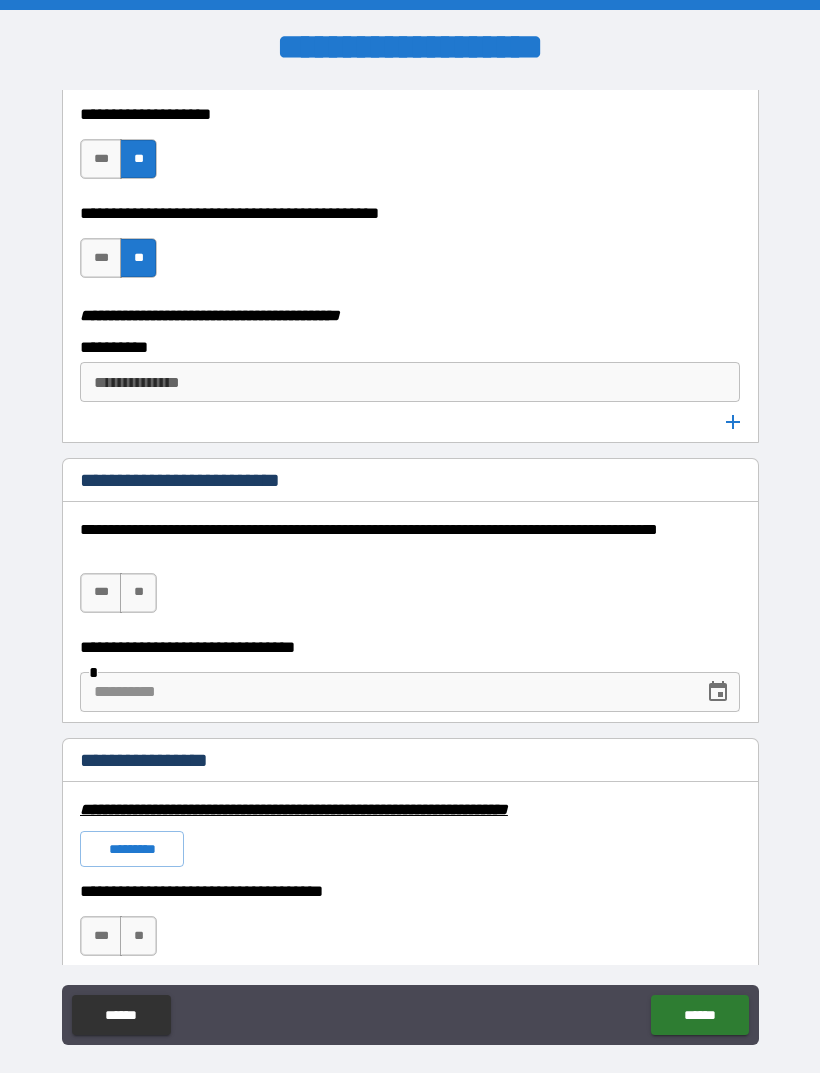click on "***" at bounding box center [101, 258] 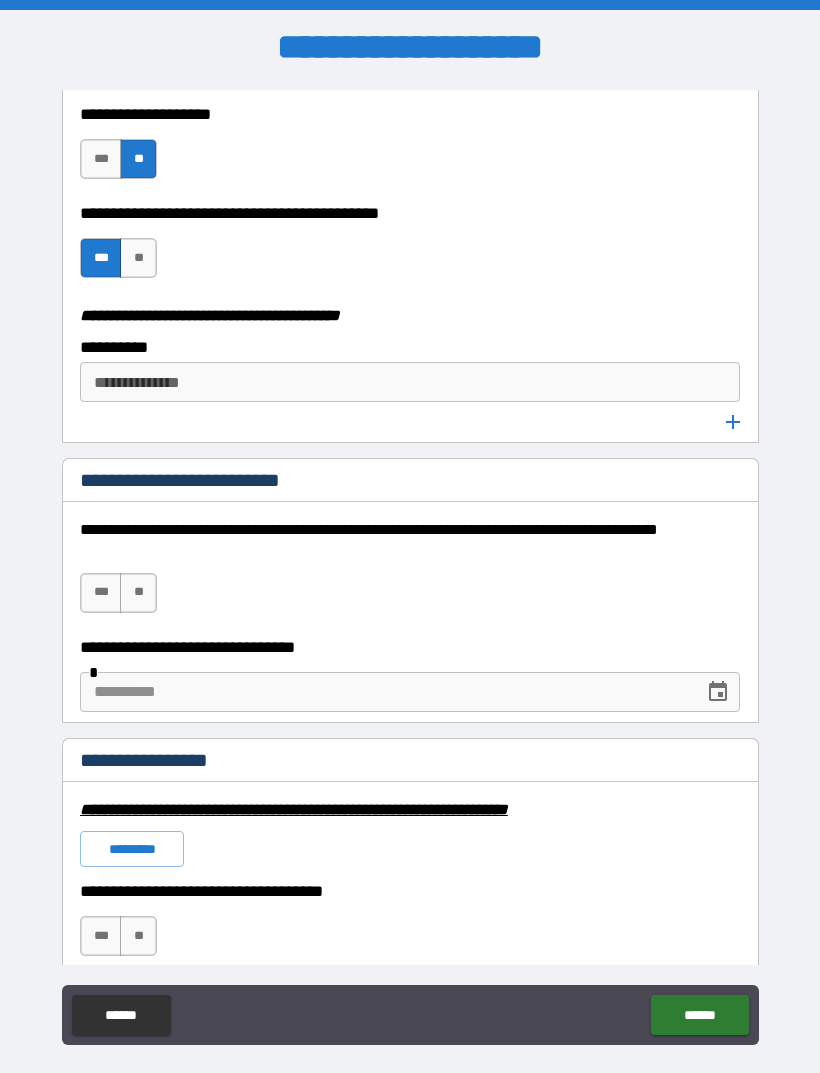 click on "**********" at bounding box center [408, 382] 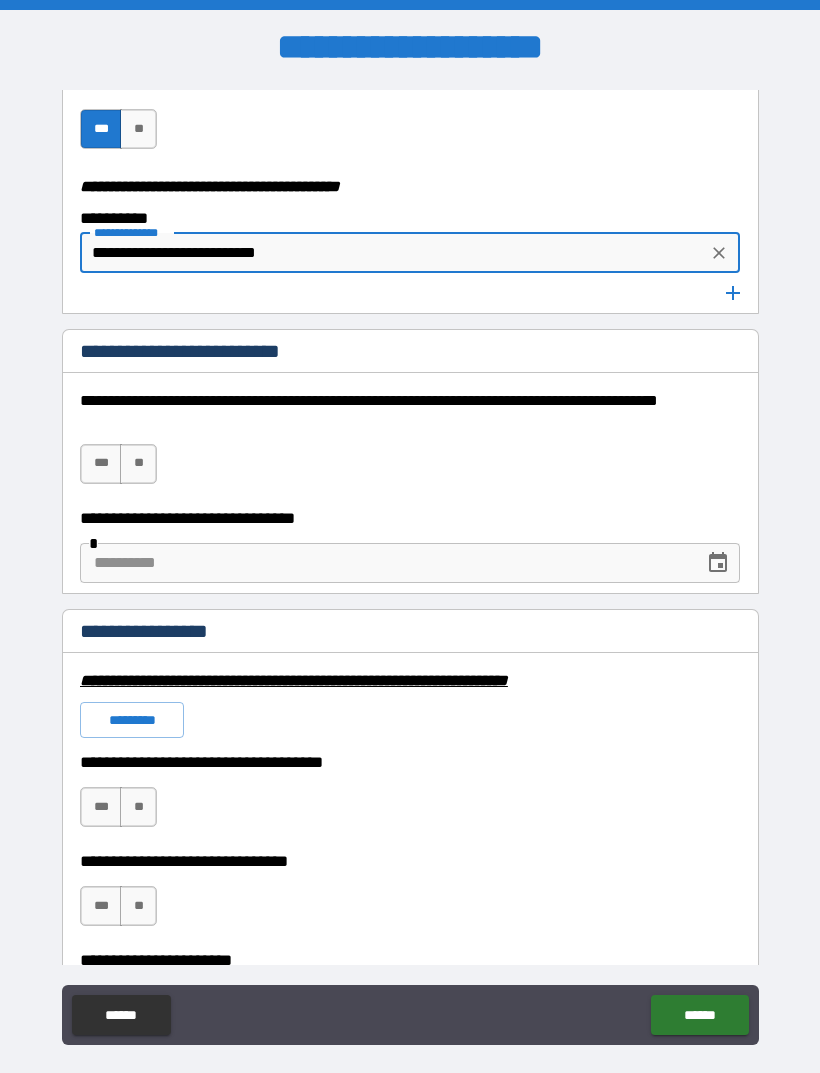 scroll, scrollTop: 4064, scrollLeft: 0, axis: vertical 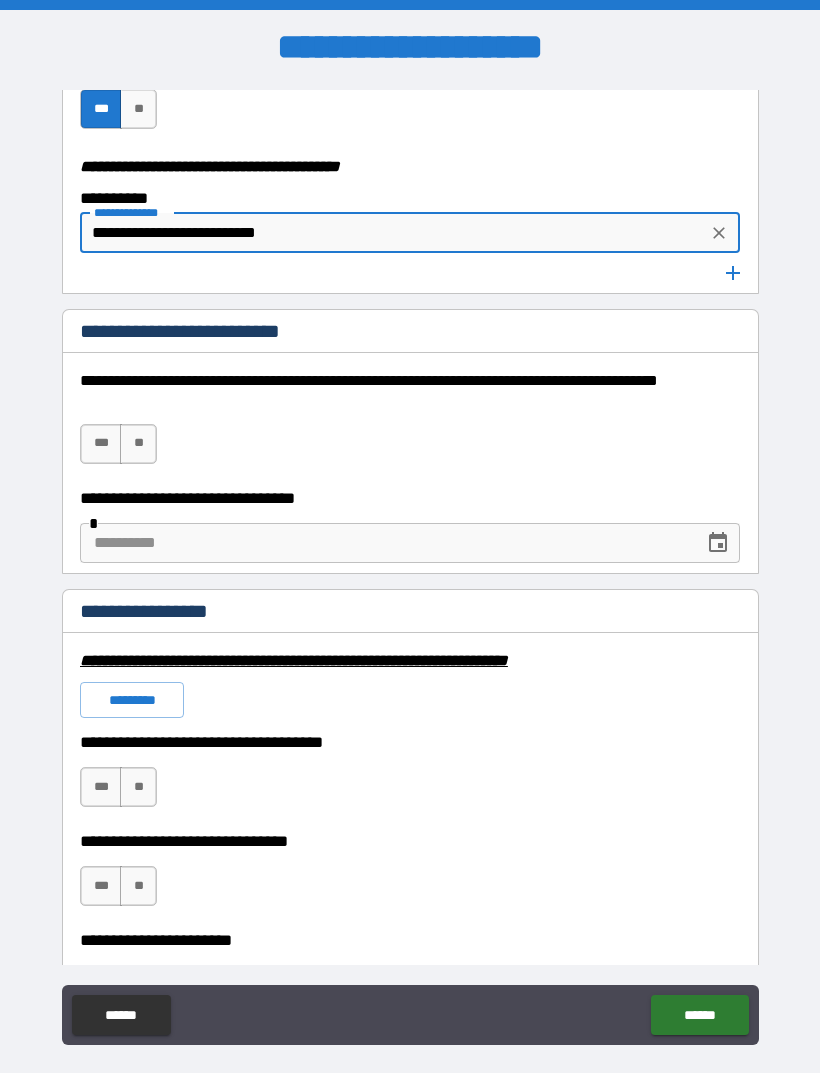 type on "**********" 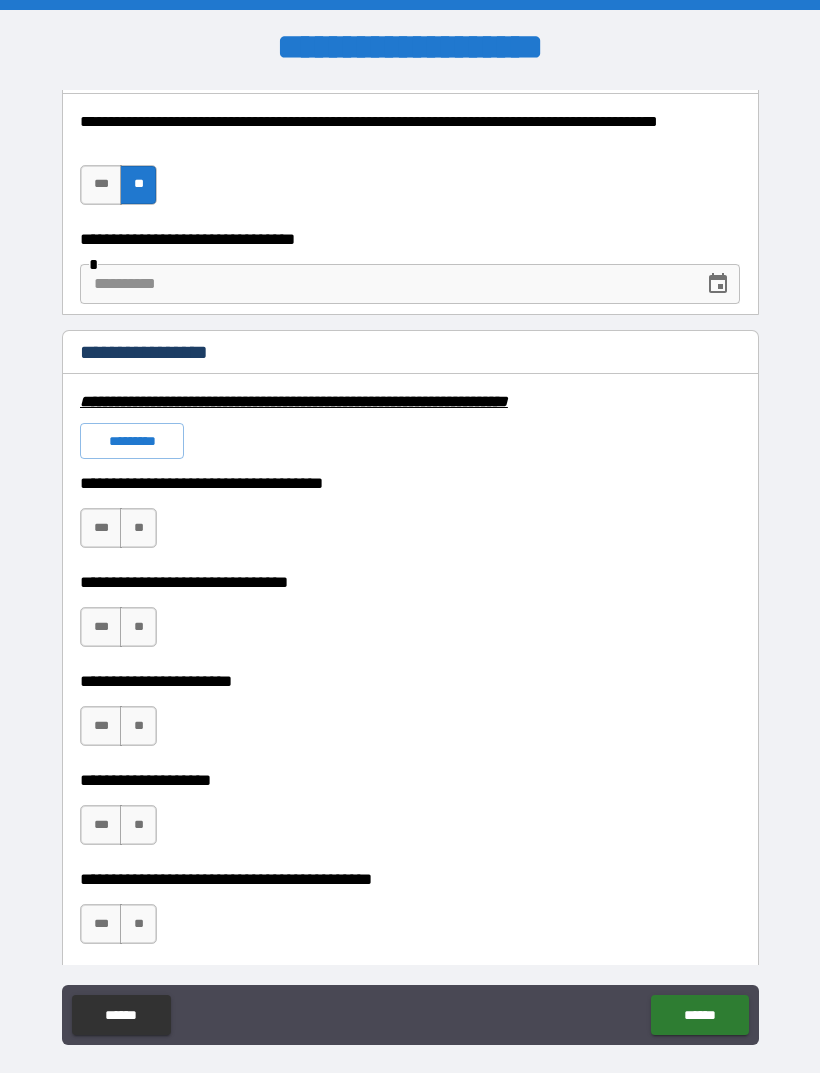 scroll, scrollTop: 4346, scrollLeft: 0, axis: vertical 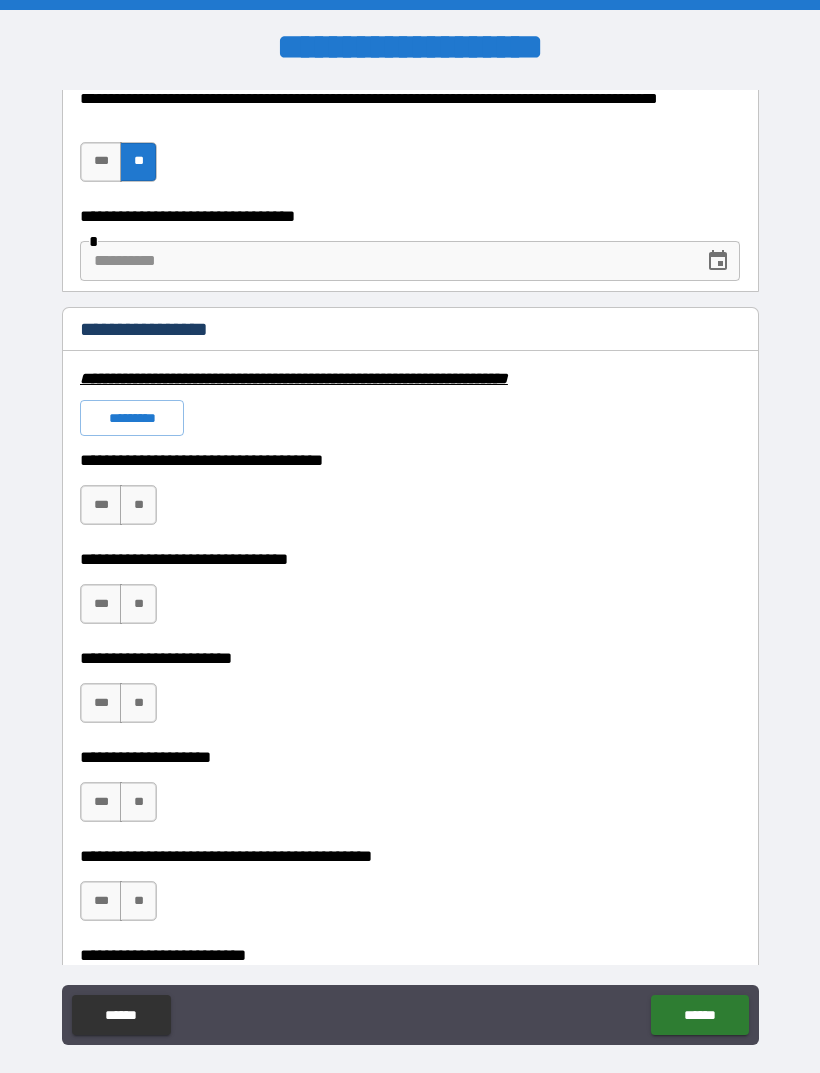click on "**" at bounding box center (138, 505) 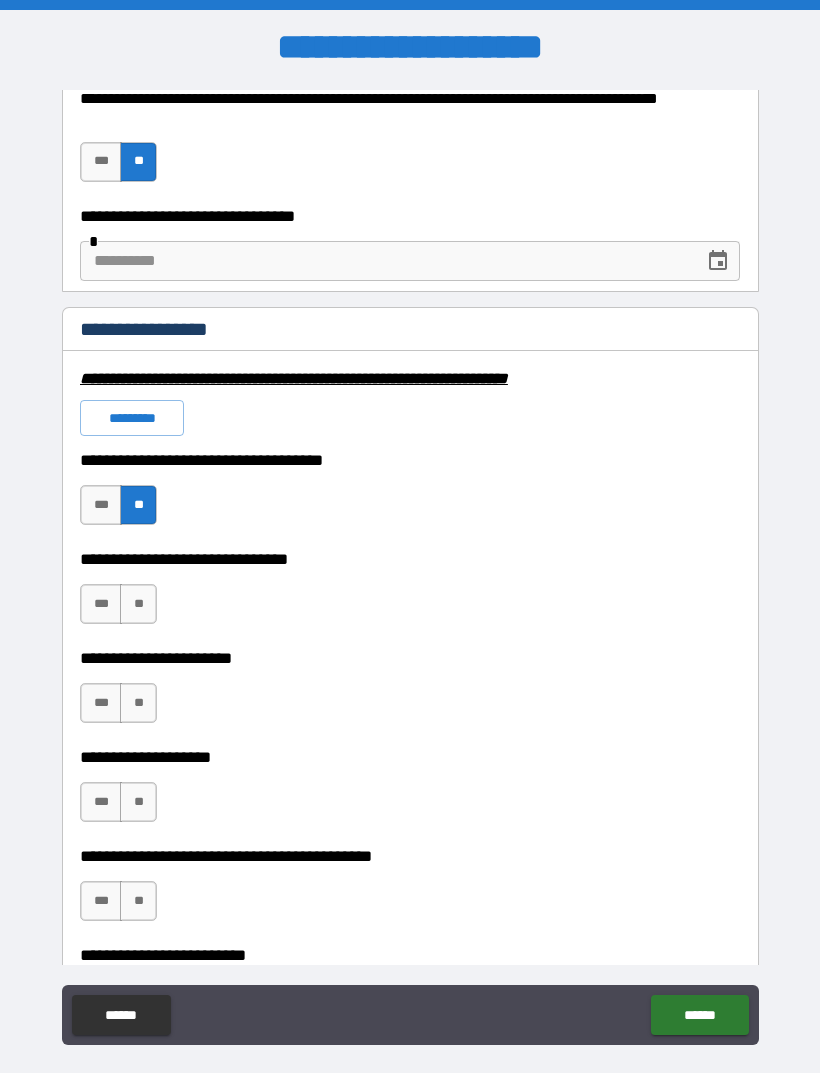 click on "**" at bounding box center [138, 604] 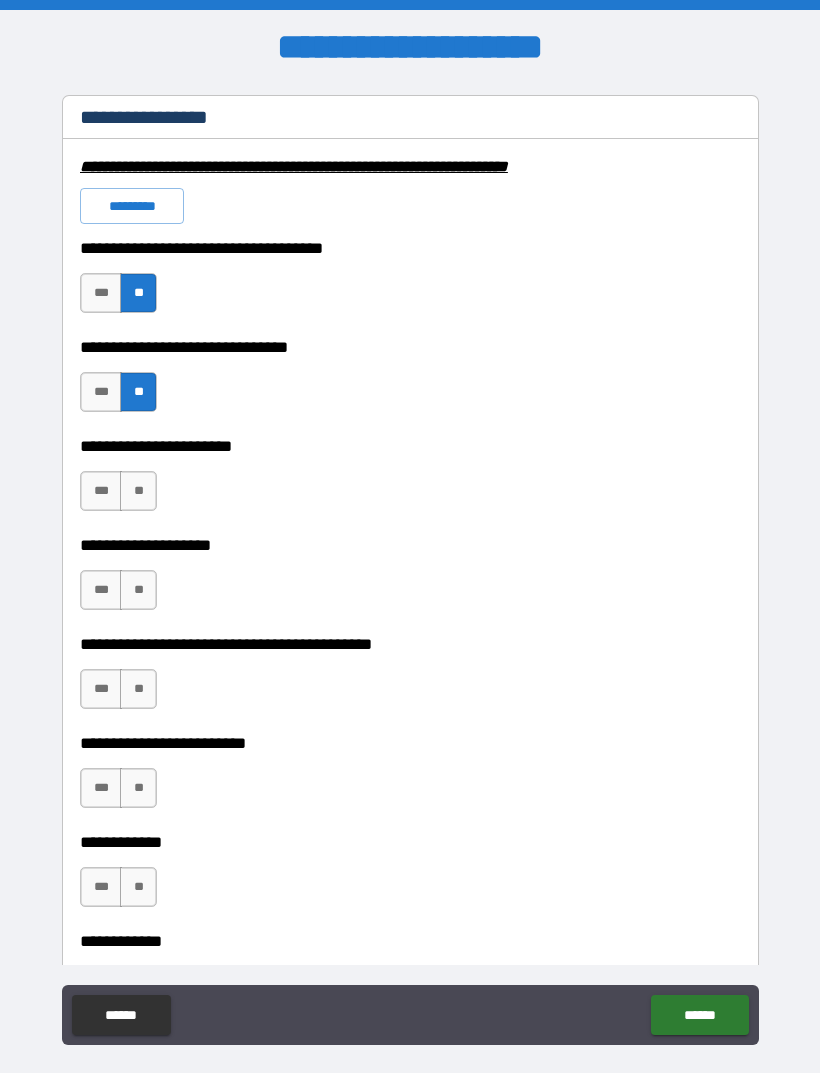 scroll, scrollTop: 4560, scrollLeft: 0, axis: vertical 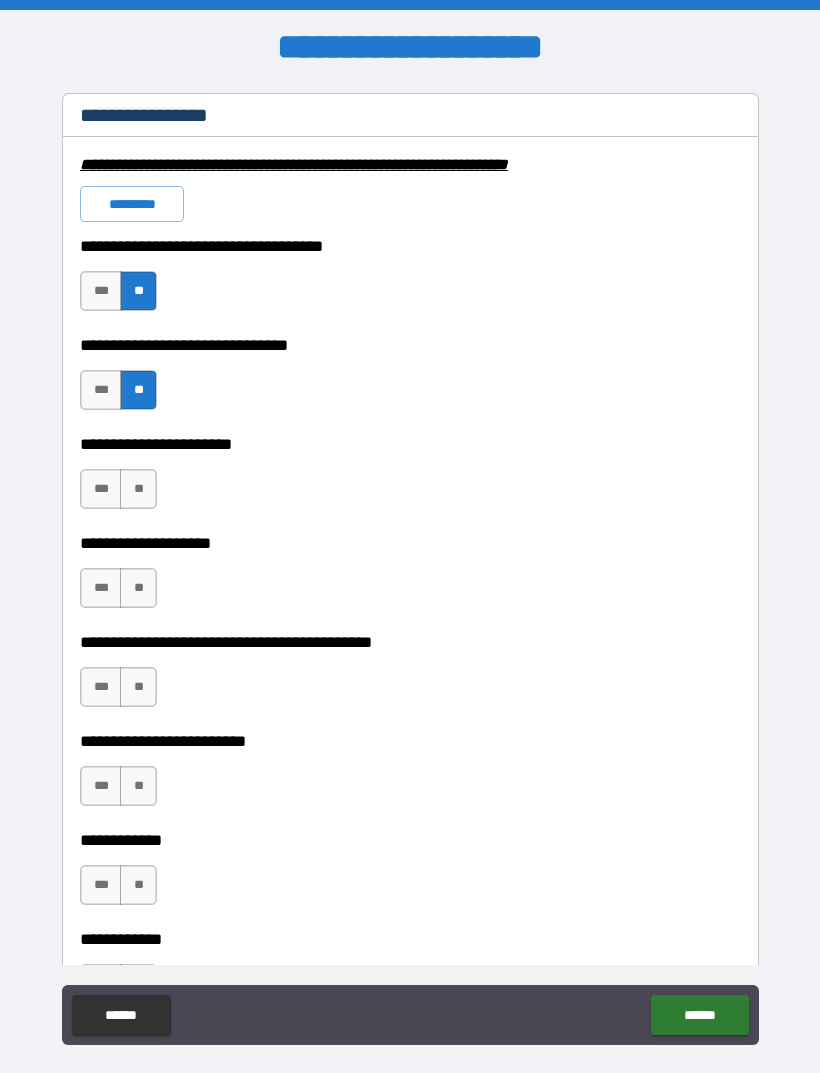 click on "**" at bounding box center [138, 489] 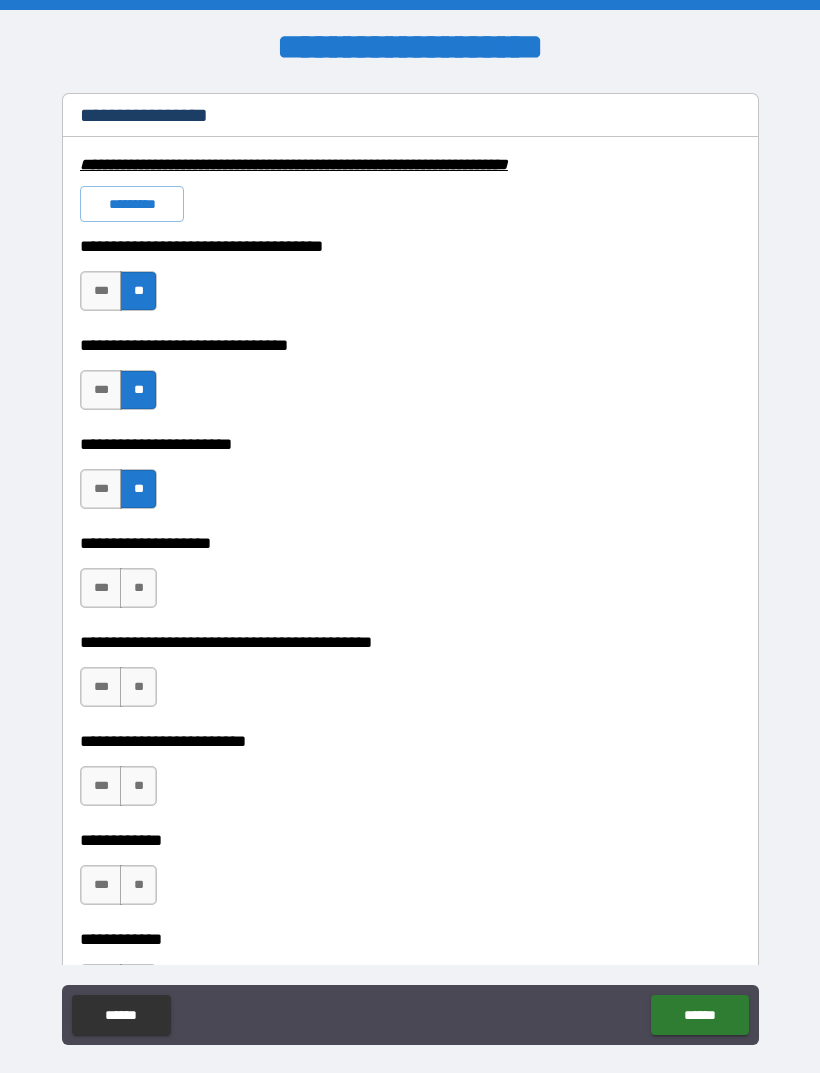 click on "**" at bounding box center (138, 588) 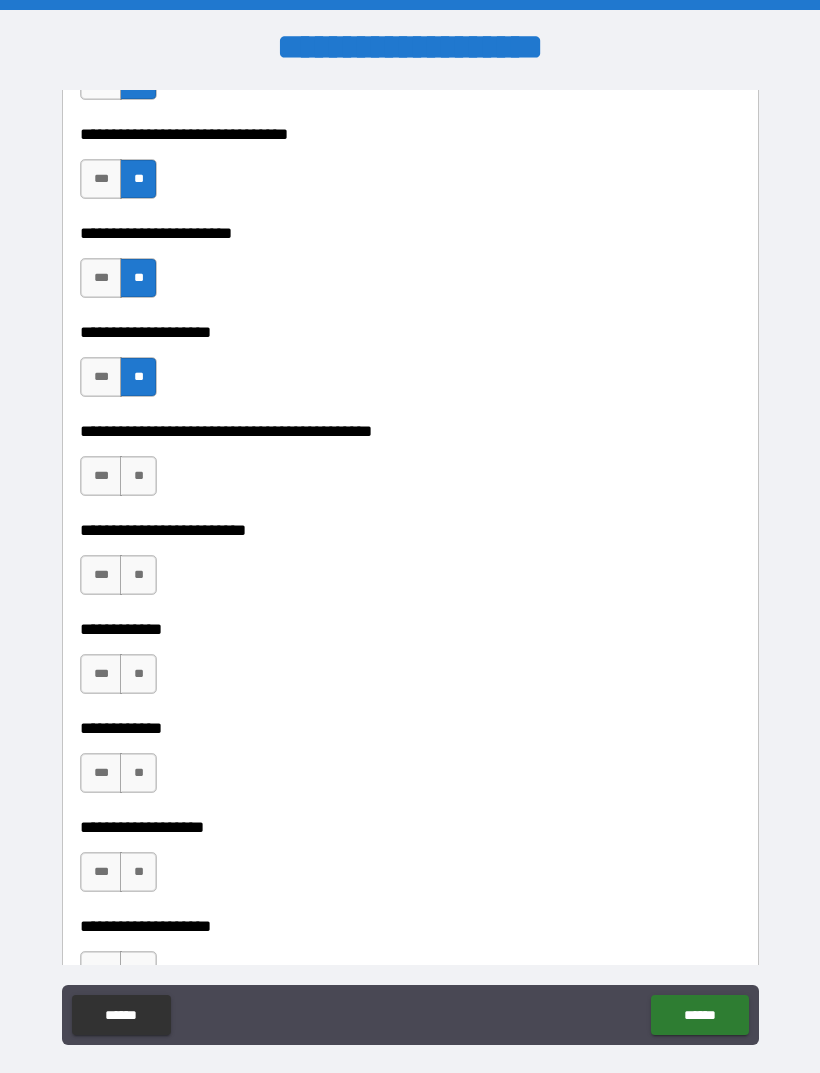 scroll, scrollTop: 4772, scrollLeft: 0, axis: vertical 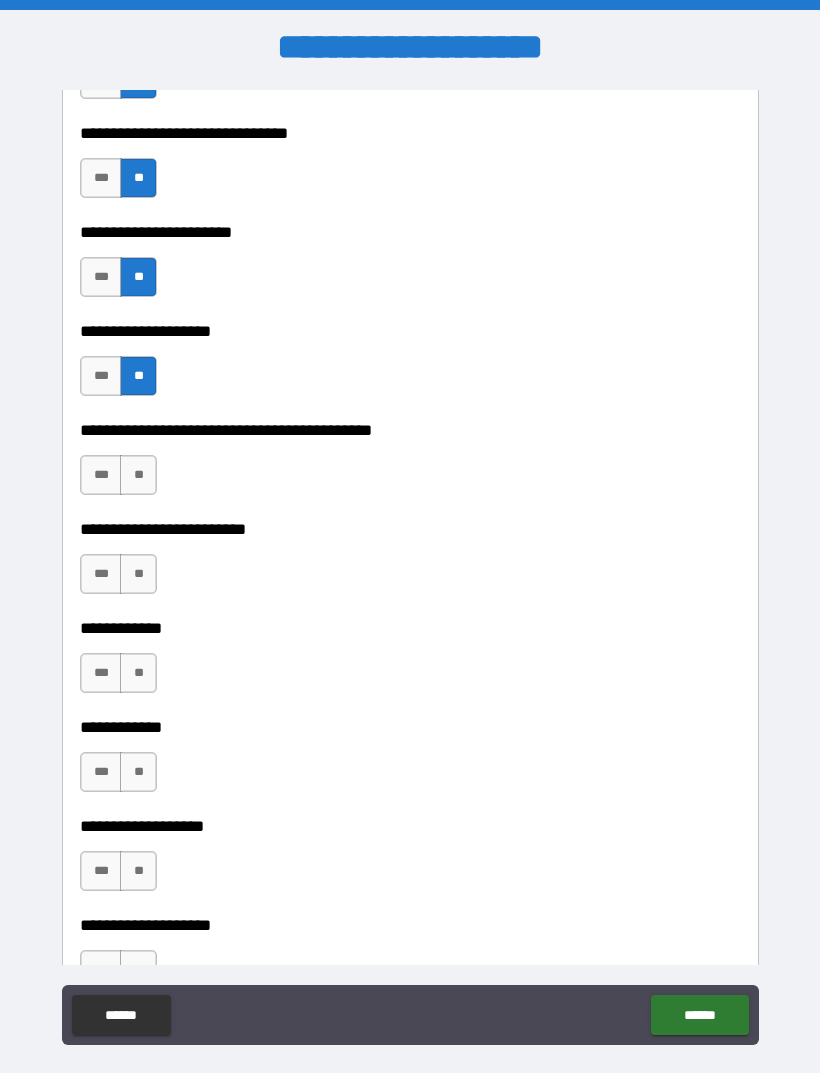 click on "**" at bounding box center (138, 475) 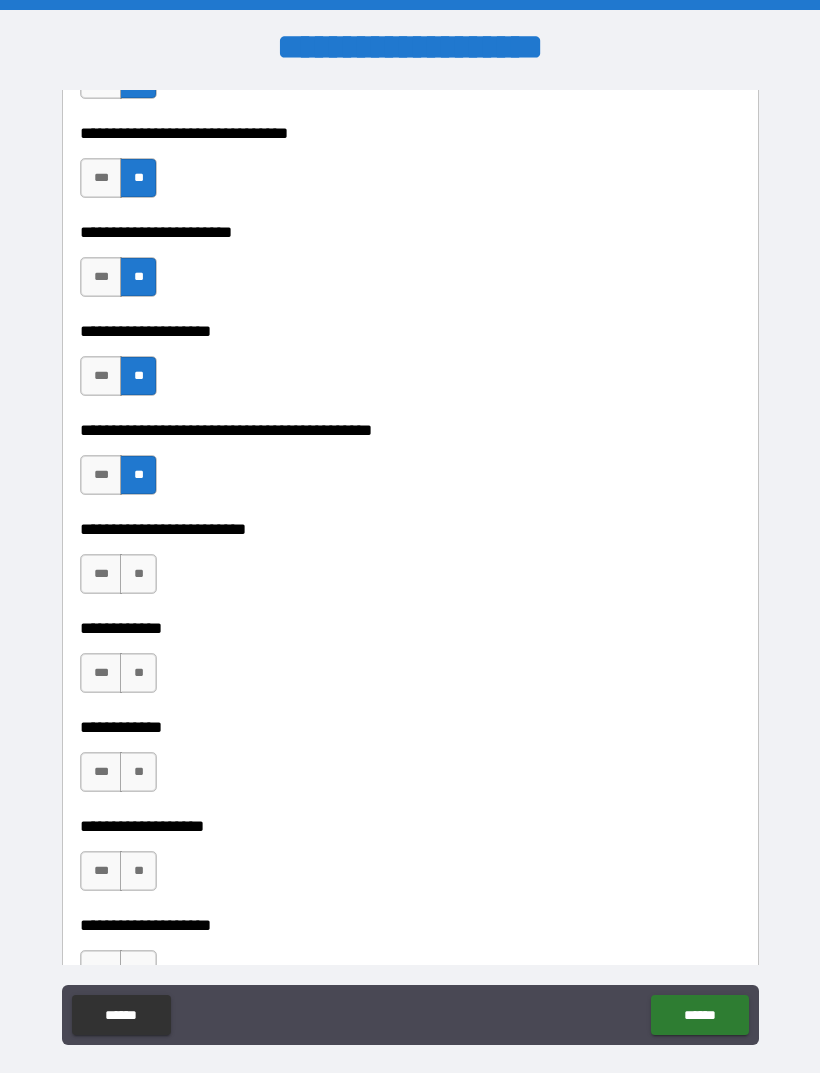click on "**" at bounding box center [138, 574] 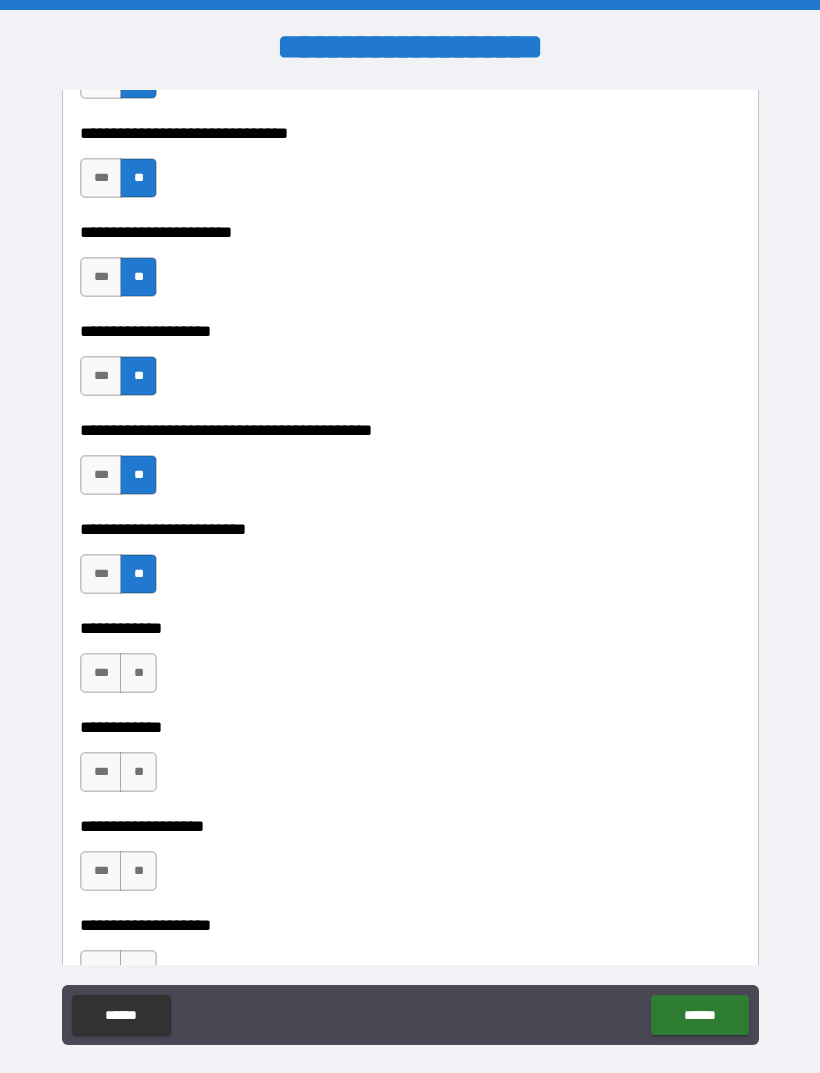 click on "**" at bounding box center (138, 673) 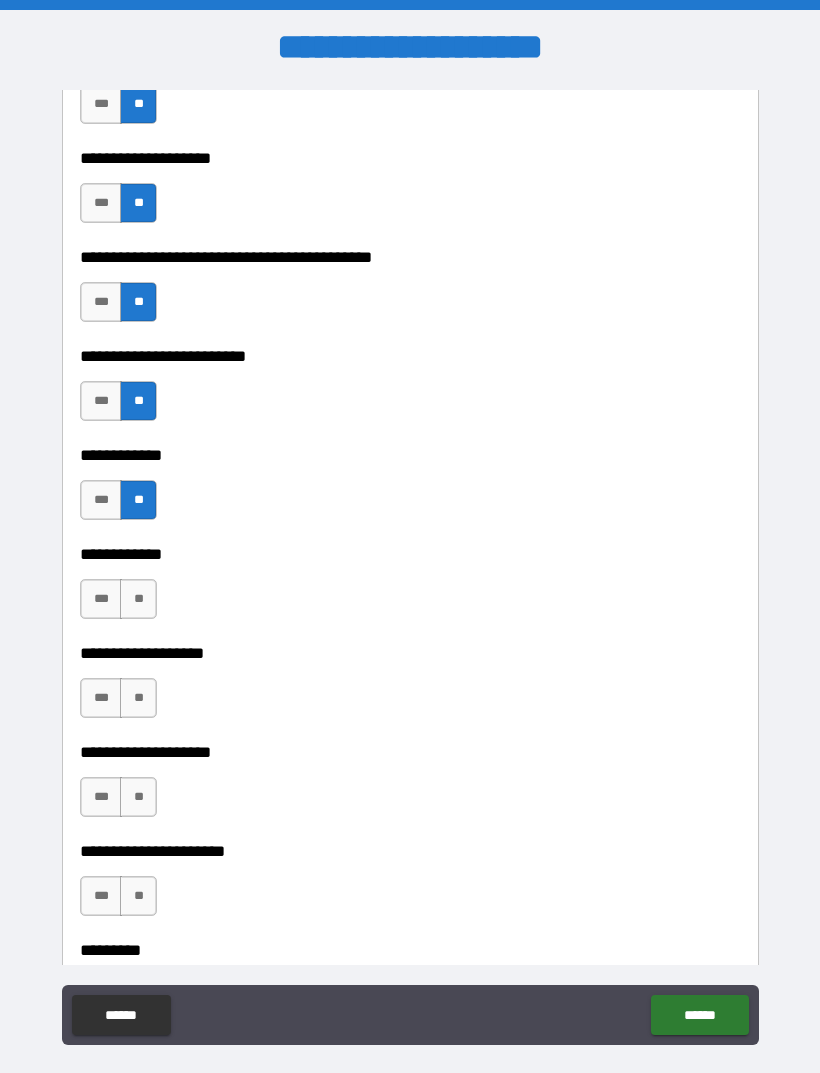 scroll, scrollTop: 4947, scrollLeft: 0, axis: vertical 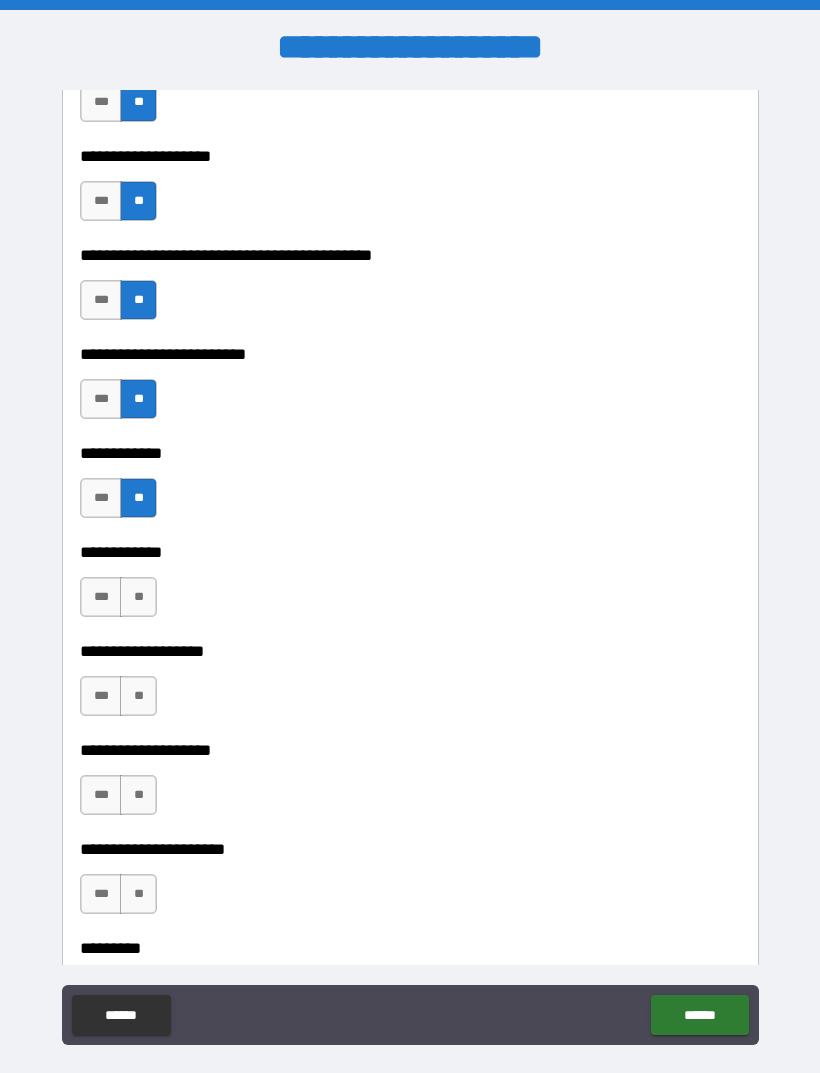 click on "**" at bounding box center (138, 597) 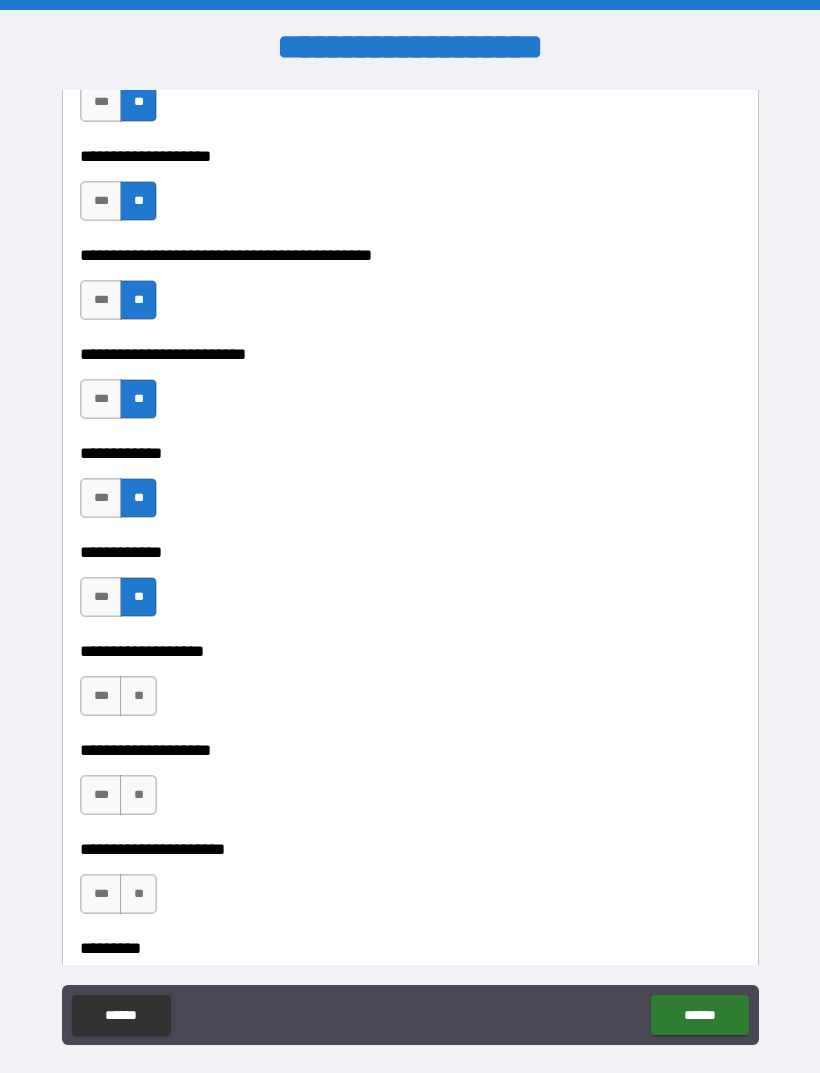 click on "**" at bounding box center (138, 696) 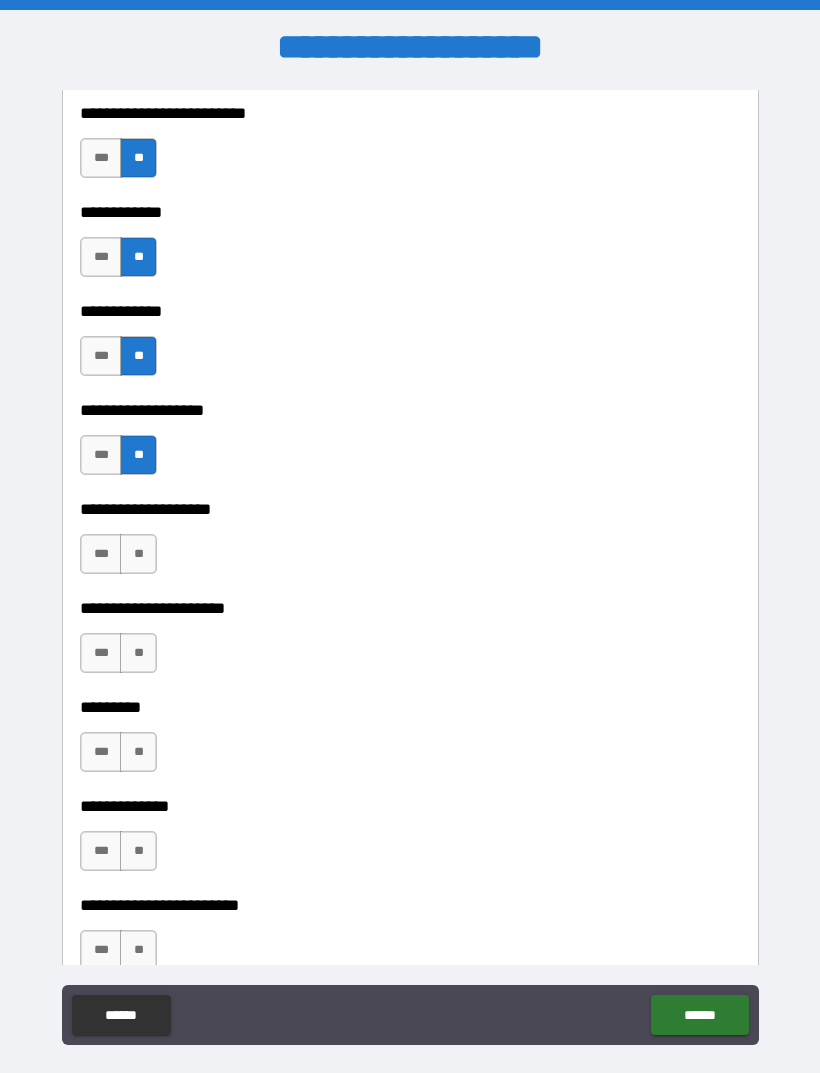 scroll, scrollTop: 5199, scrollLeft: 0, axis: vertical 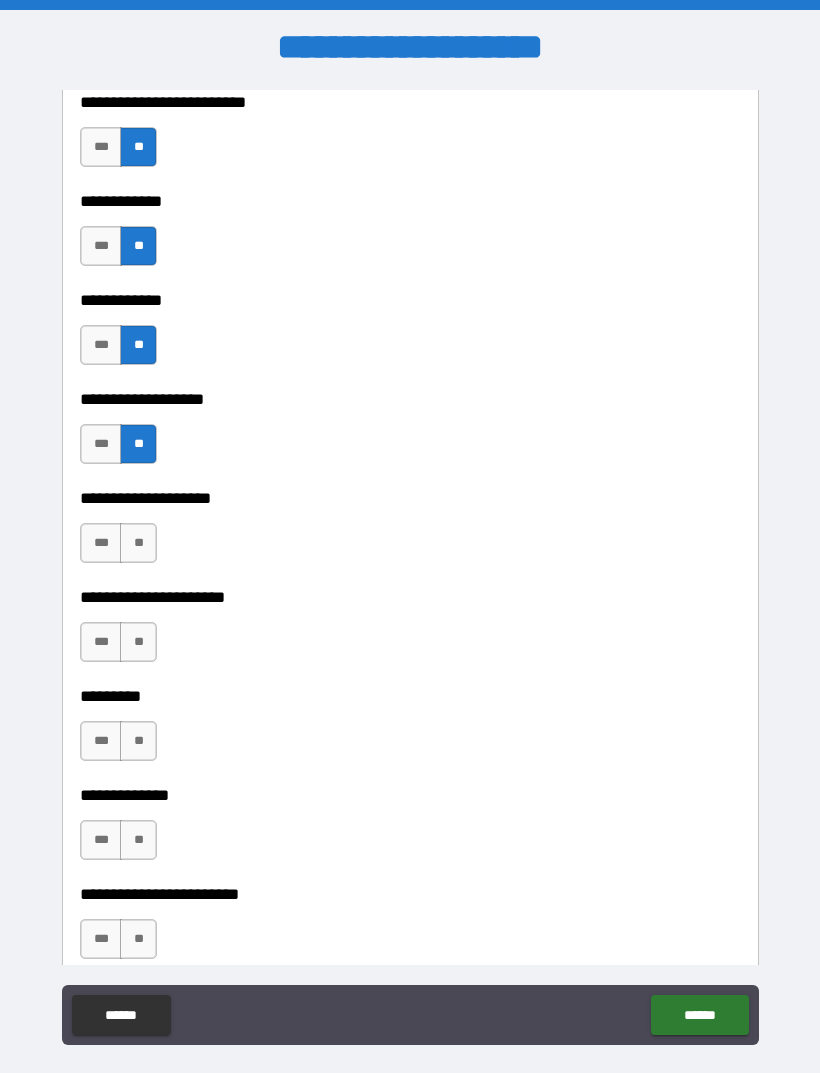 click on "**" at bounding box center [138, 543] 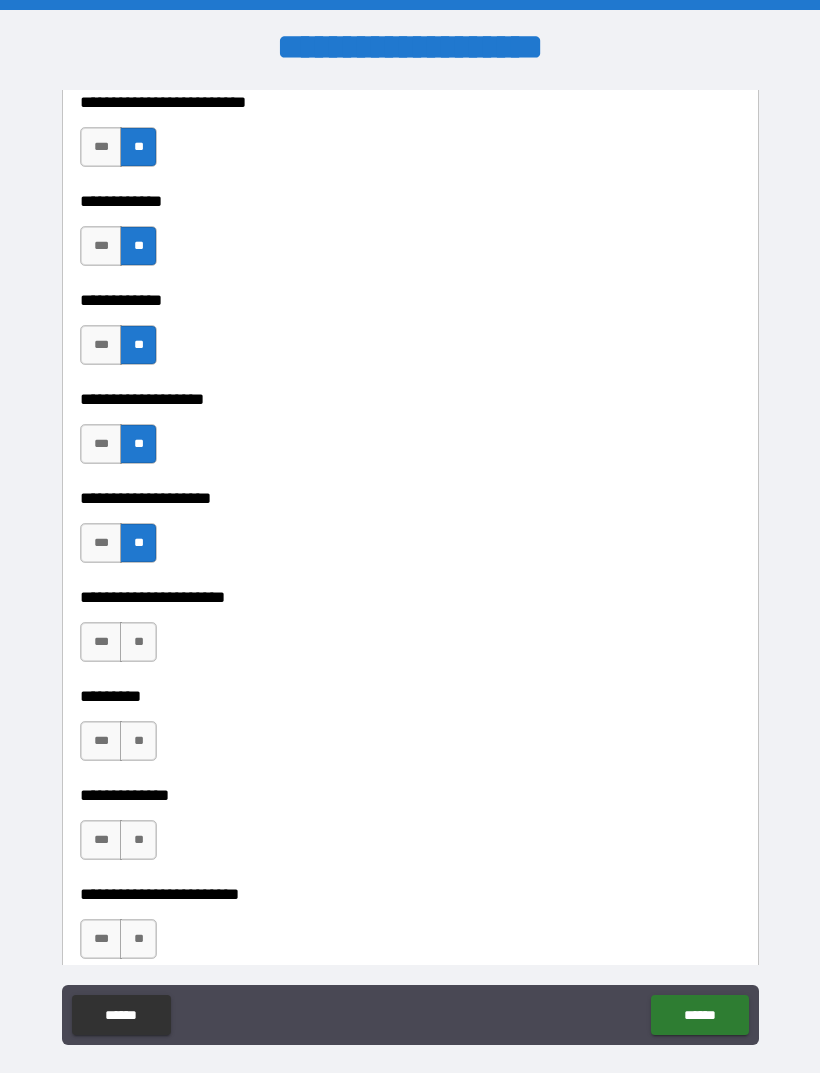 click on "**" at bounding box center [138, 642] 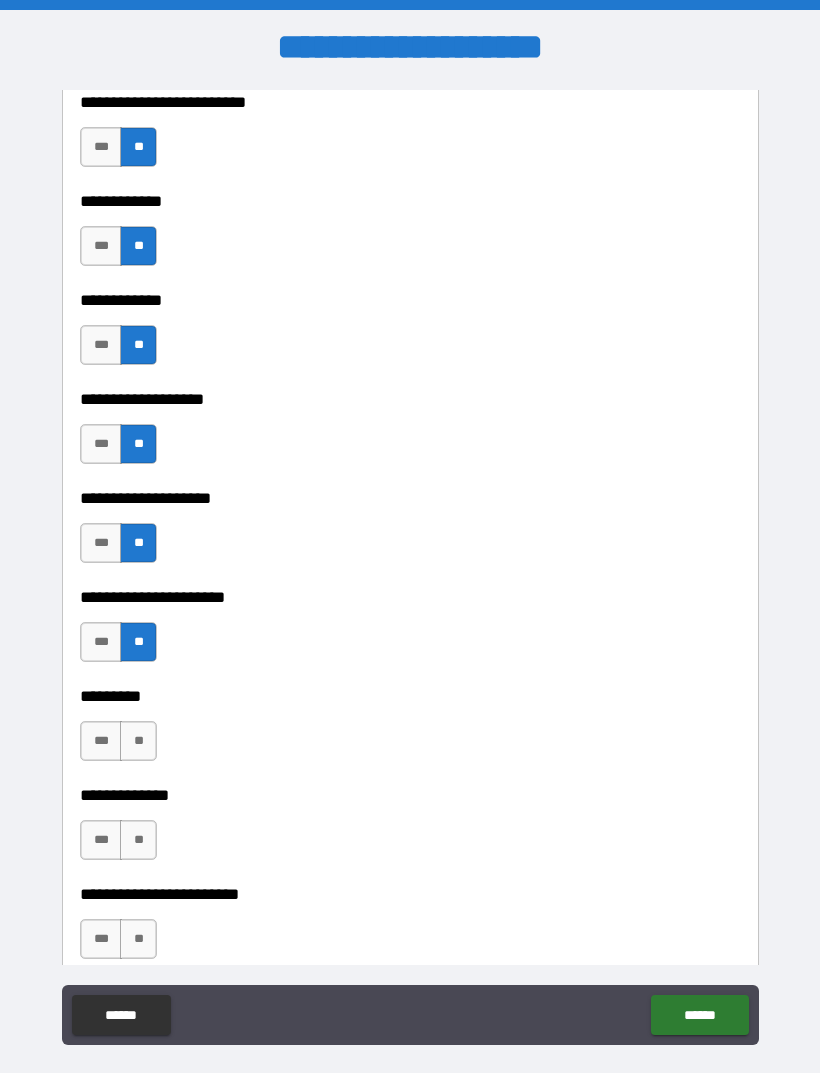 click on "**" at bounding box center (138, 741) 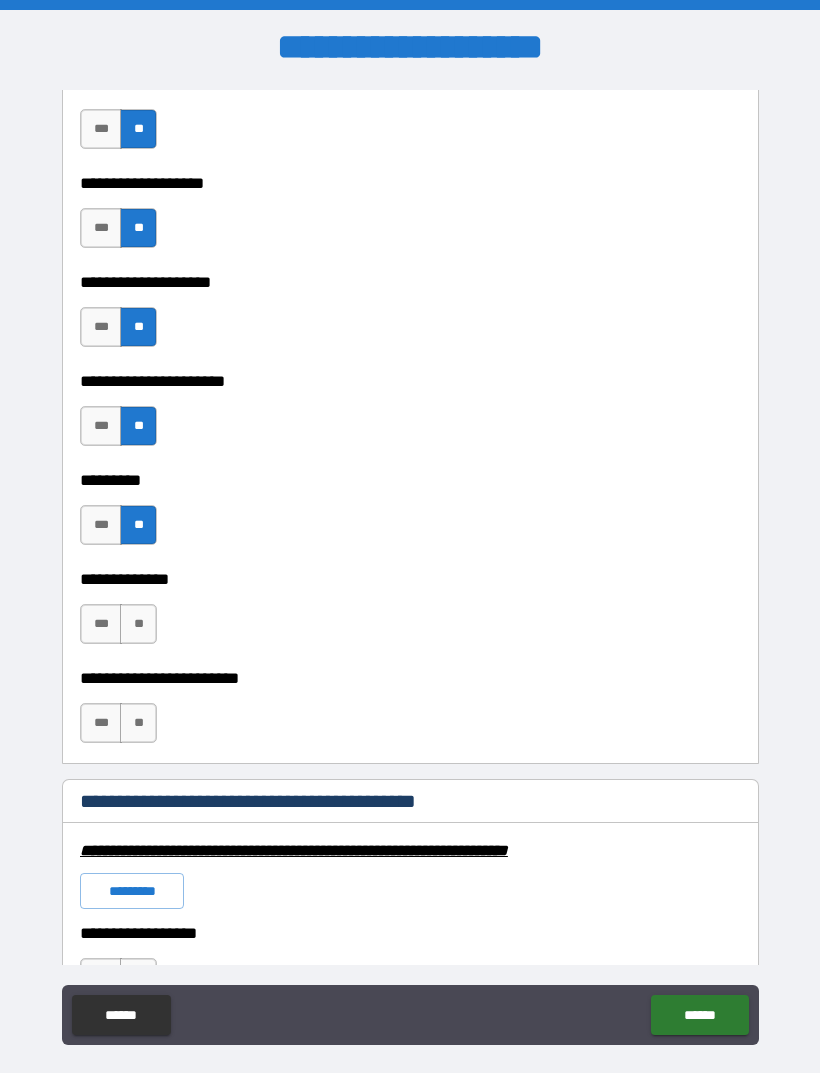 scroll, scrollTop: 5419, scrollLeft: 0, axis: vertical 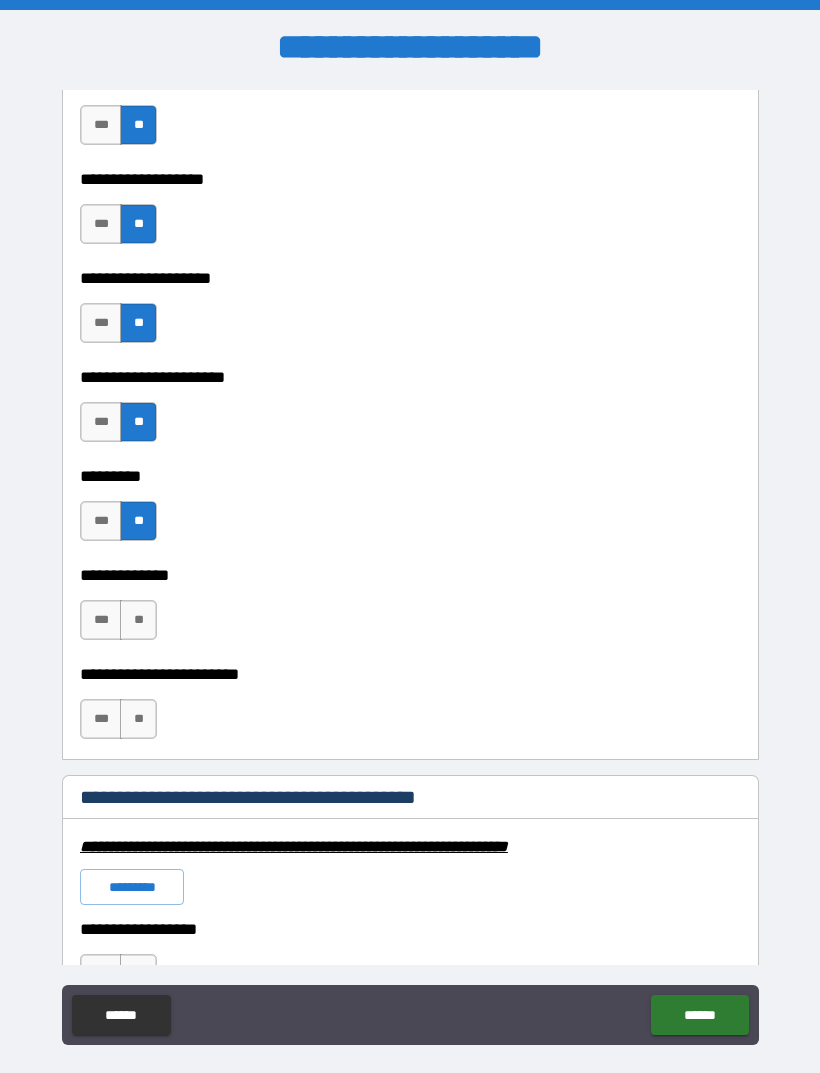 click on "**" at bounding box center [138, 620] 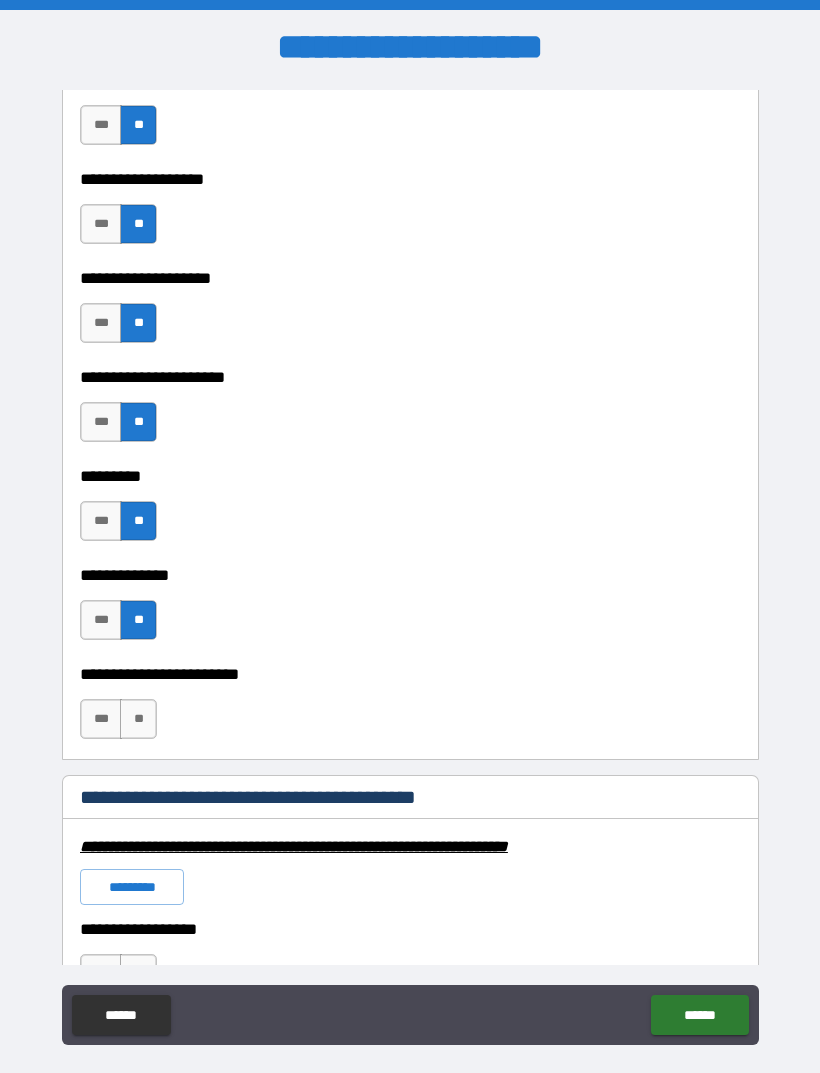 click on "**" at bounding box center [138, 719] 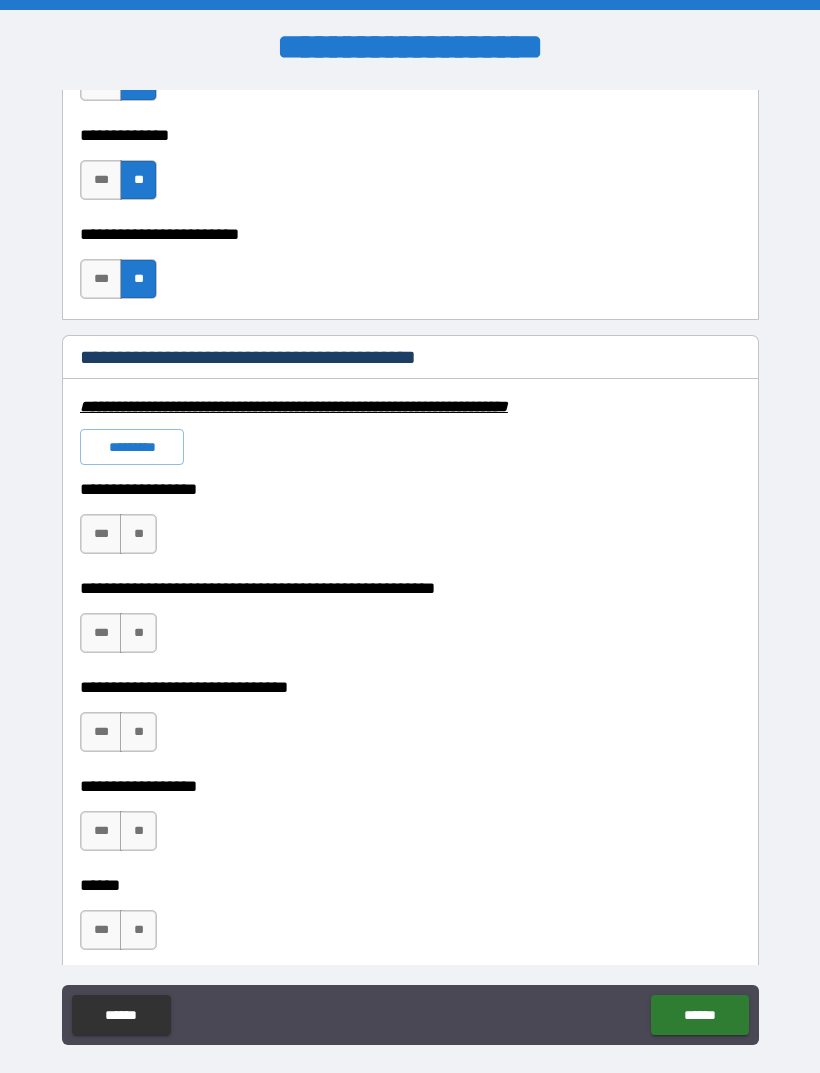 scroll, scrollTop: 5860, scrollLeft: 0, axis: vertical 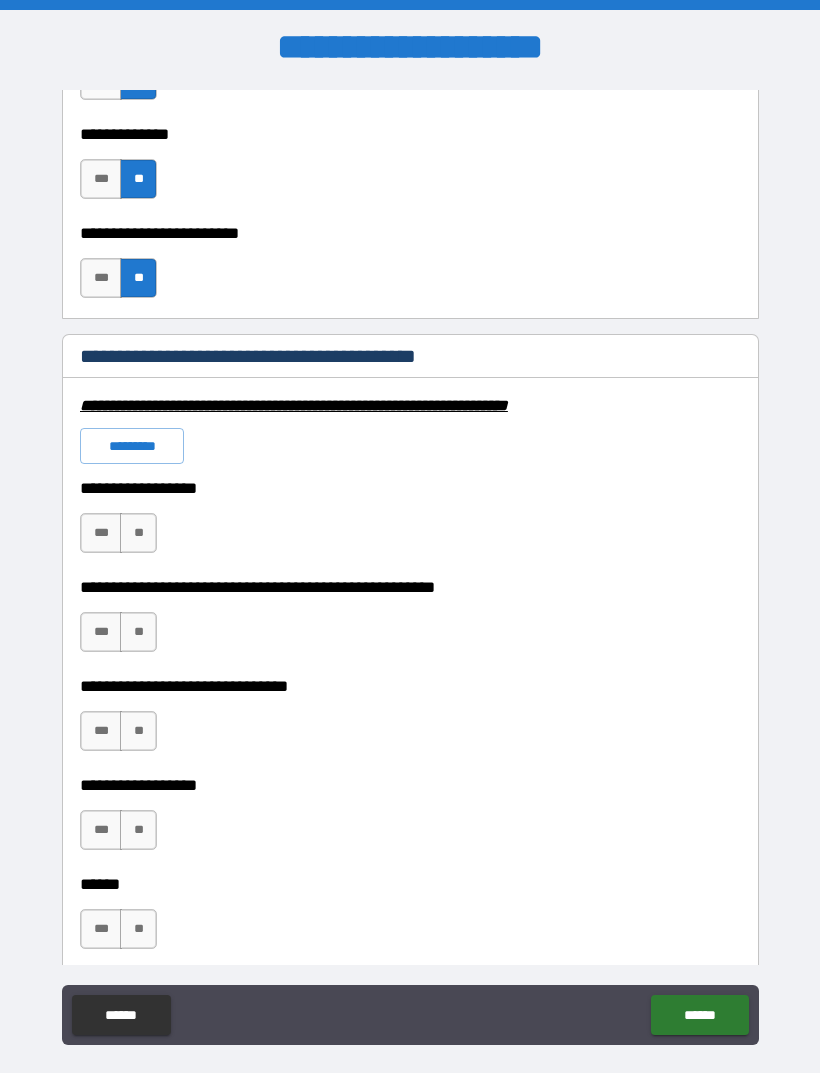 click on "**" at bounding box center (138, 533) 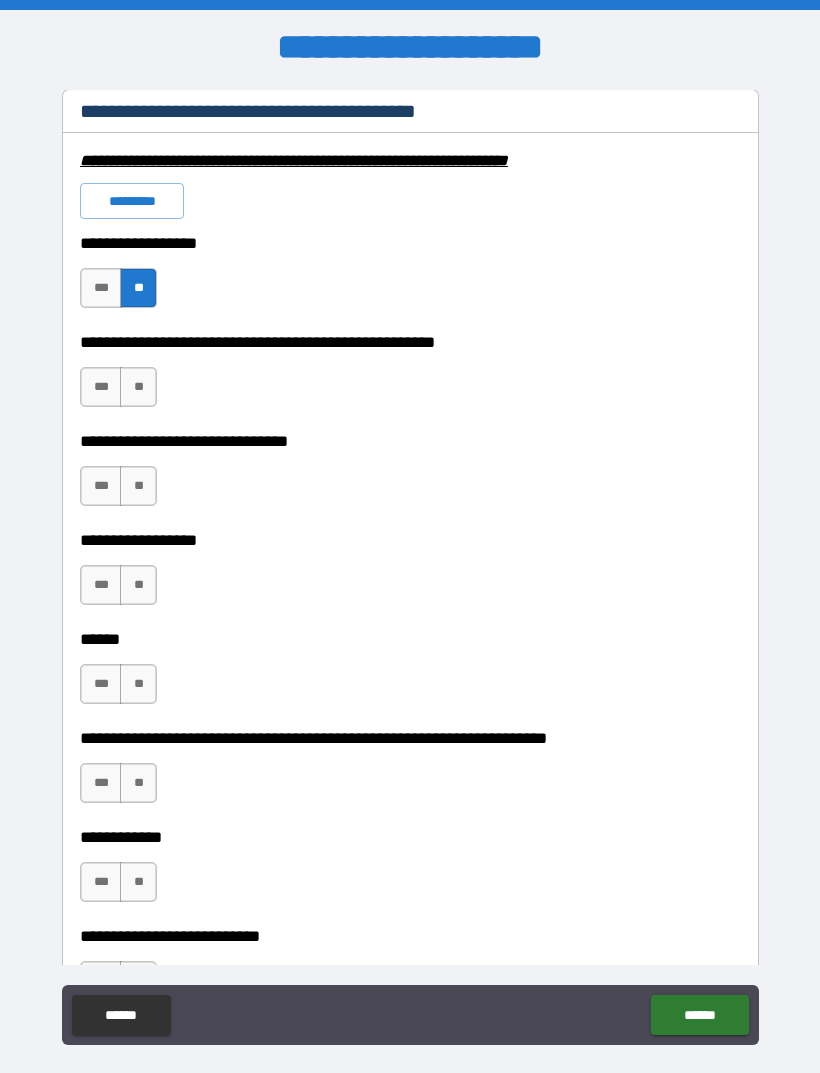 scroll, scrollTop: 6107, scrollLeft: 0, axis: vertical 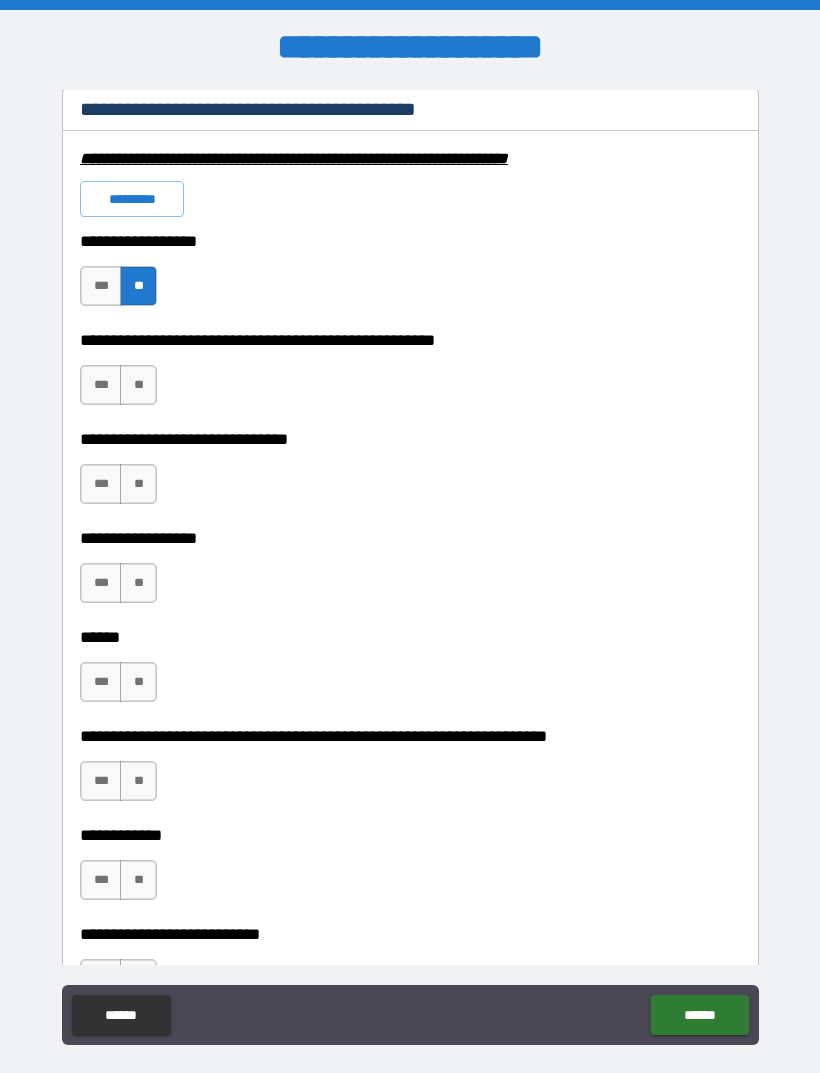 click on "**" at bounding box center (138, 385) 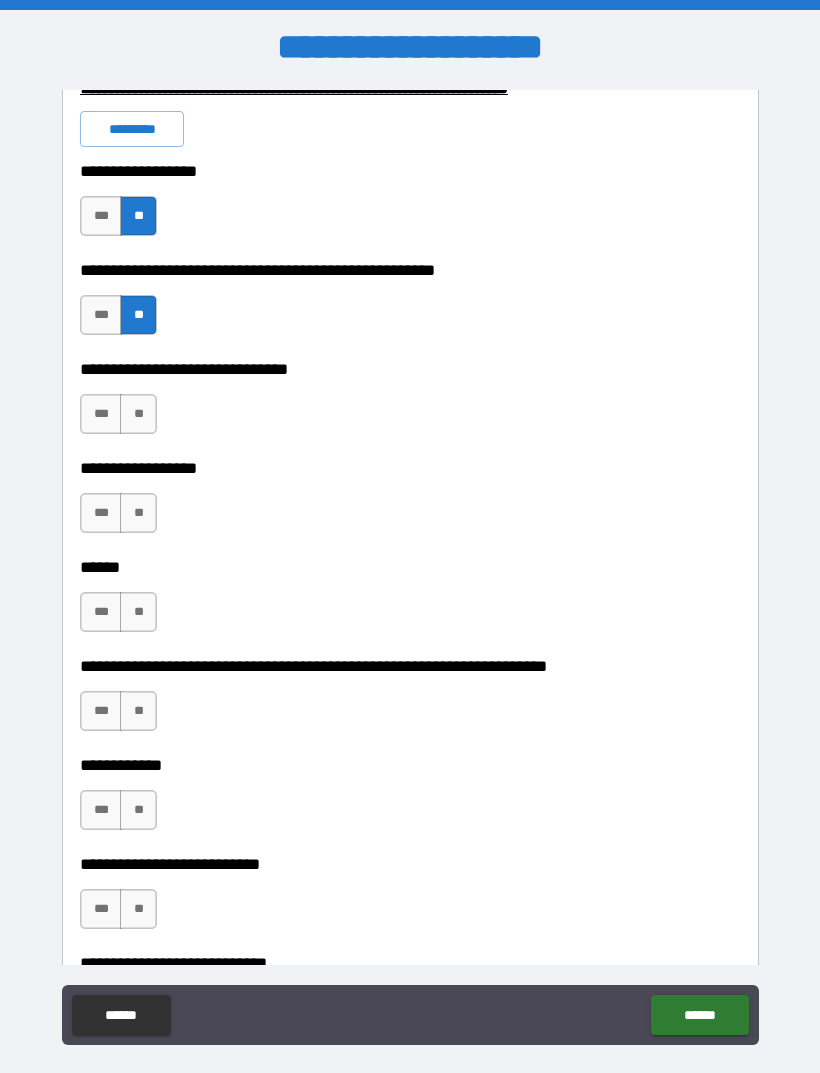 scroll, scrollTop: 6178, scrollLeft: 0, axis: vertical 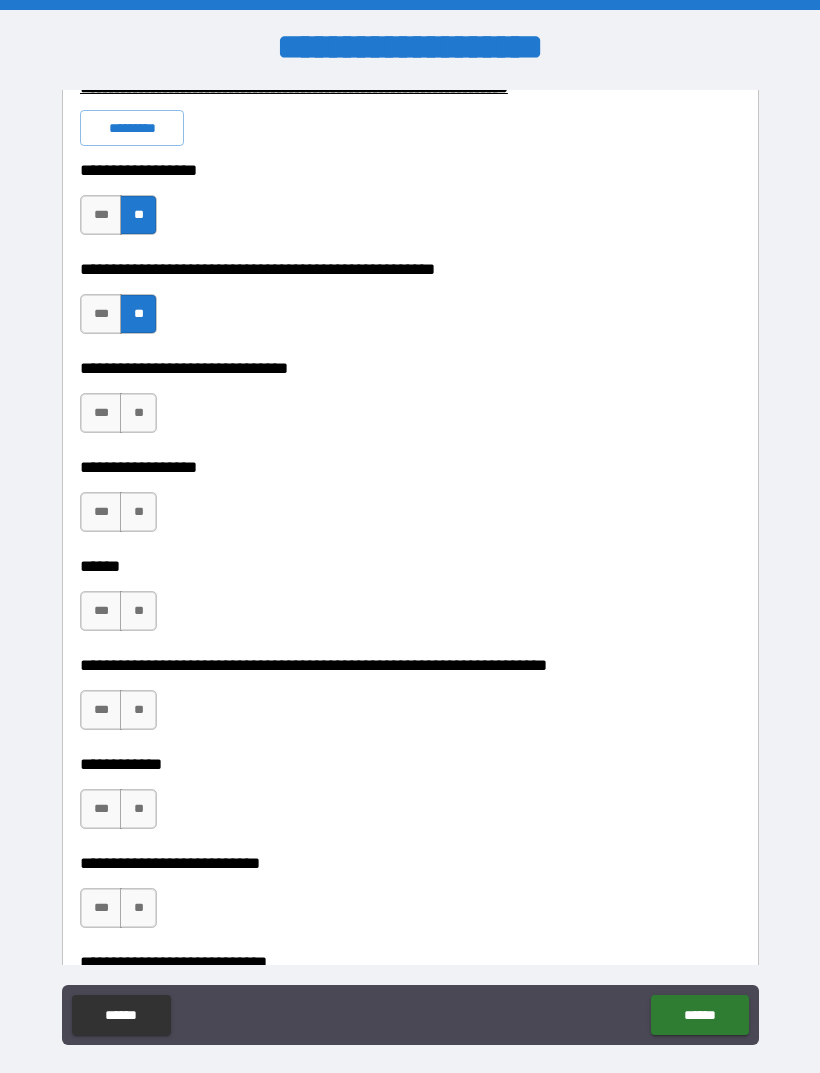 click on "**" at bounding box center (138, 413) 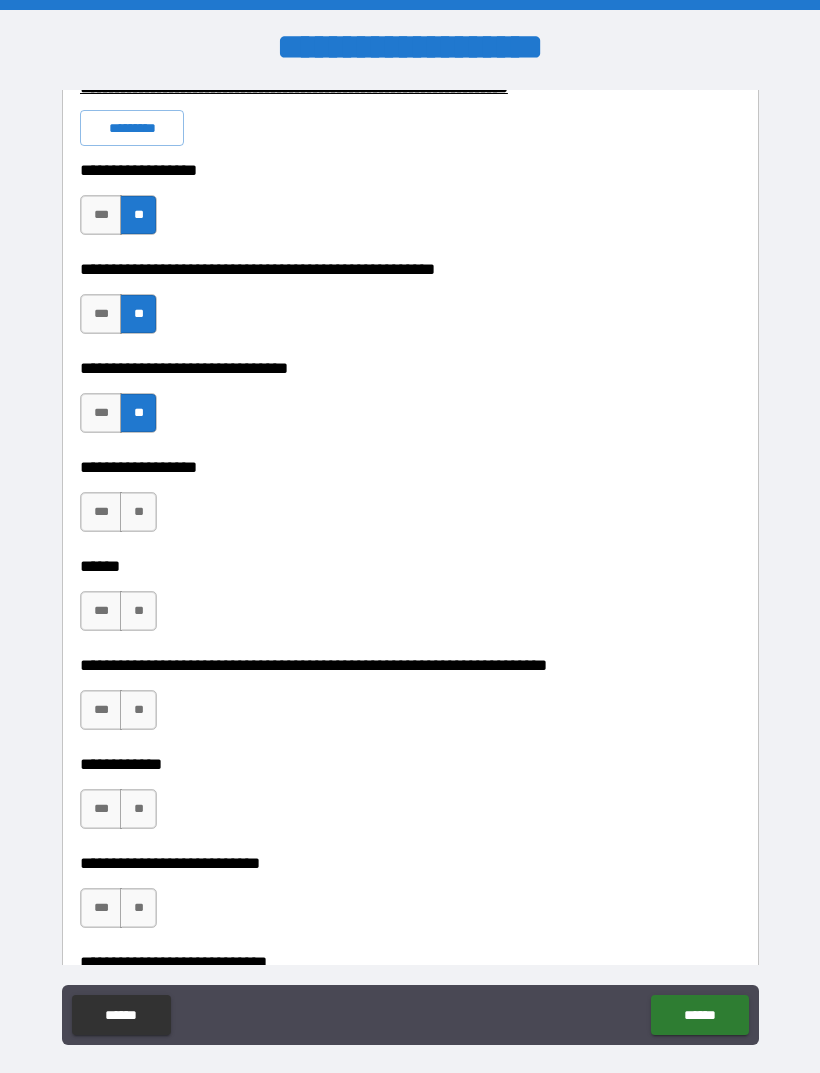 click on "**" at bounding box center [138, 512] 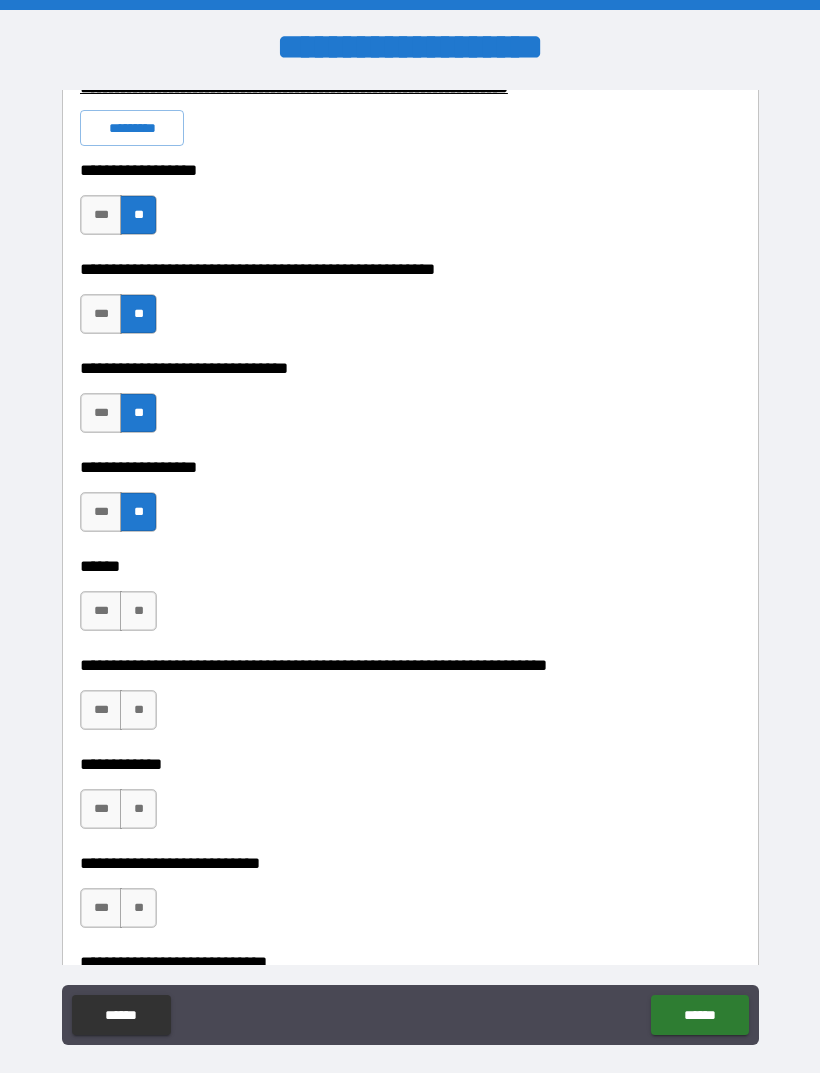 click on "**" at bounding box center (138, 611) 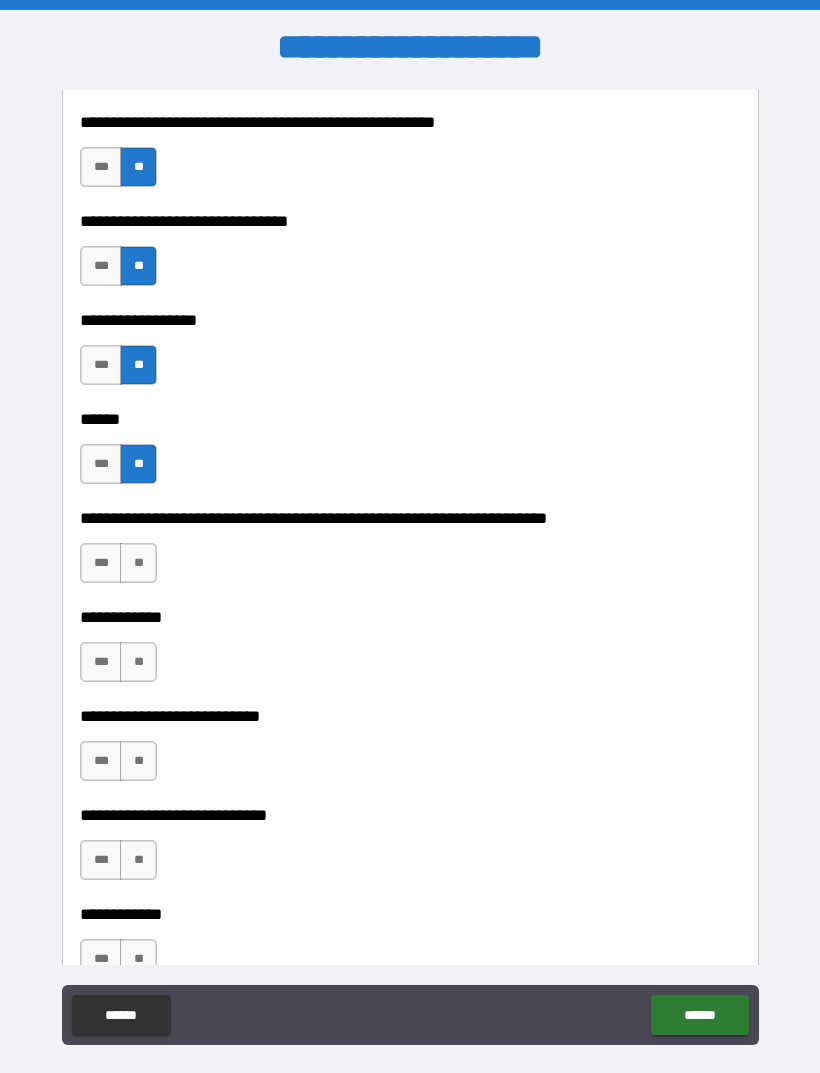 scroll, scrollTop: 6340, scrollLeft: 0, axis: vertical 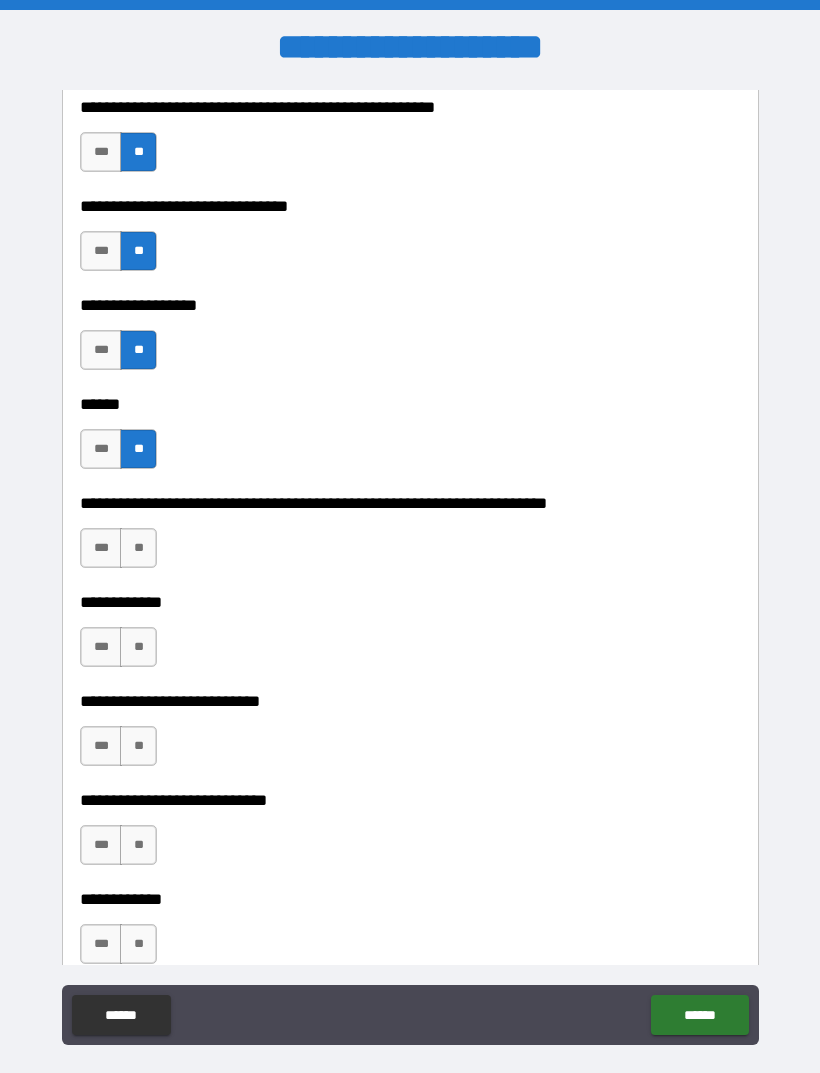 click on "**" at bounding box center [138, 548] 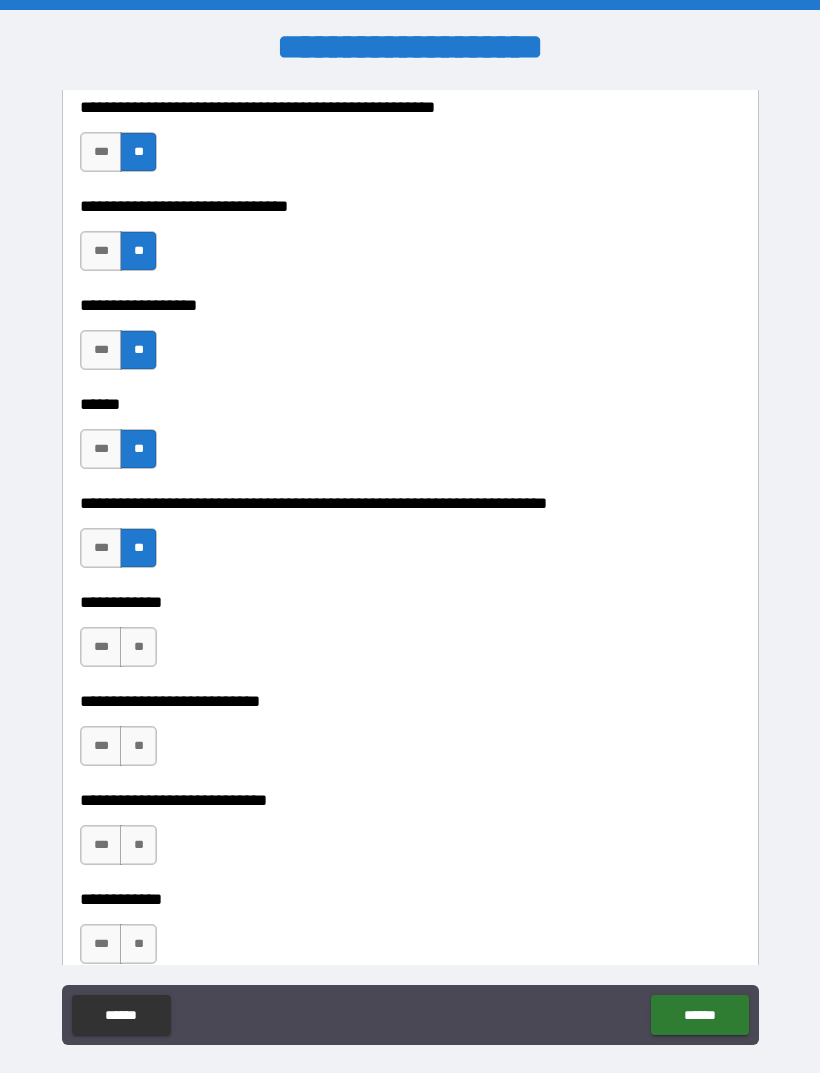 click on "**" at bounding box center [138, 647] 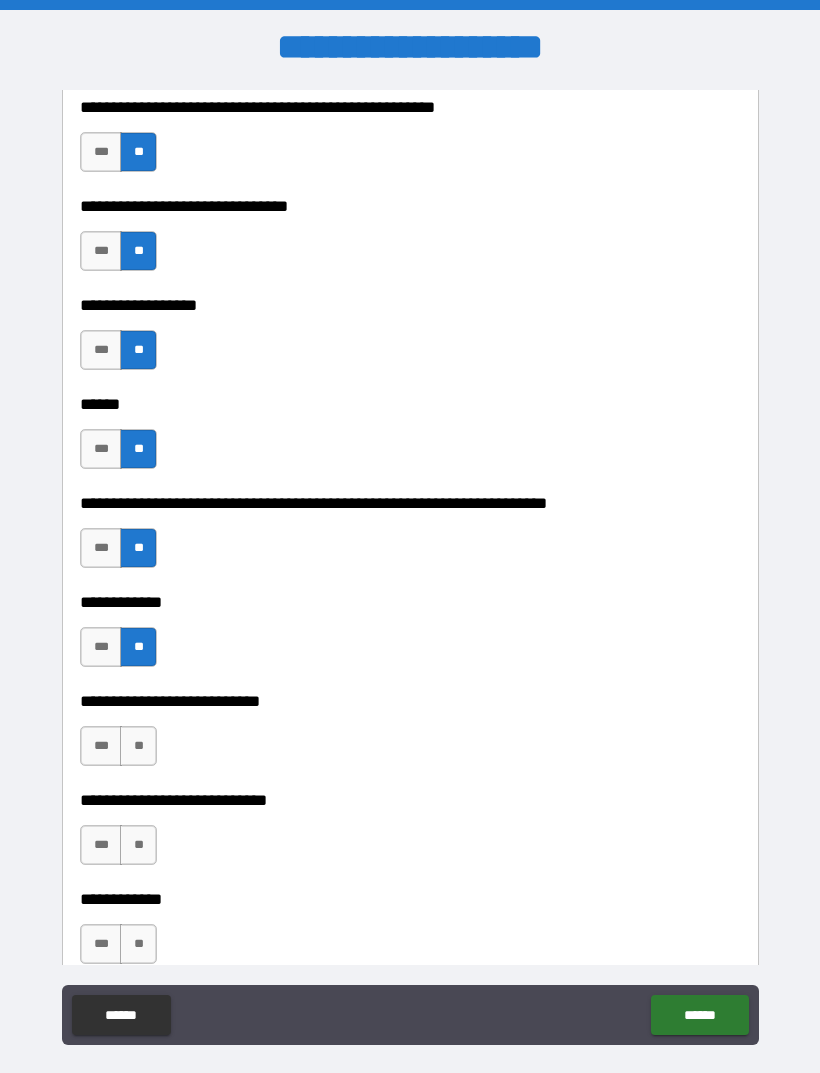 click on "**" at bounding box center (138, 647) 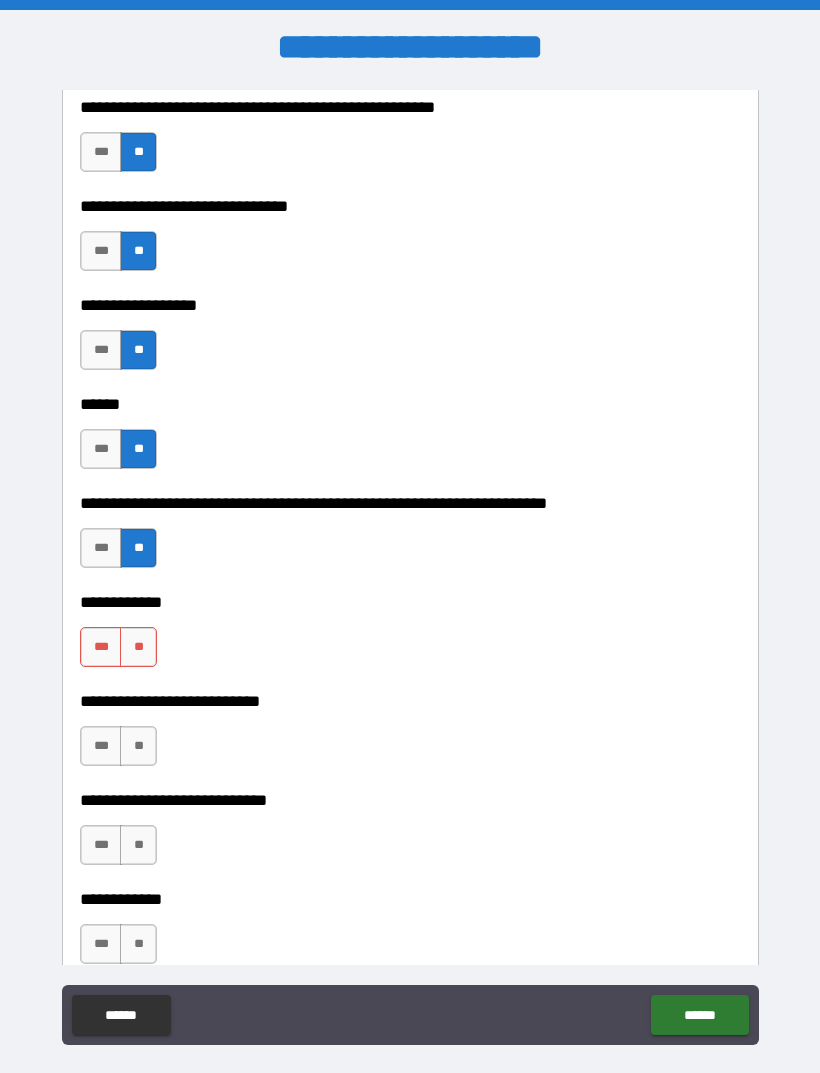 click on "**" at bounding box center (138, 647) 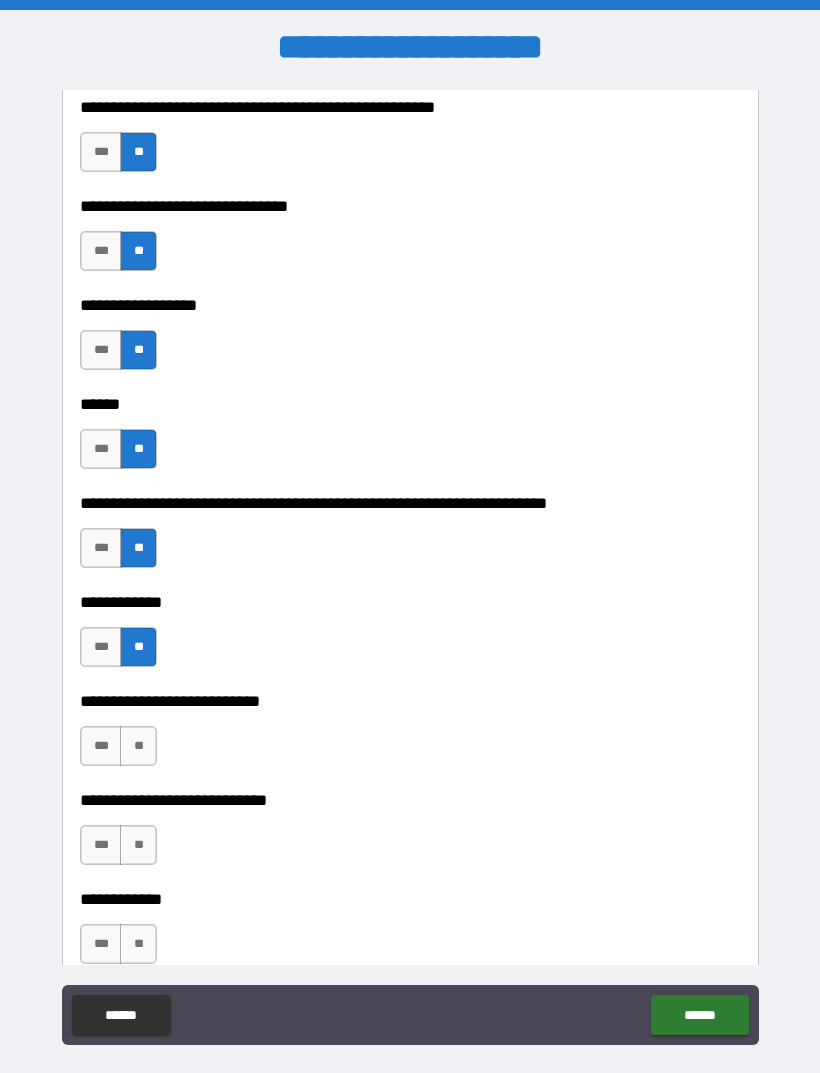 click on "**" at bounding box center (138, 746) 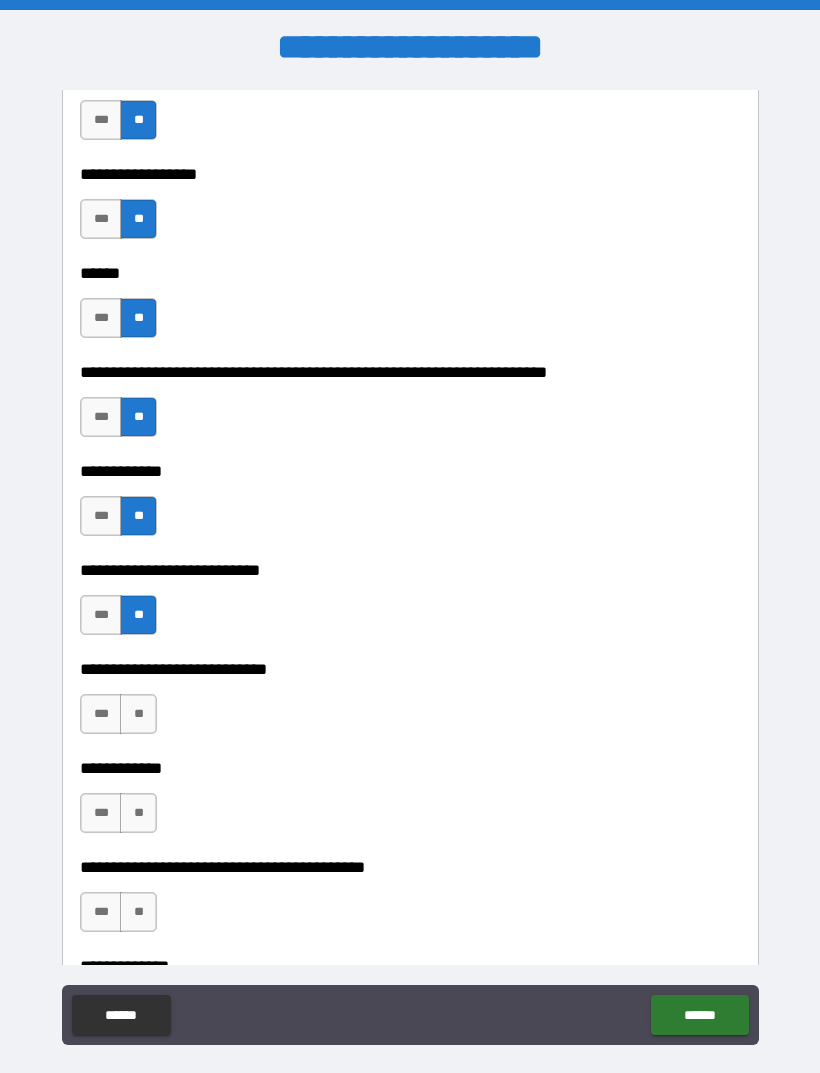 scroll, scrollTop: 6480, scrollLeft: 0, axis: vertical 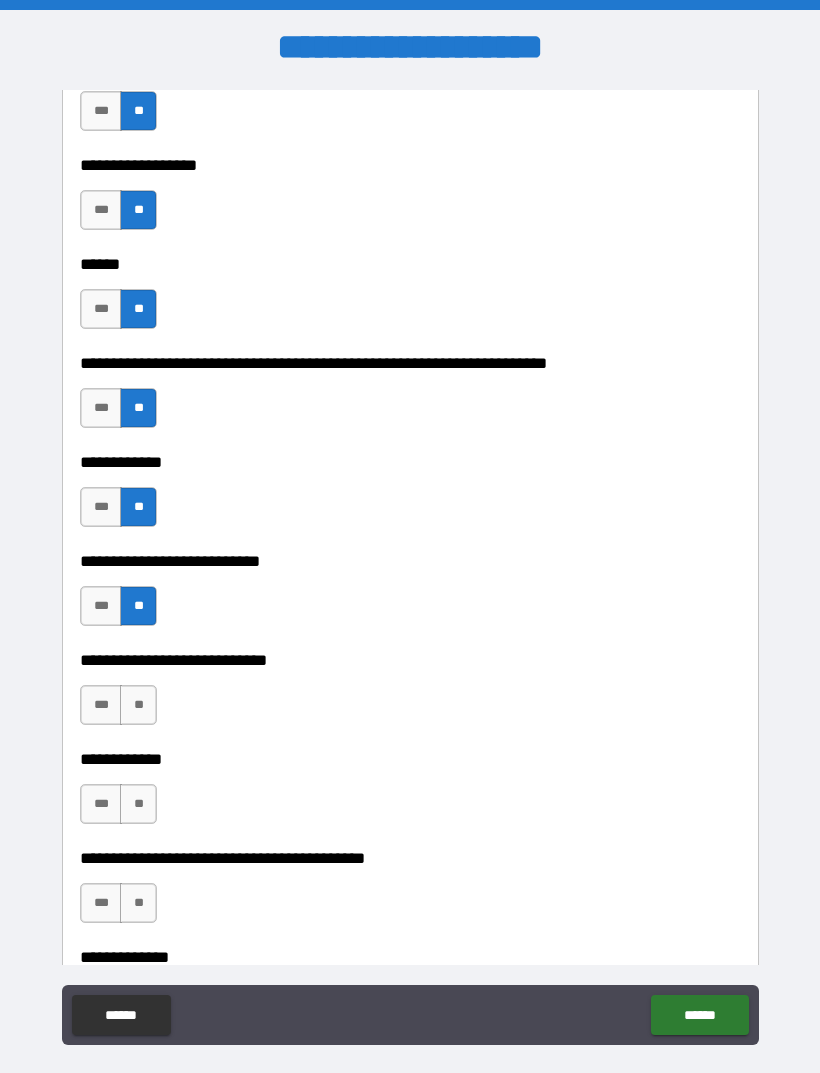 click on "**" at bounding box center [138, 705] 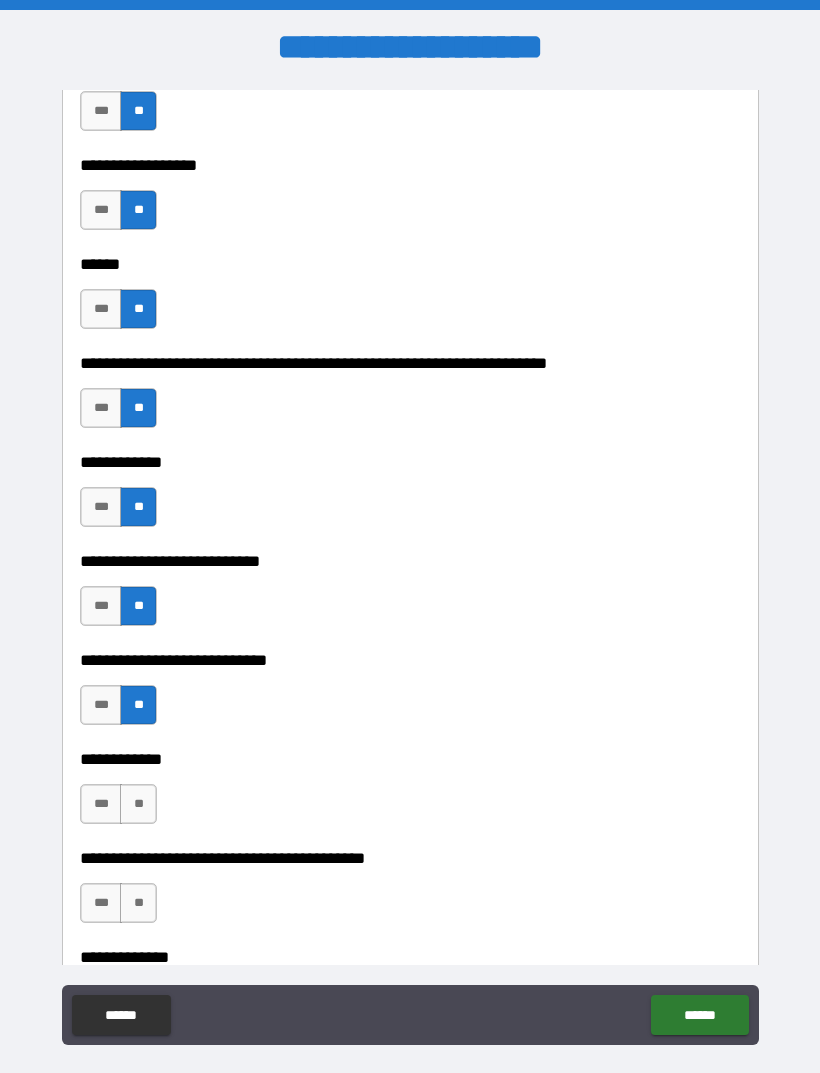 click on "**" at bounding box center (138, 804) 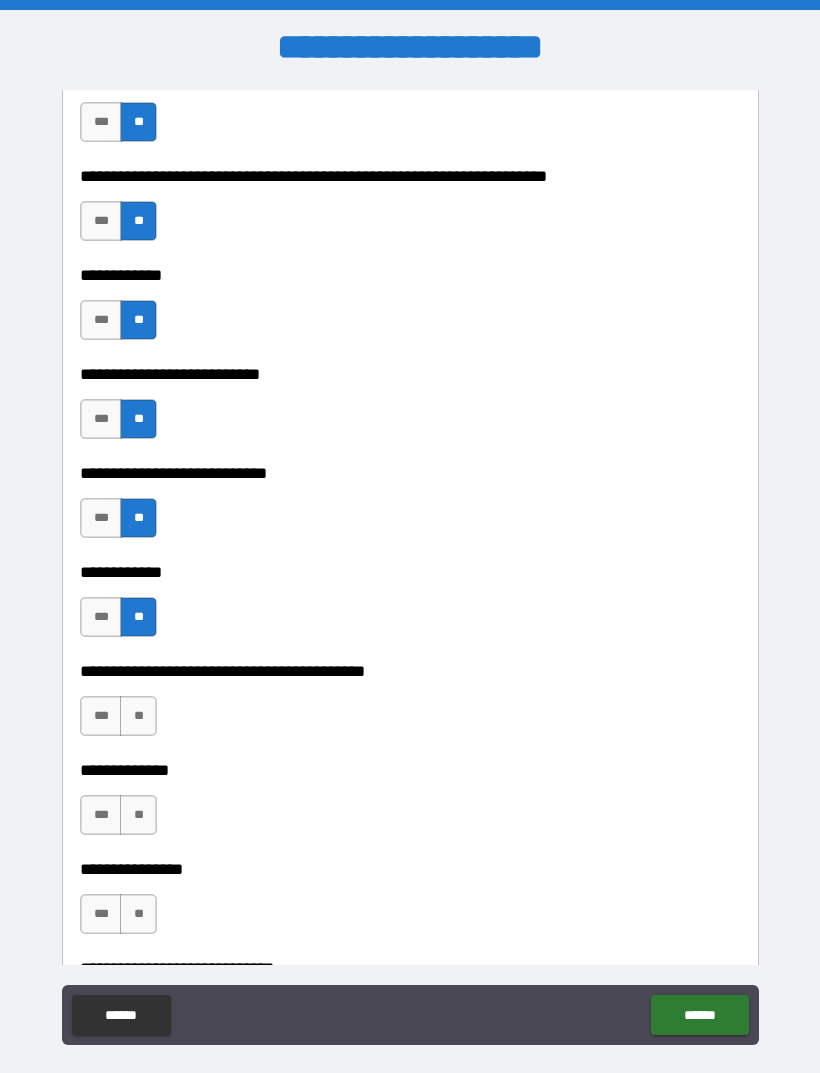 scroll, scrollTop: 6668, scrollLeft: 0, axis: vertical 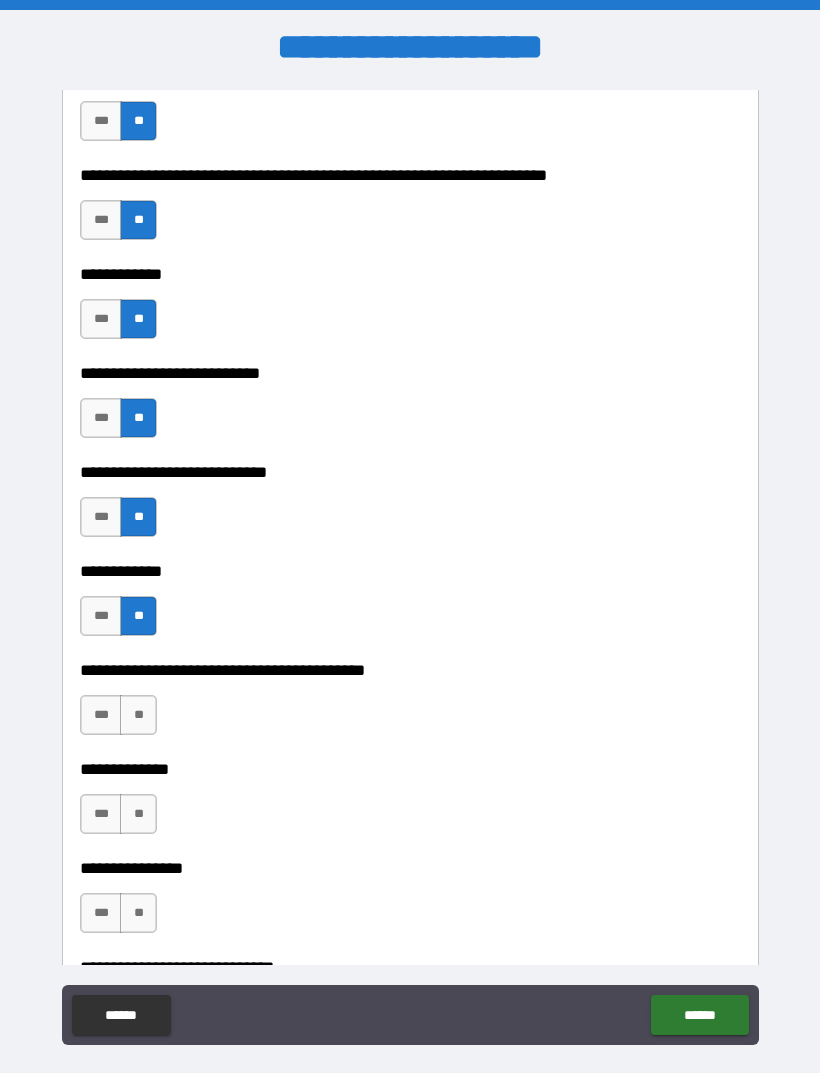 click on "**" at bounding box center [138, 715] 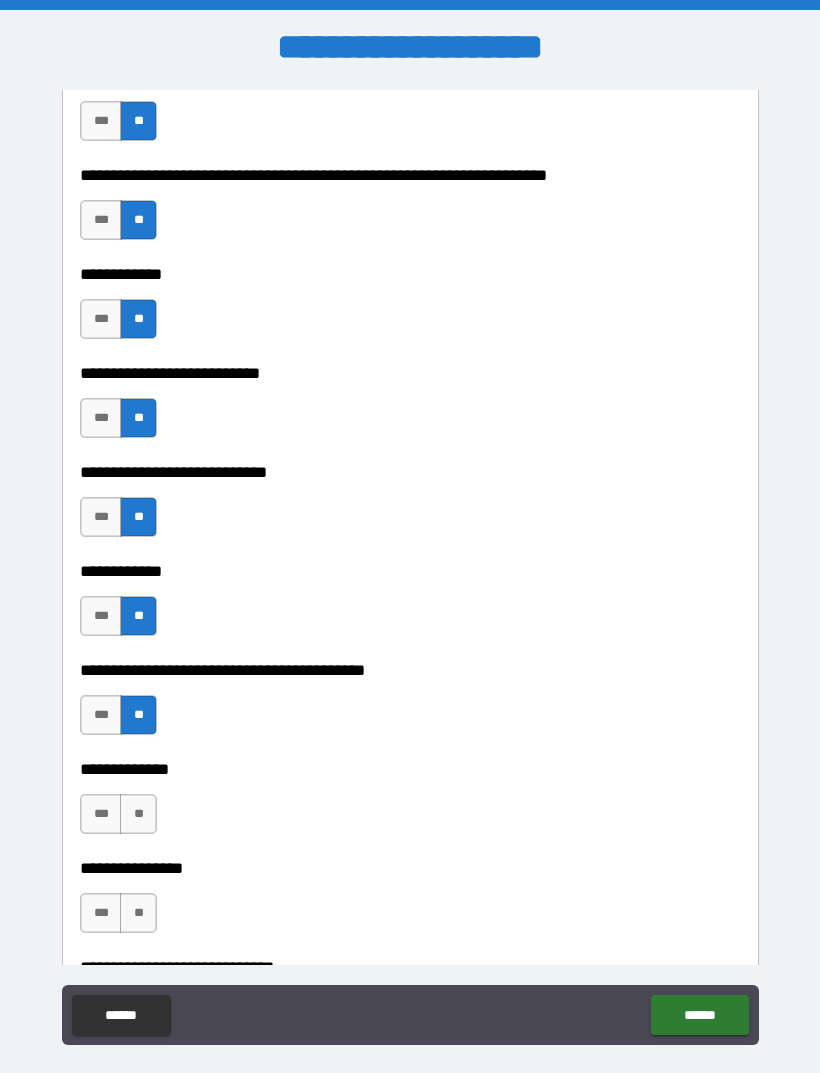 click on "**" at bounding box center [138, 814] 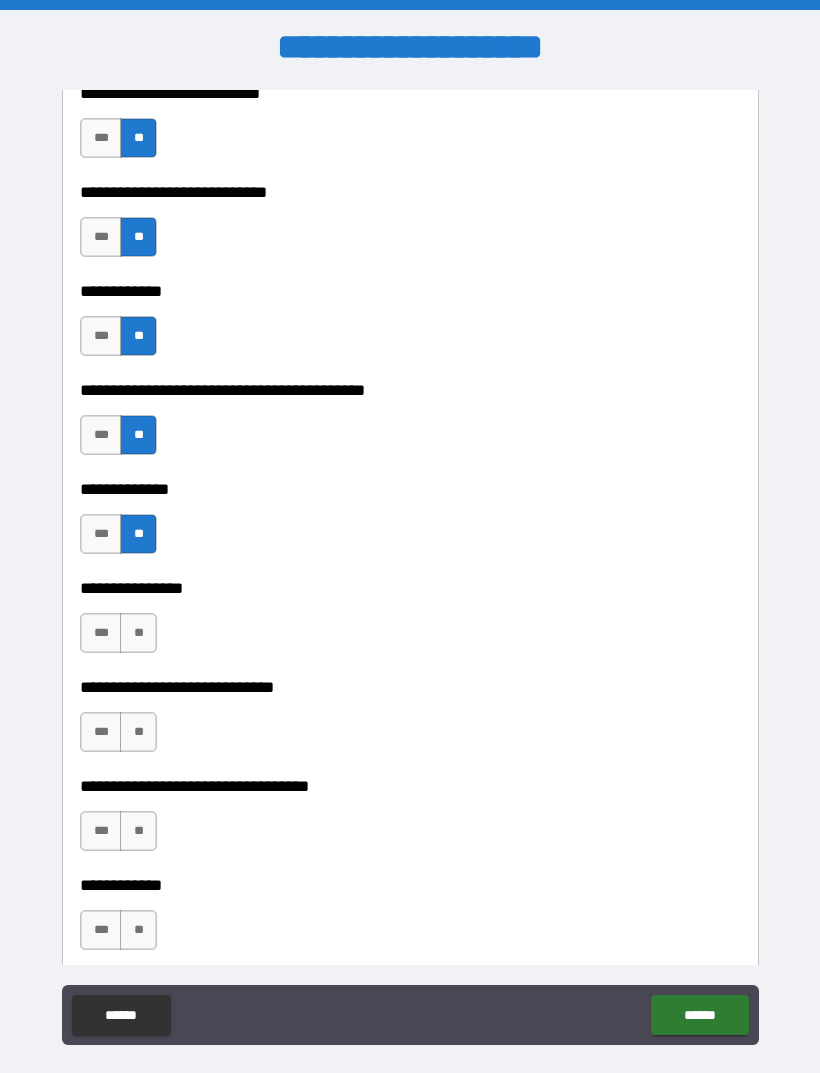 scroll, scrollTop: 6970, scrollLeft: 0, axis: vertical 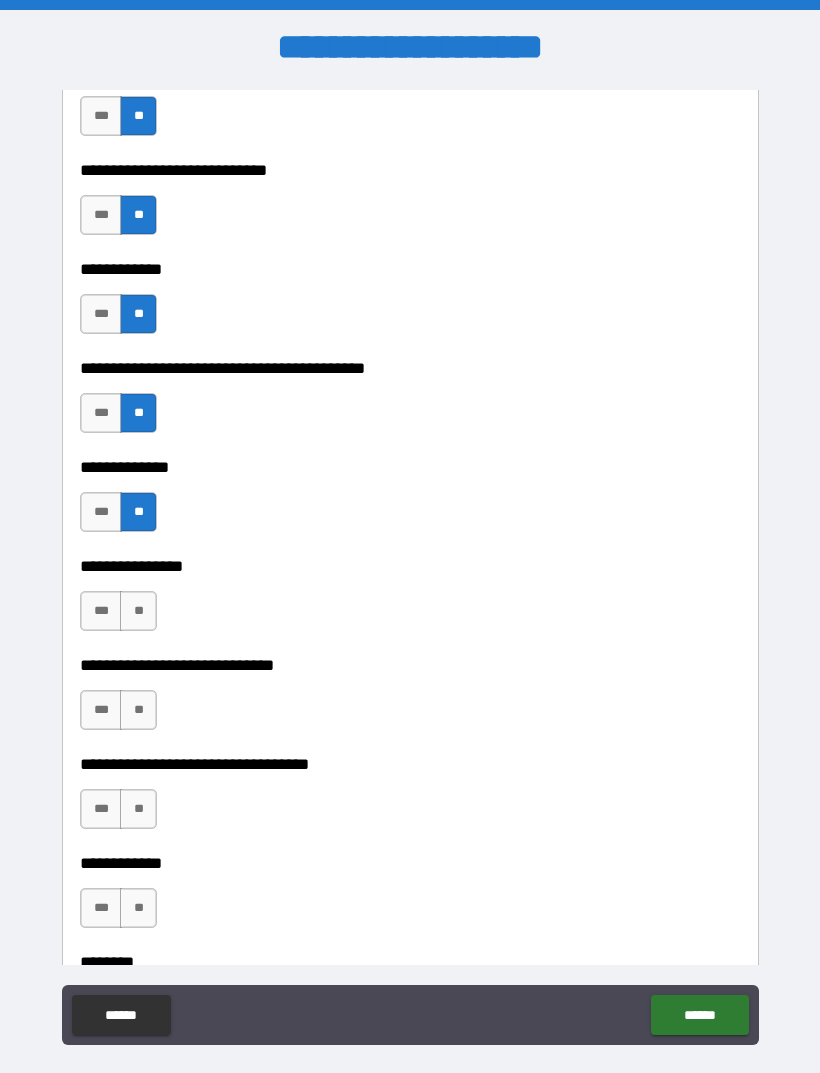click on "**" at bounding box center (138, 611) 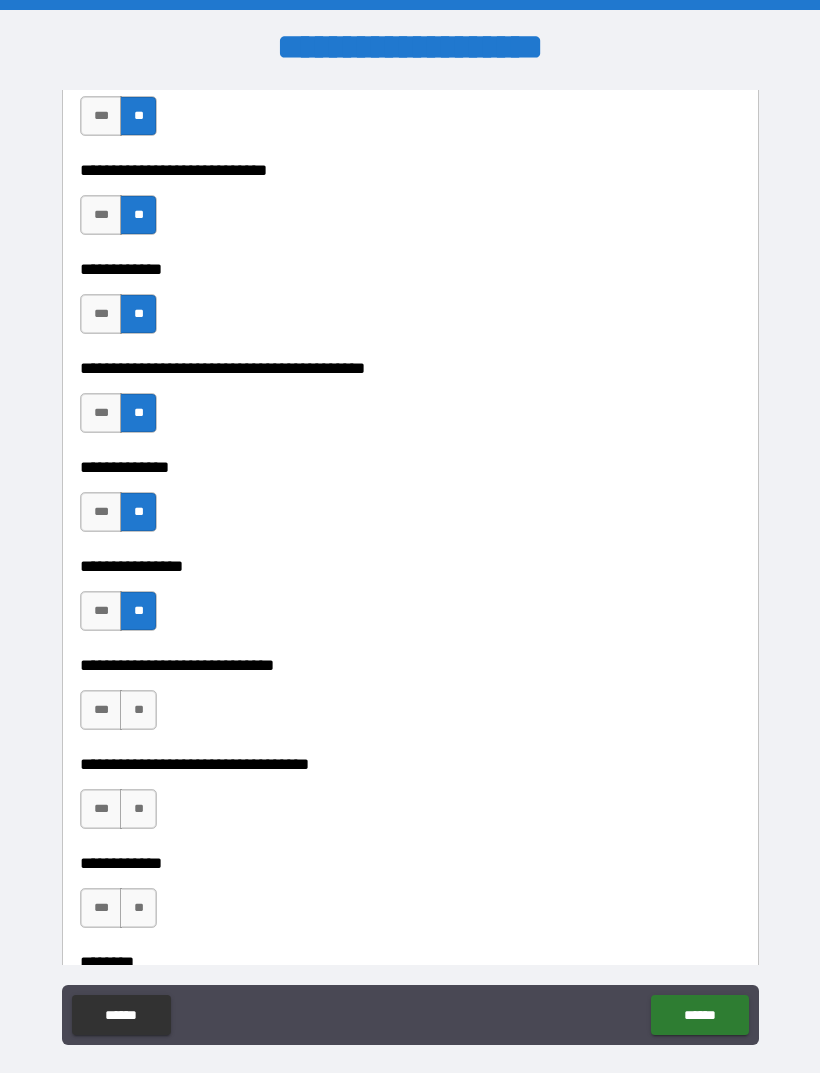 click on "**" at bounding box center (138, 710) 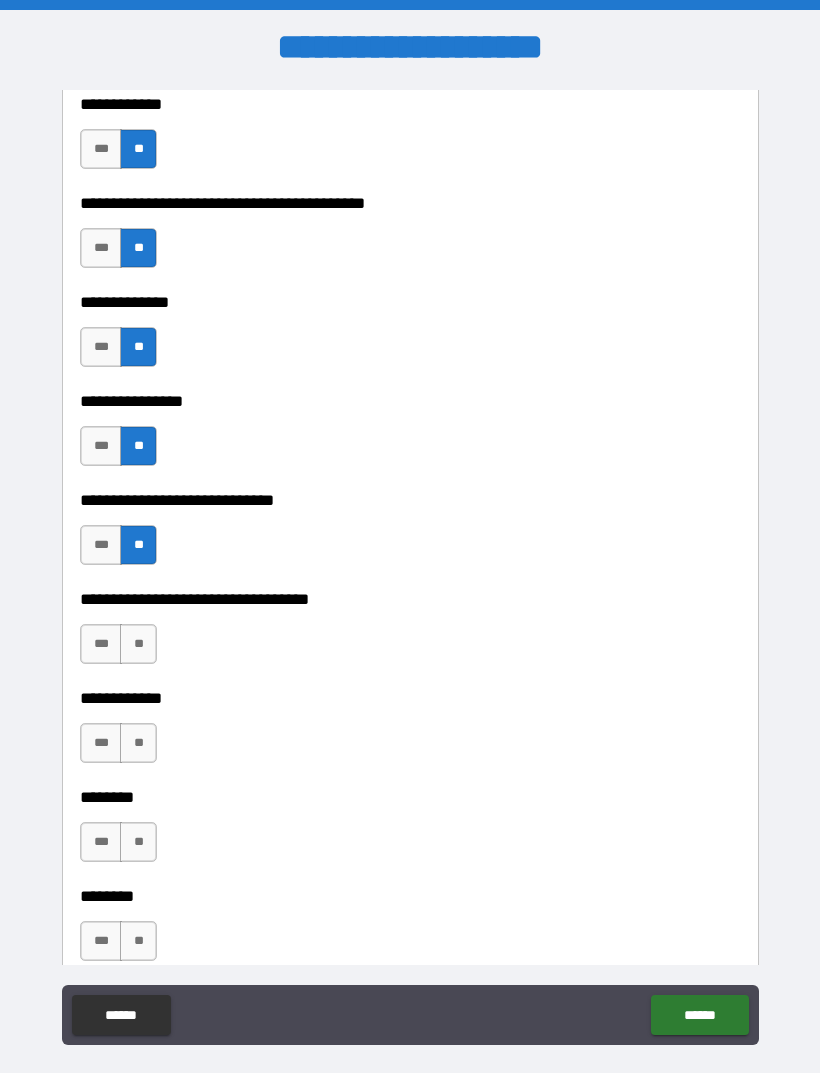 scroll, scrollTop: 7143, scrollLeft: 0, axis: vertical 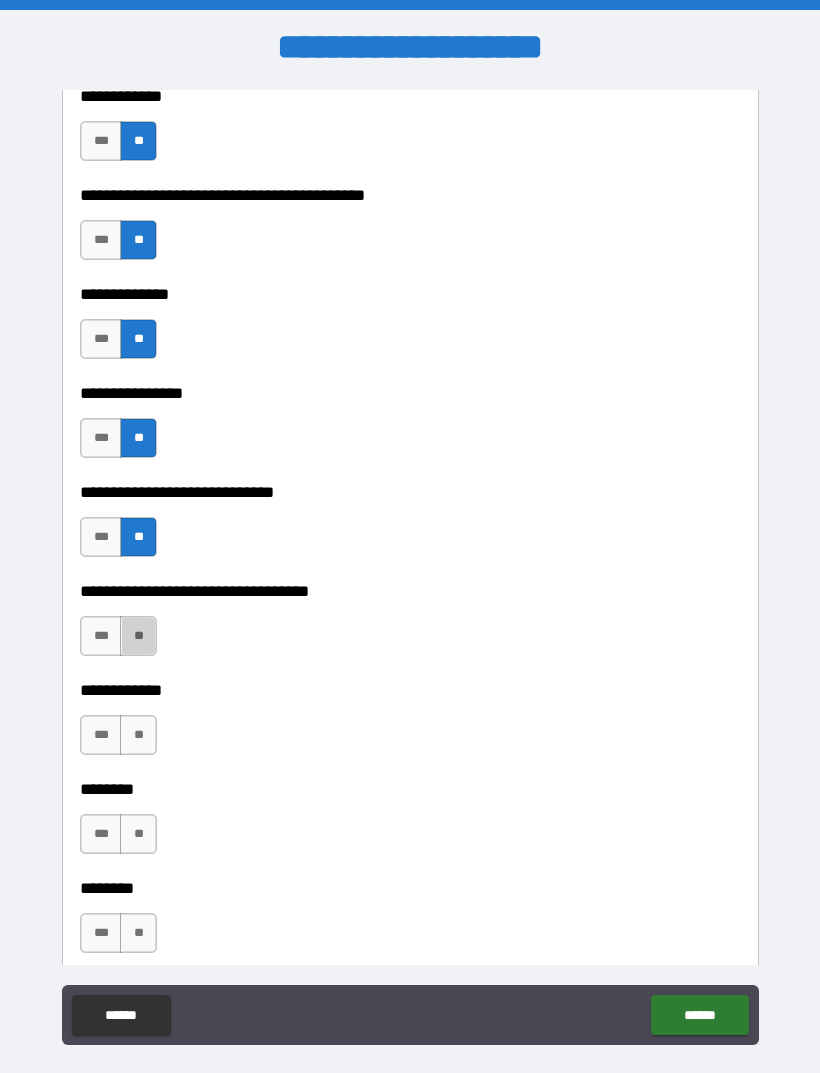 click on "**" at bounding box center [138, 636] 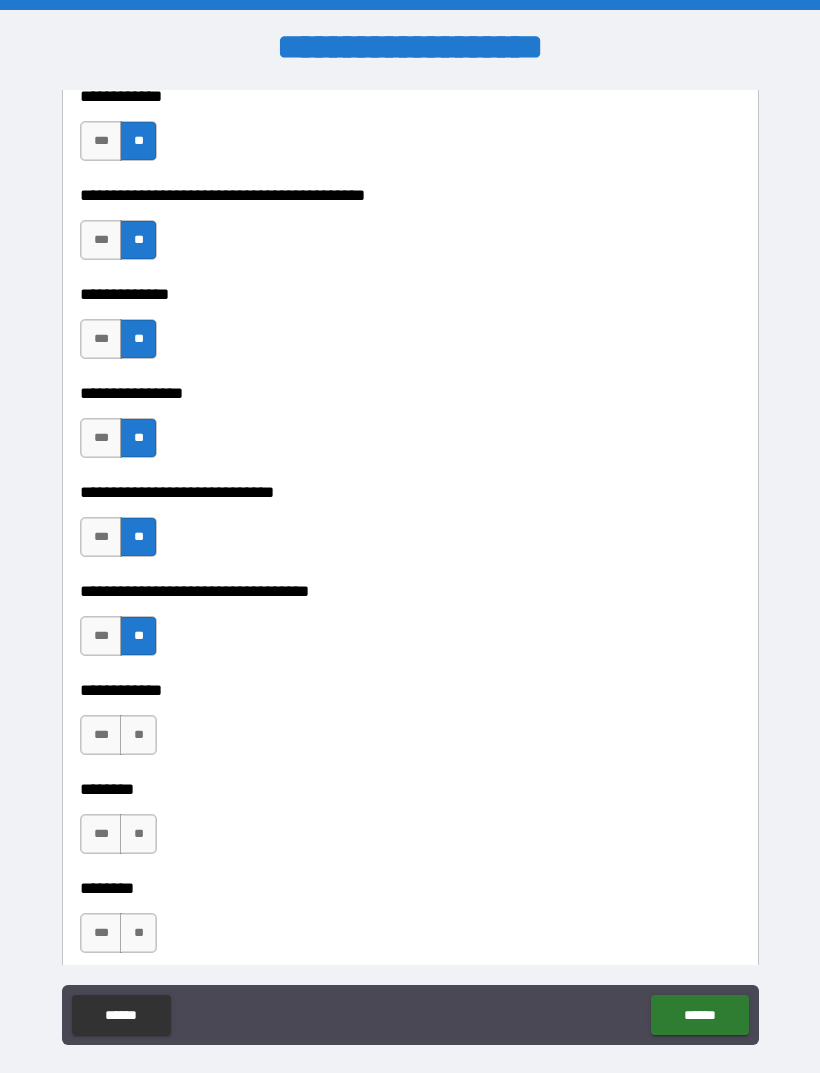 click on "**" at bounding box center (138, 735) 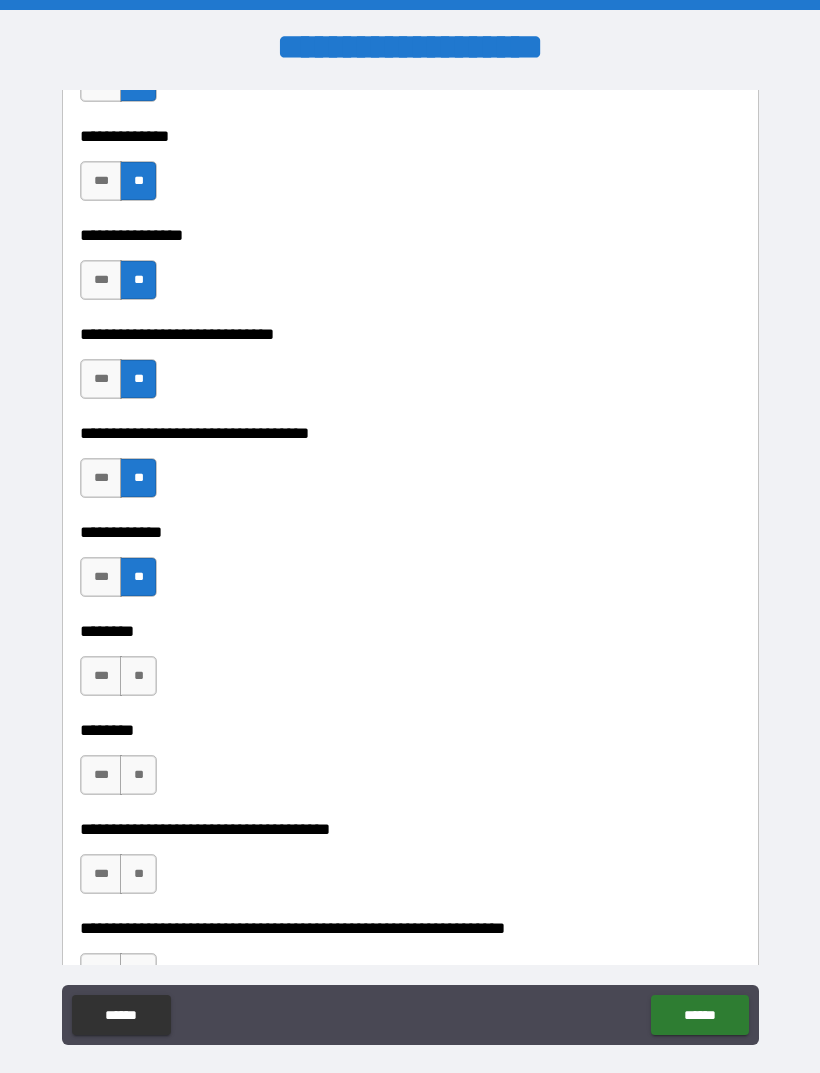 scroll, scrollTop: 7304, scrollLeft: 0, axis: vertical 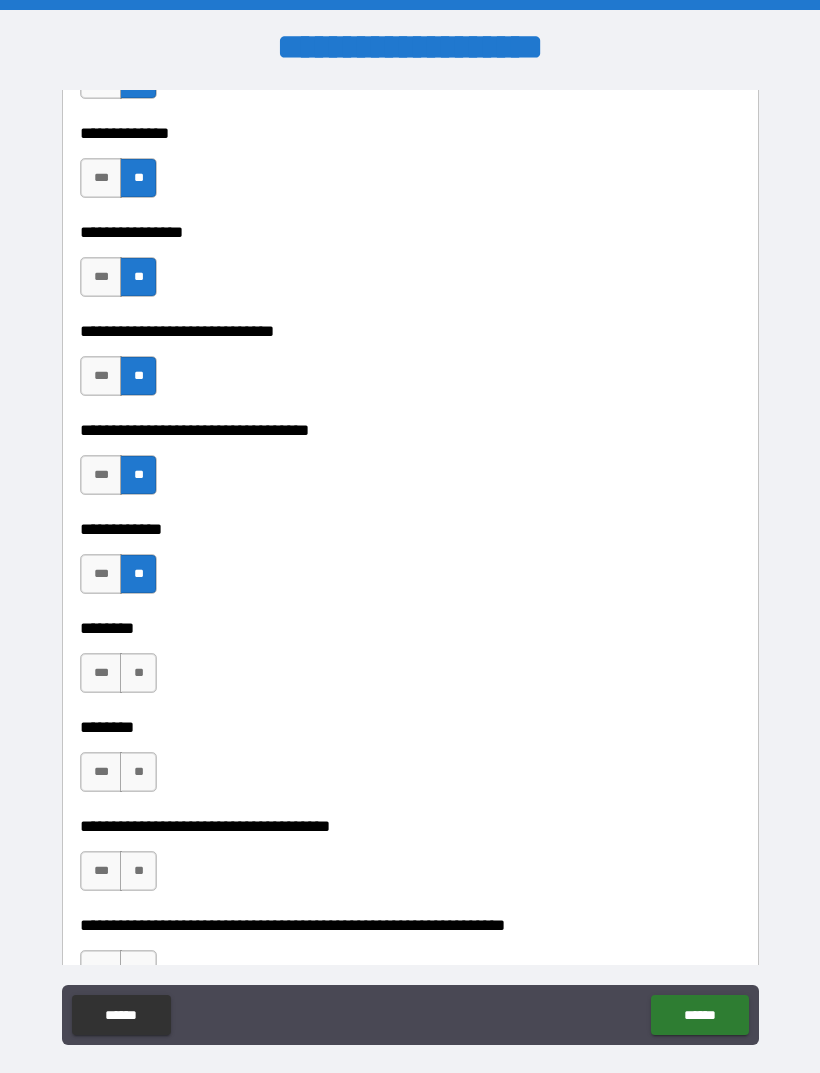click on "**" at bounding box center [138, 673] 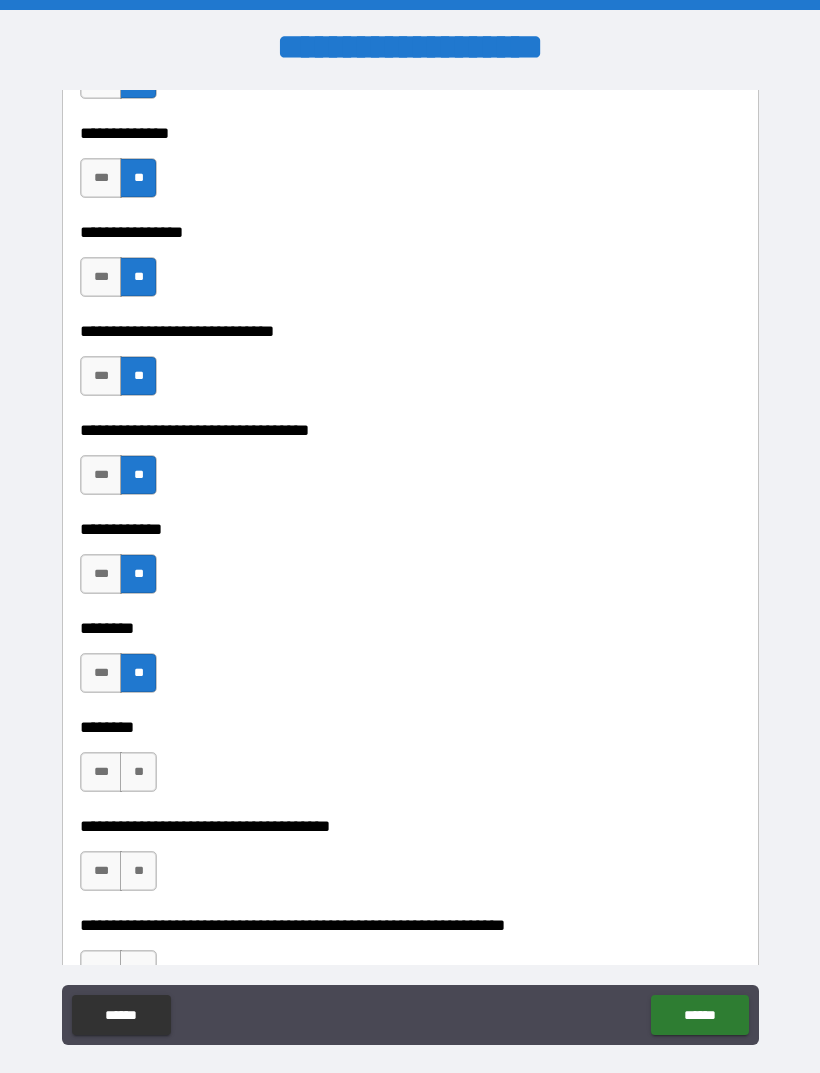 click on "**" at bounding box center (138, 772) 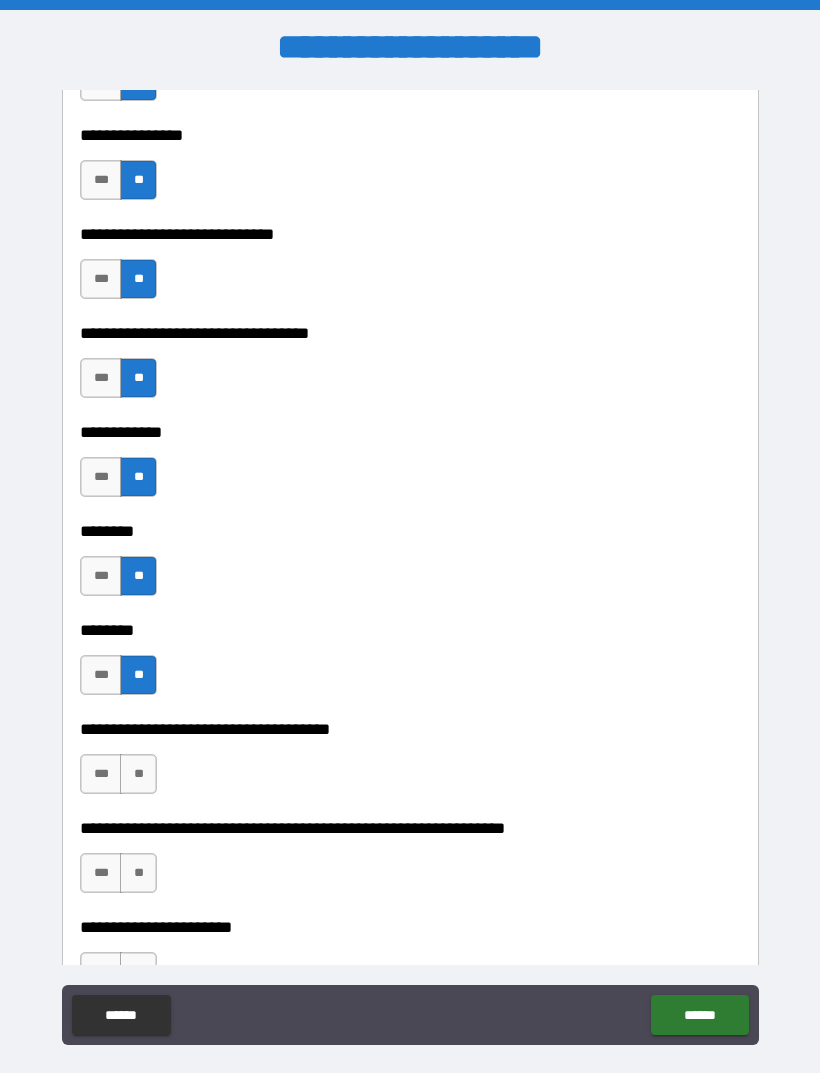 click on "**" at bounding box center [138, 774] 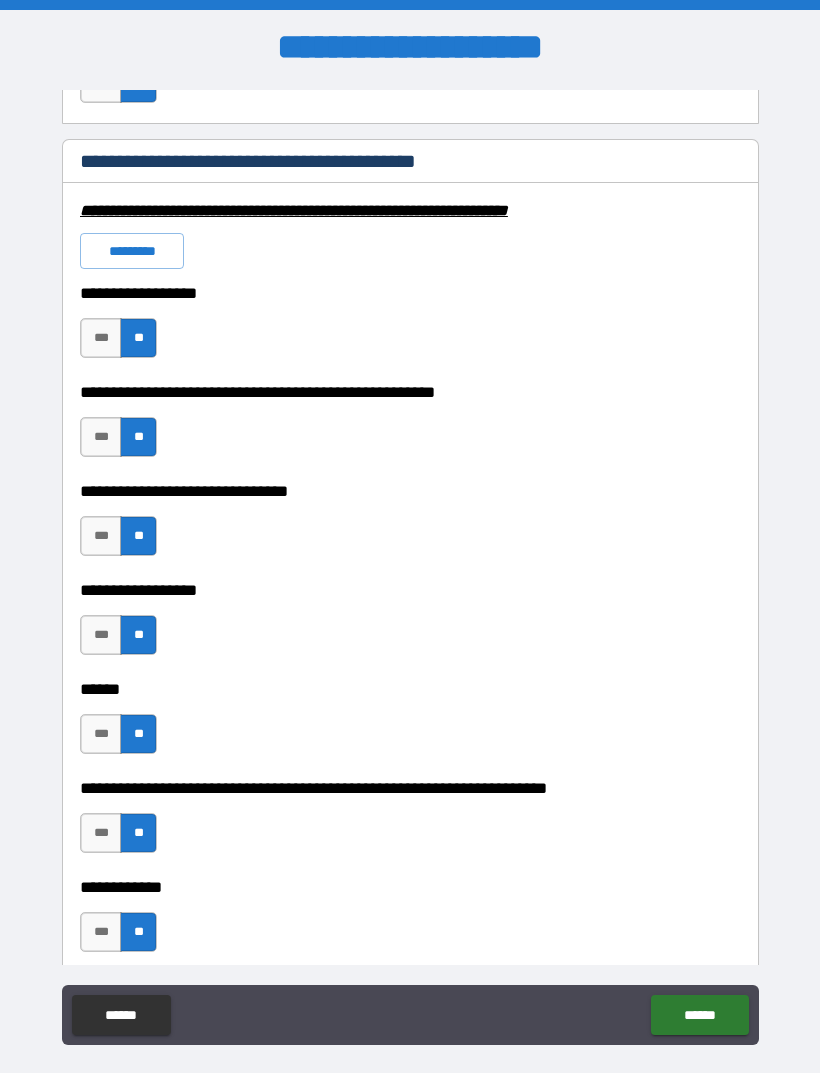 scroll, scrollTop: 6054, scrollLeft: 0, axis: vertical 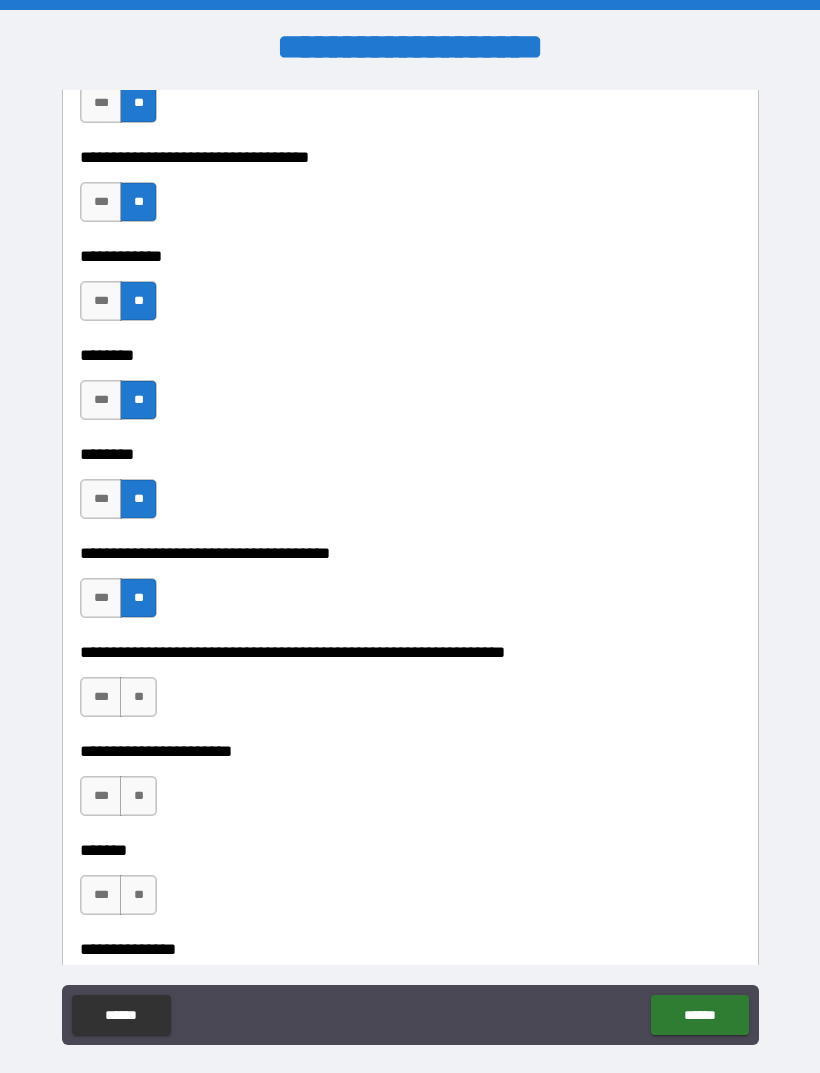 click on "**" at bounding box center [138, 697] 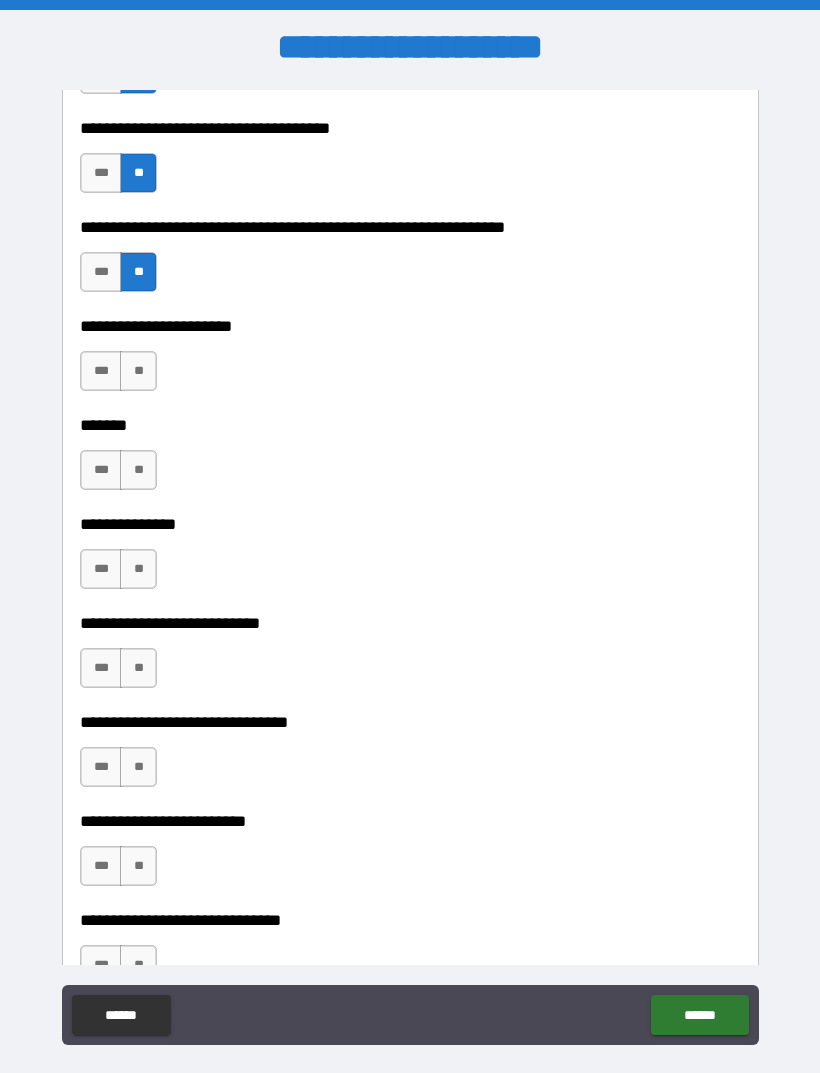 scroll, scrollTop: 8003, scrollLeft: 0, axis: vertical 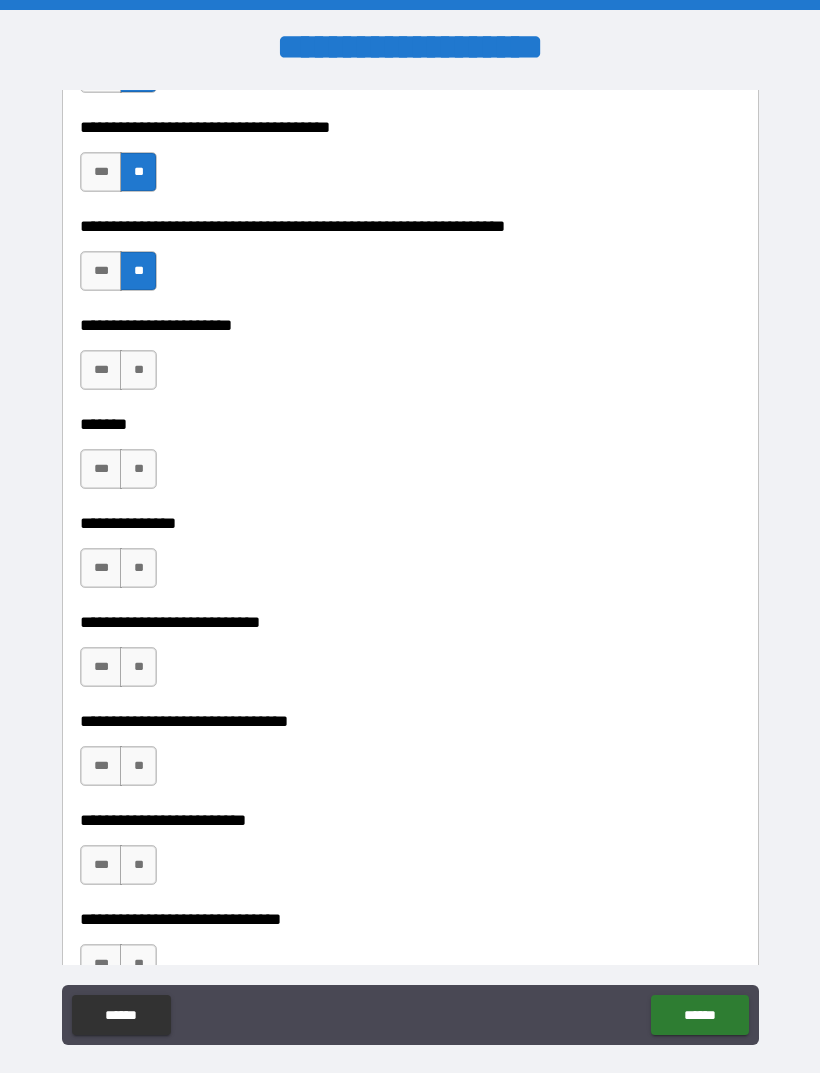 click on "**" at bounding box center (138, 370) 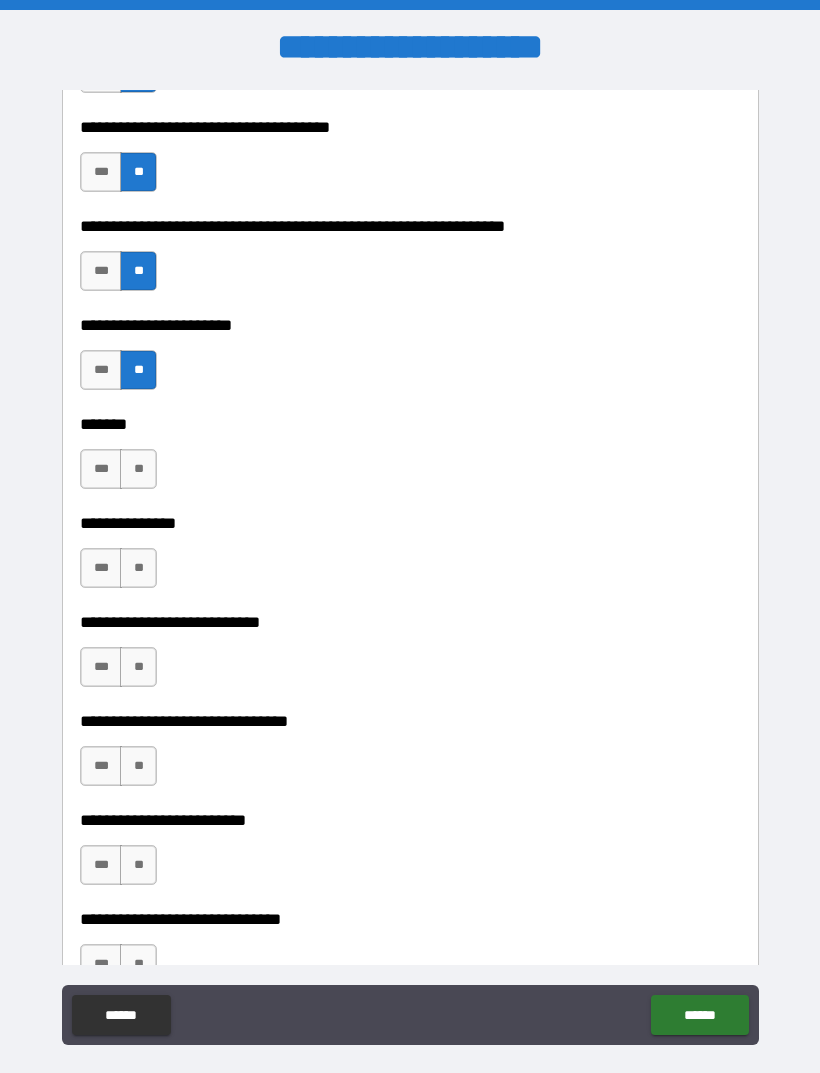 click on "***" at bounding box center (101, 271) 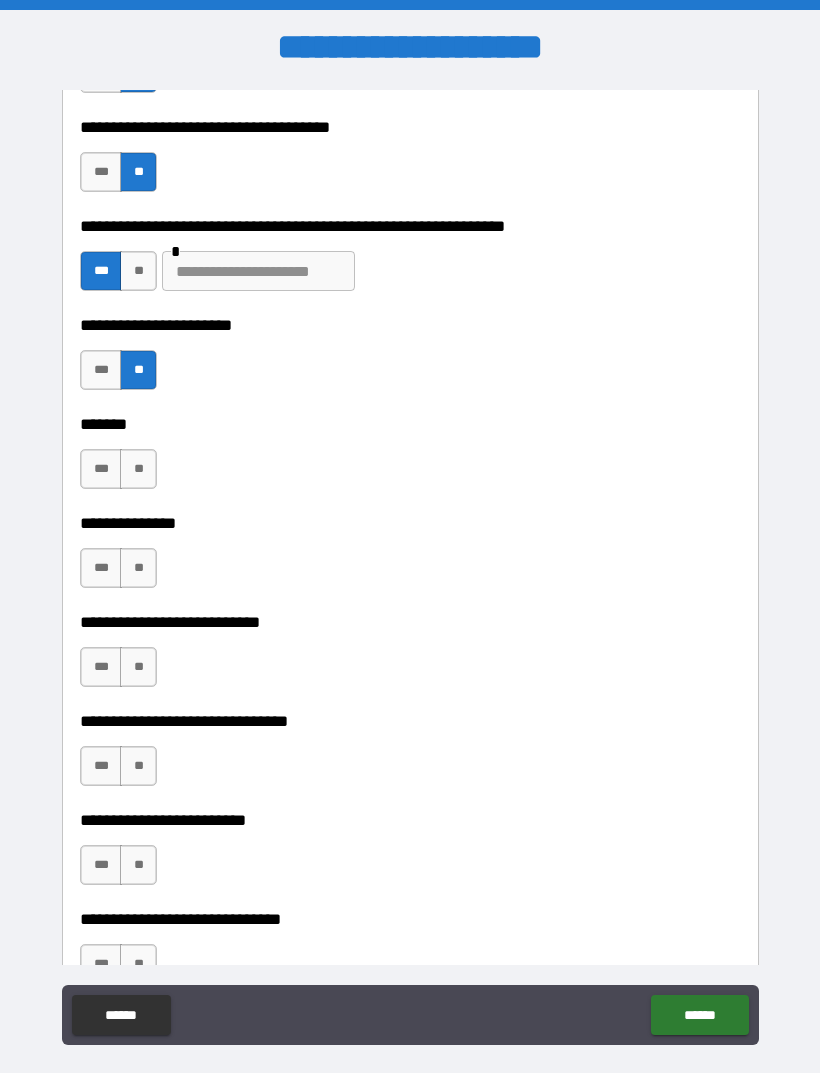 click on "**" at bounding box center [138, 469] 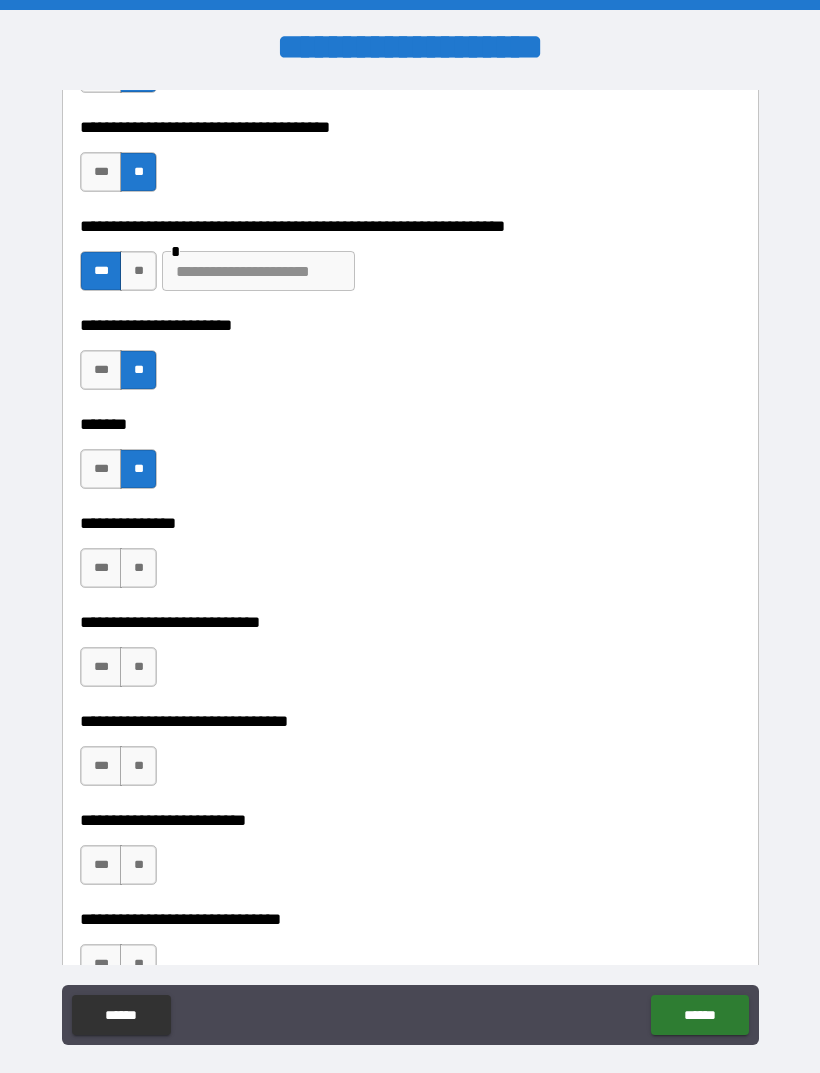 click on "**" at bounding box center [138, 568] 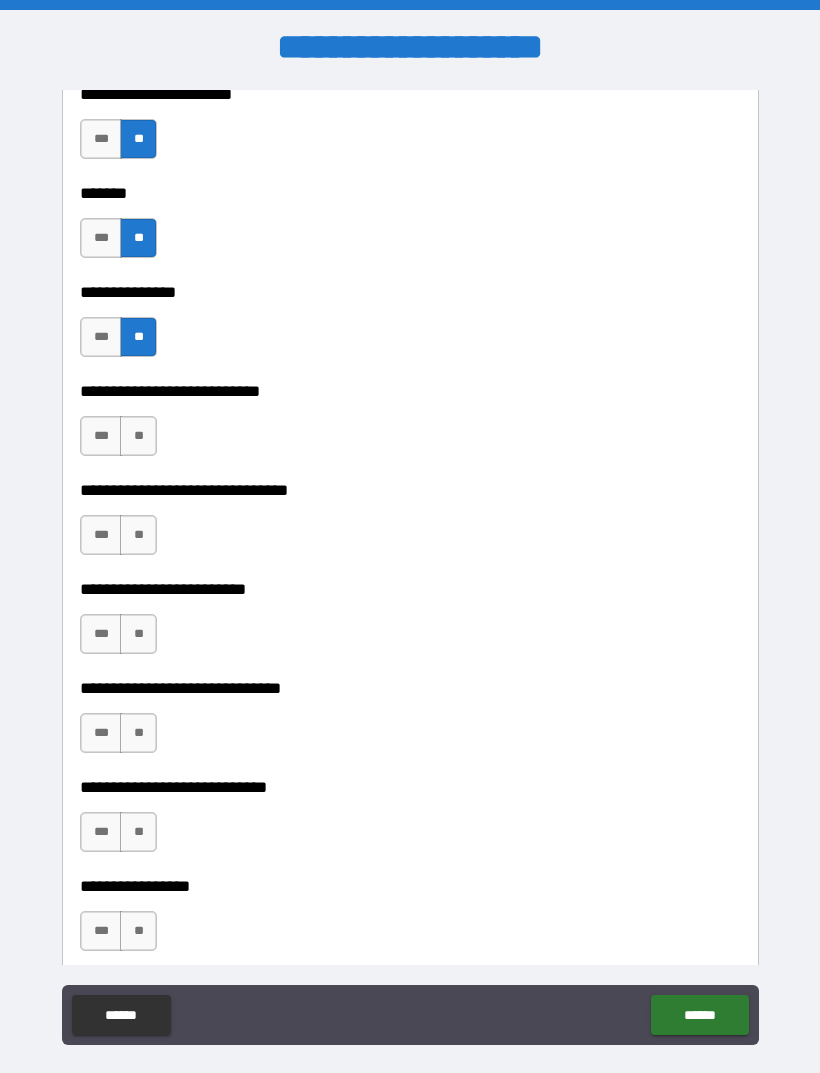 scroll, scrollTop: 8259, scrollLeft: 0, axis: vertical 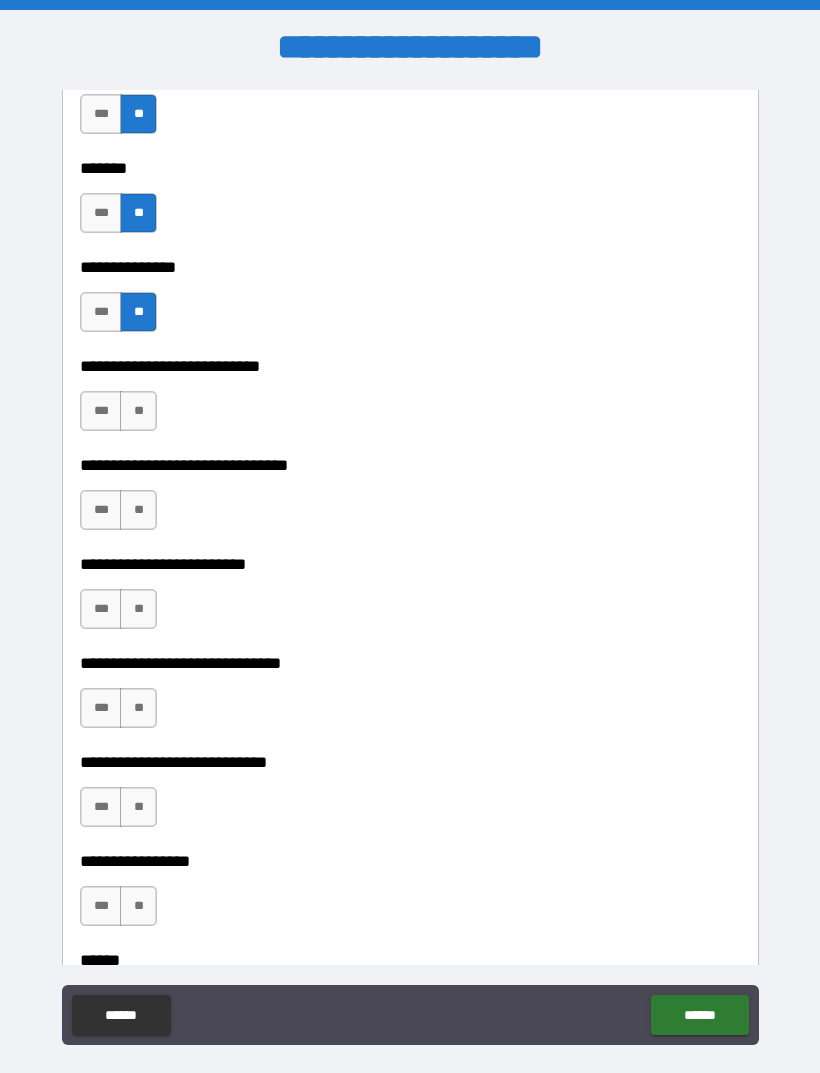 click on "**" at bounding box center (138, 411) 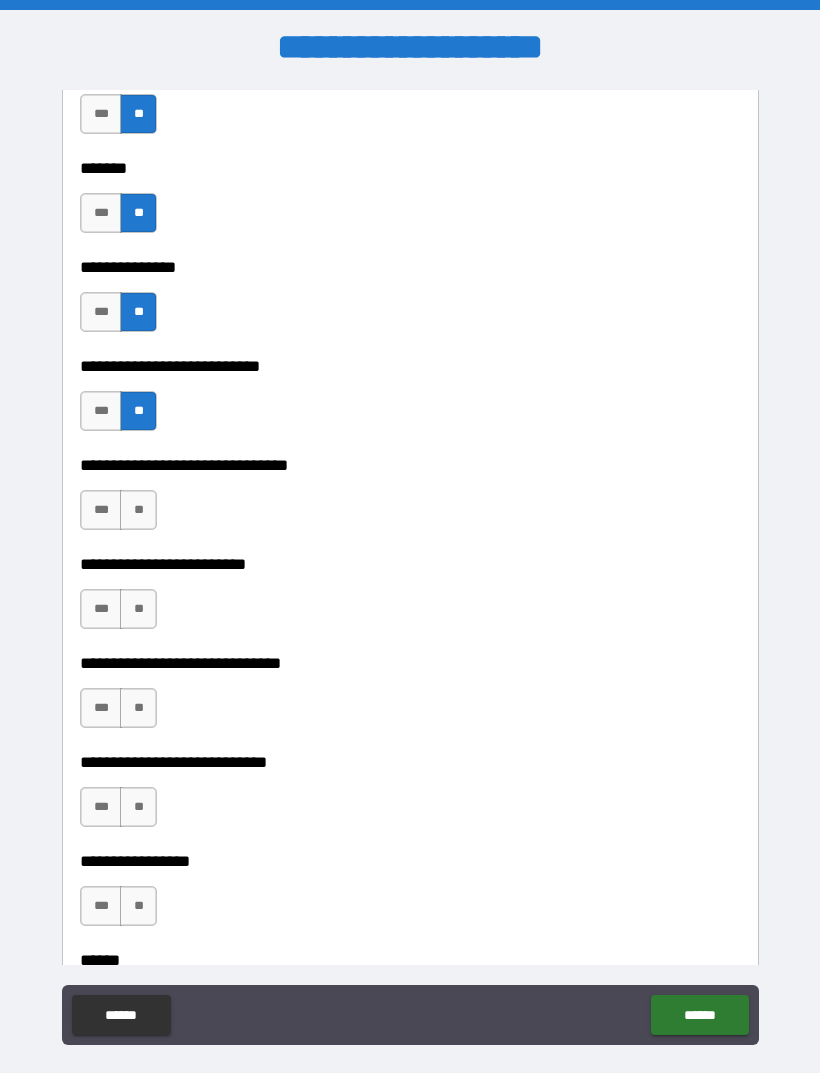 click on "**" at bounding box center (138, 510) 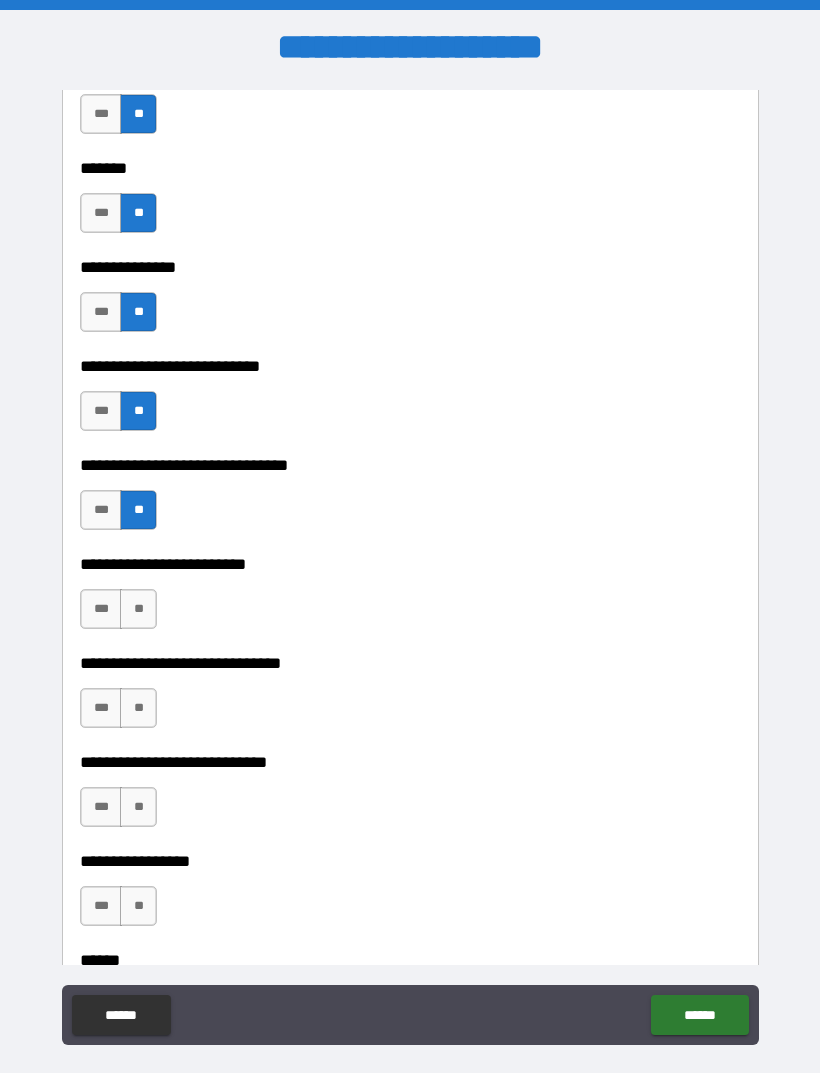 click on "**" at bounding box center (138, 609) 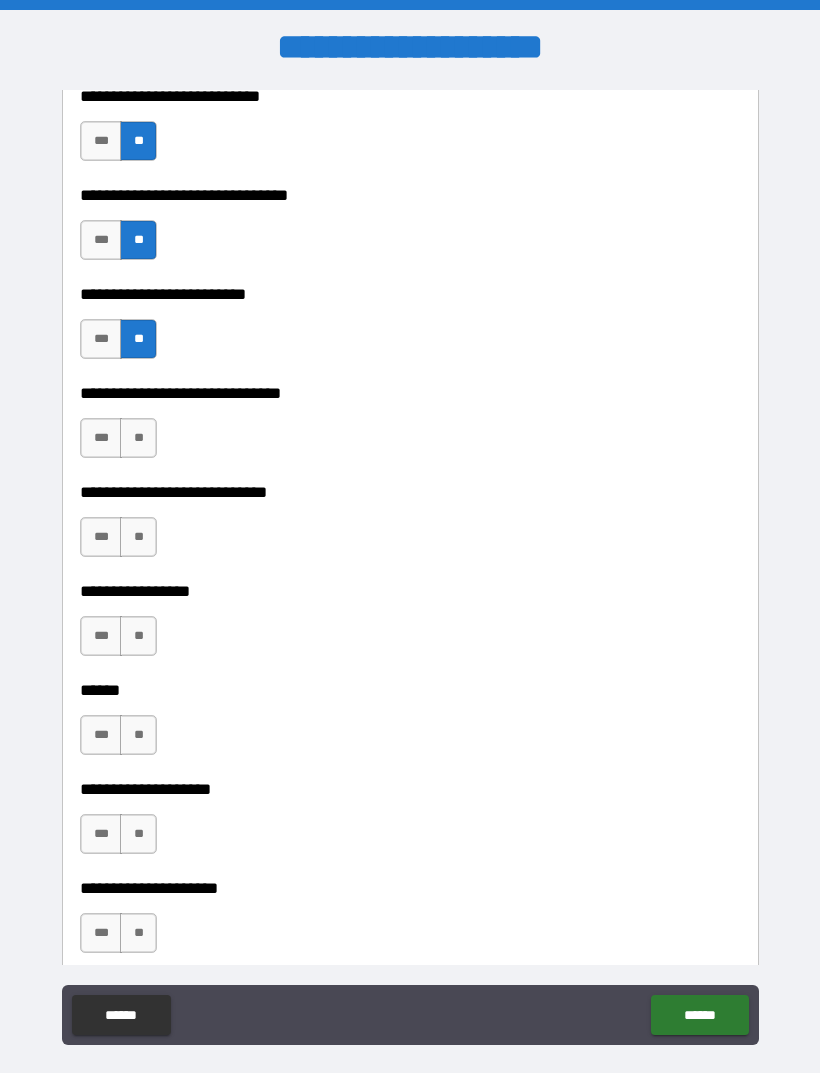 scroll, scrollTop: 8530, scrollLeft: 0, axis: vertical 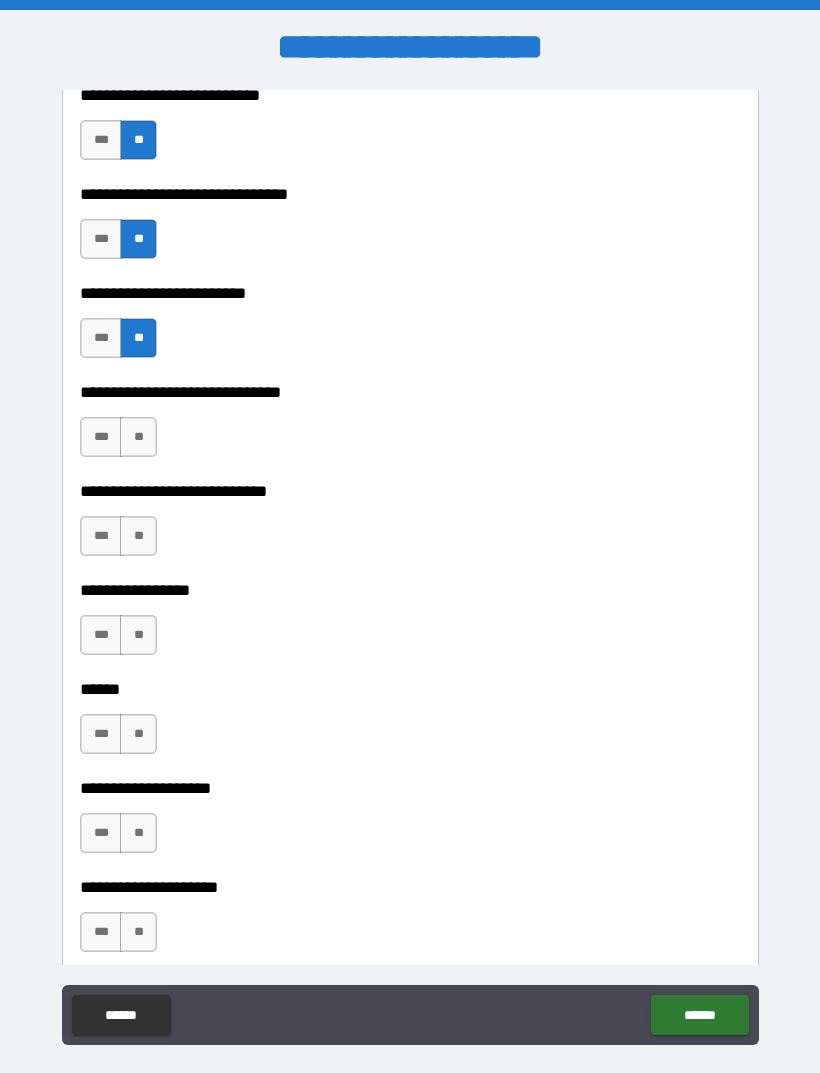 click on "**" at bounding box center (138, 437) 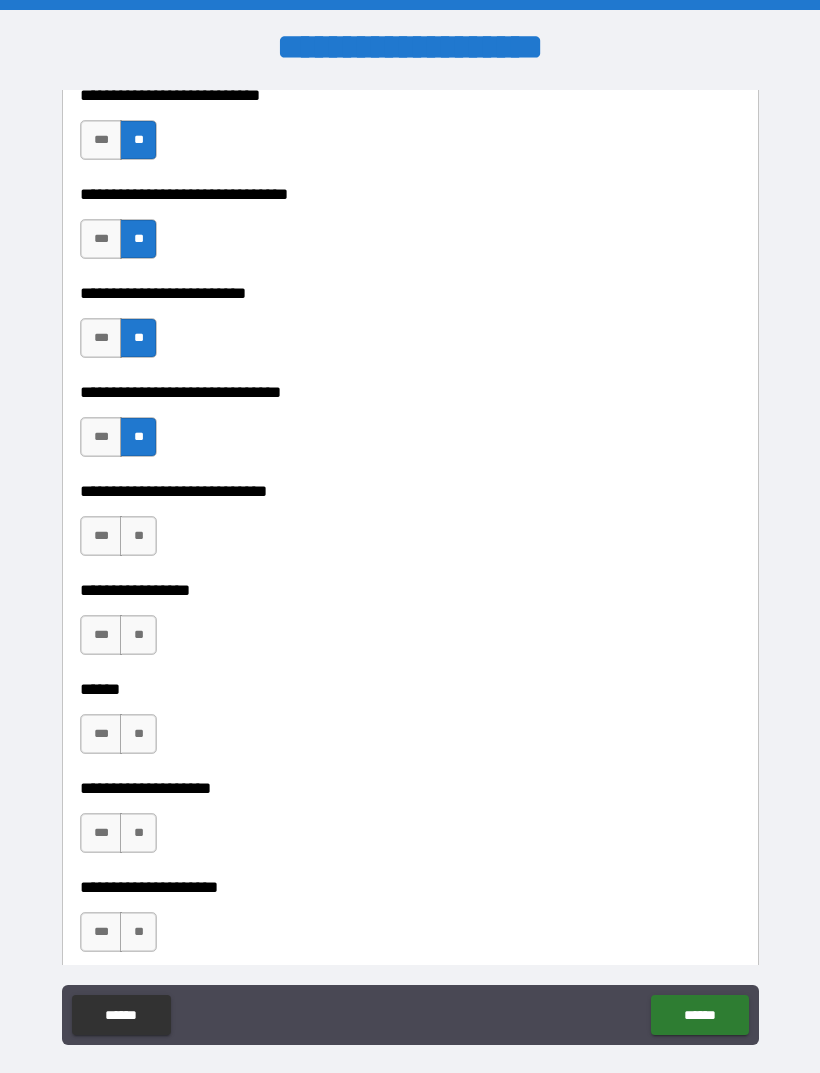 click on "**" at bounding box center [138, 536] 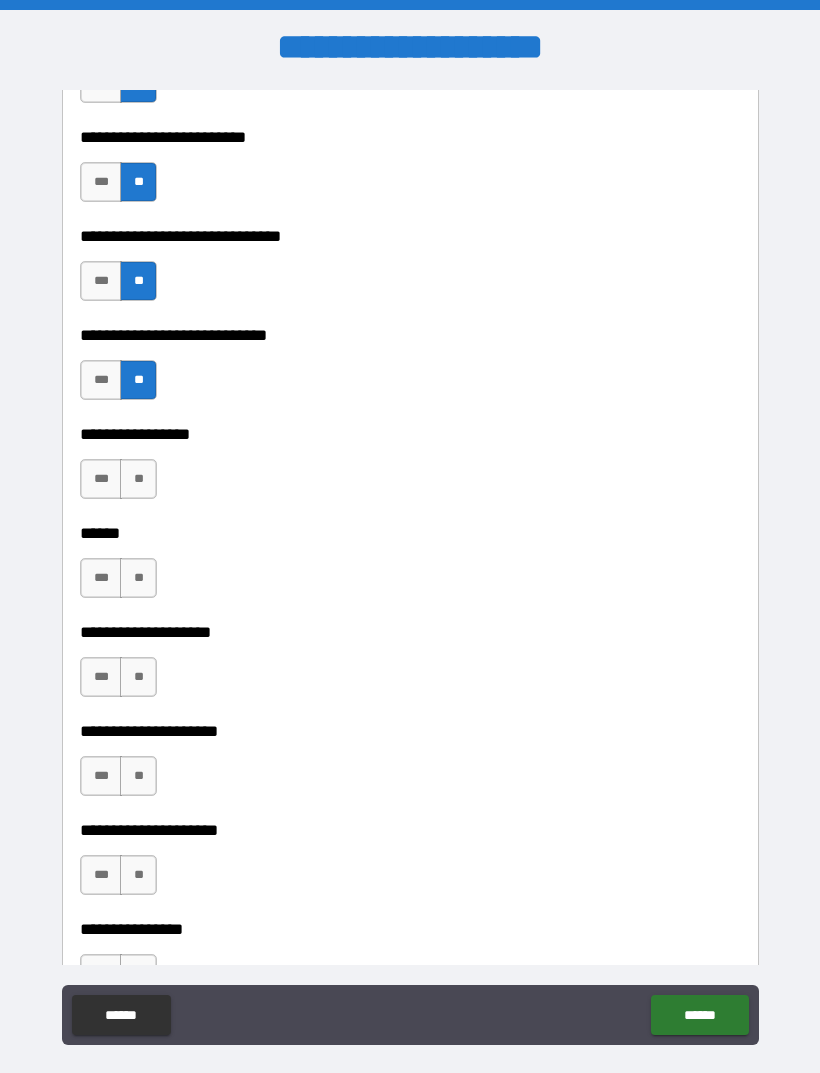 scroll, scrollTop: 8687, scrollLeft: 0, axis: vertical 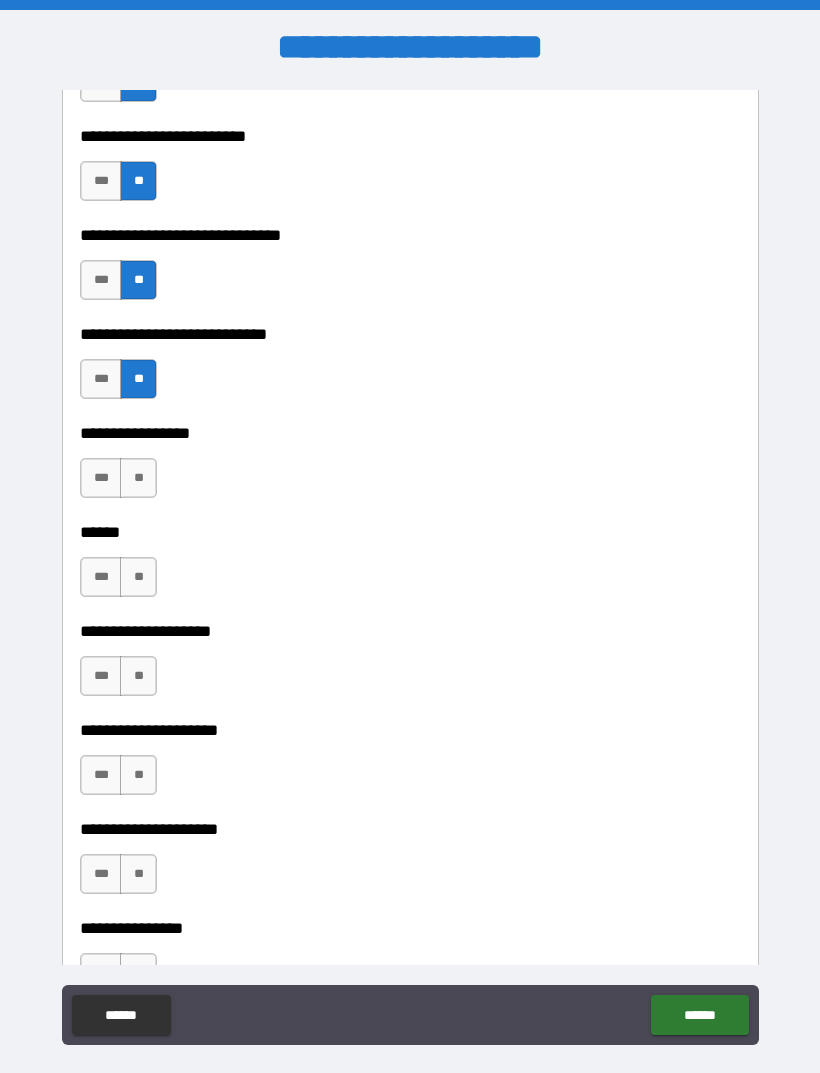 click on "**" at bounding box center (138, 478) 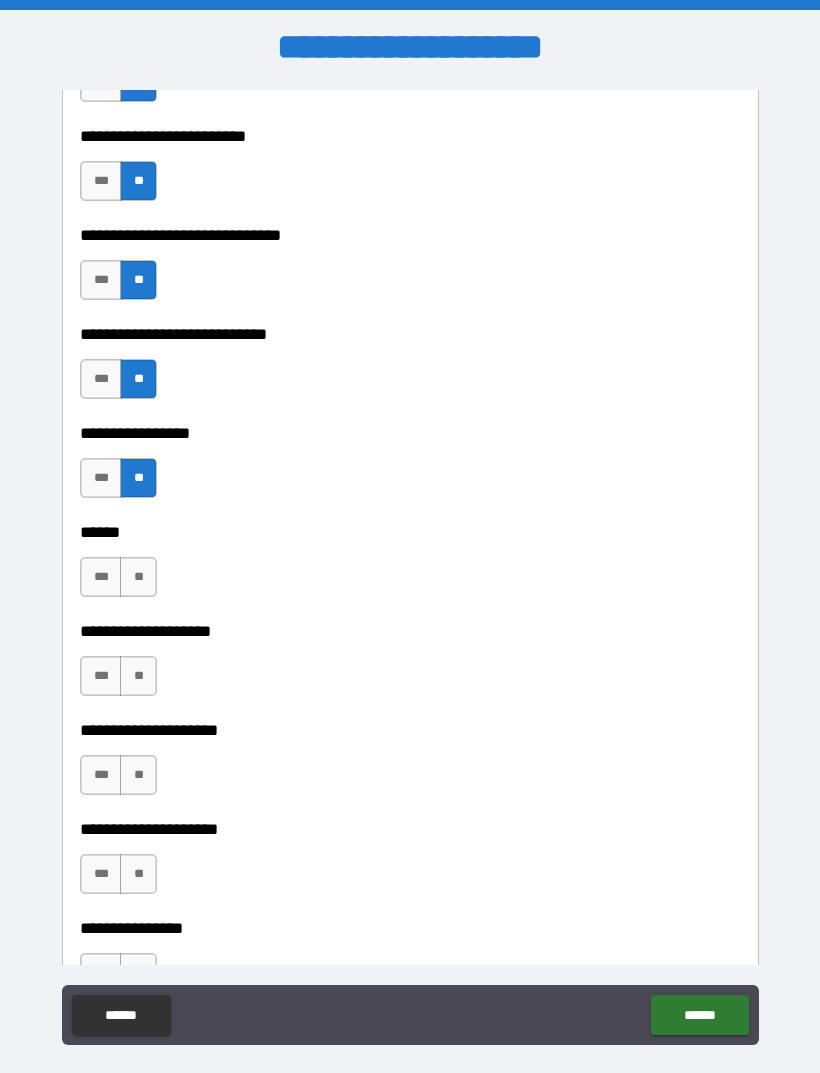 click on "**" at bounding box center (138, 577) 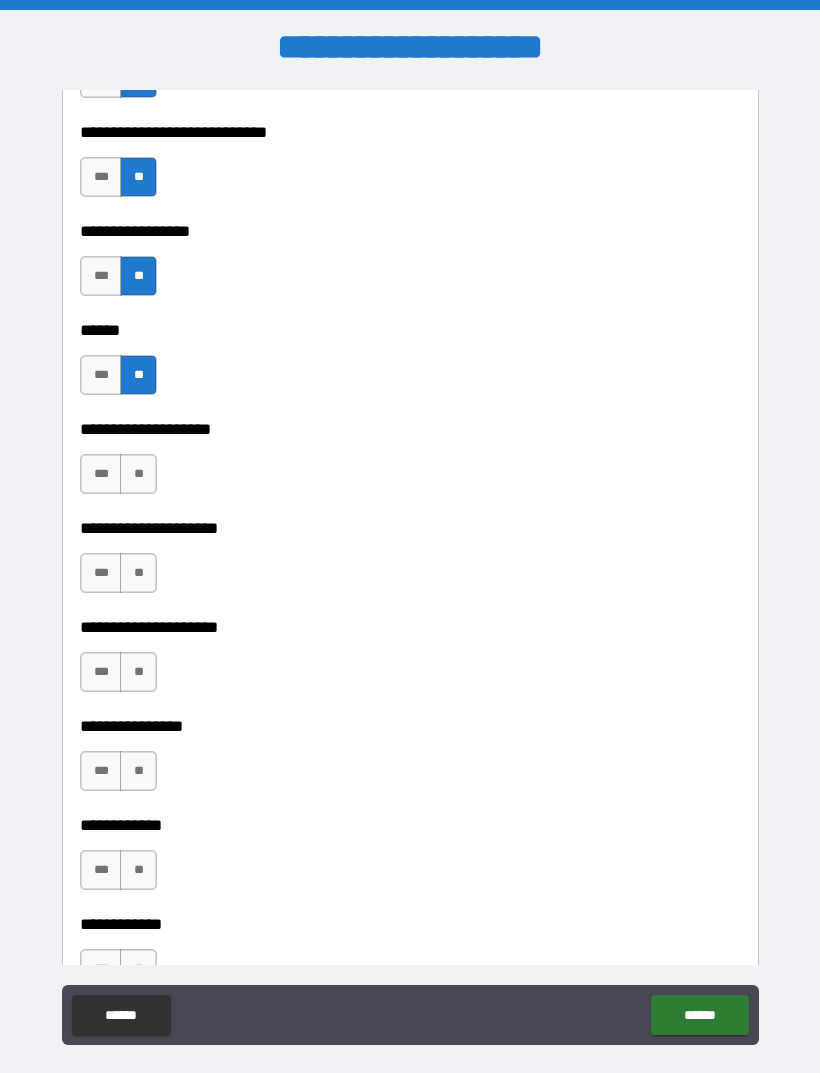 scroll, scrollTop: 8892, scrollLeft: 0, axis: vertical 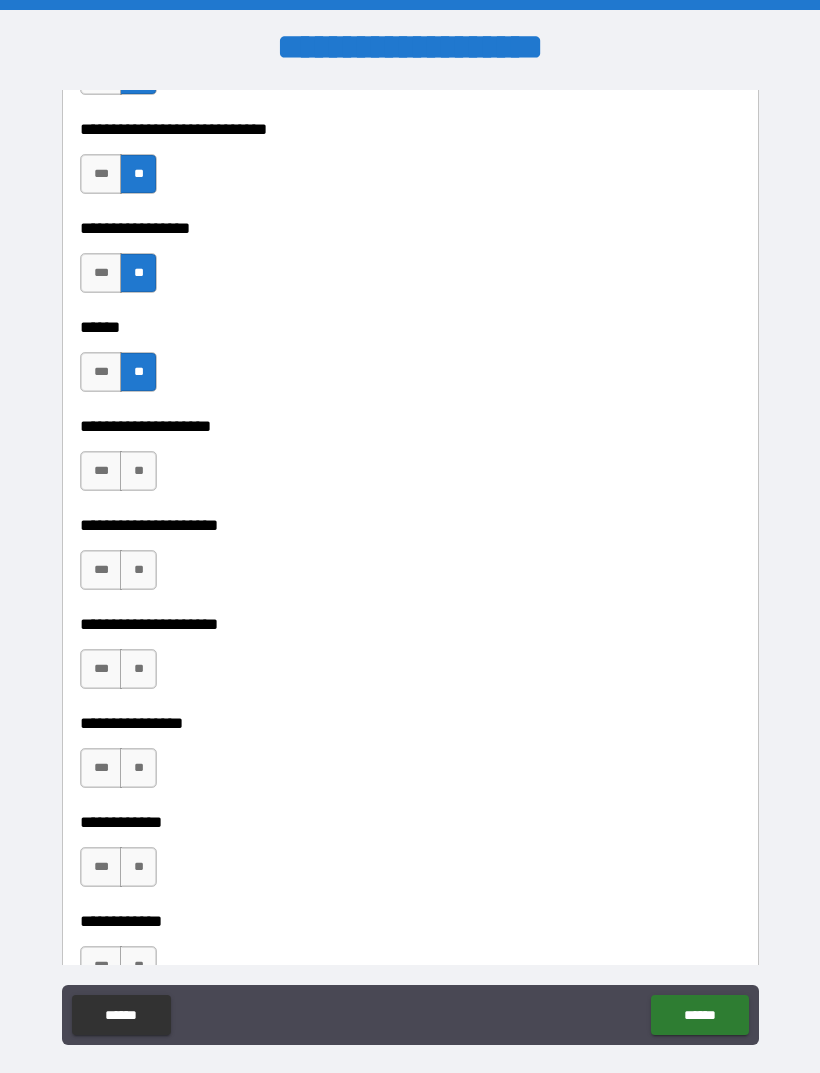 click on "**" at bounding box center (138, 471) 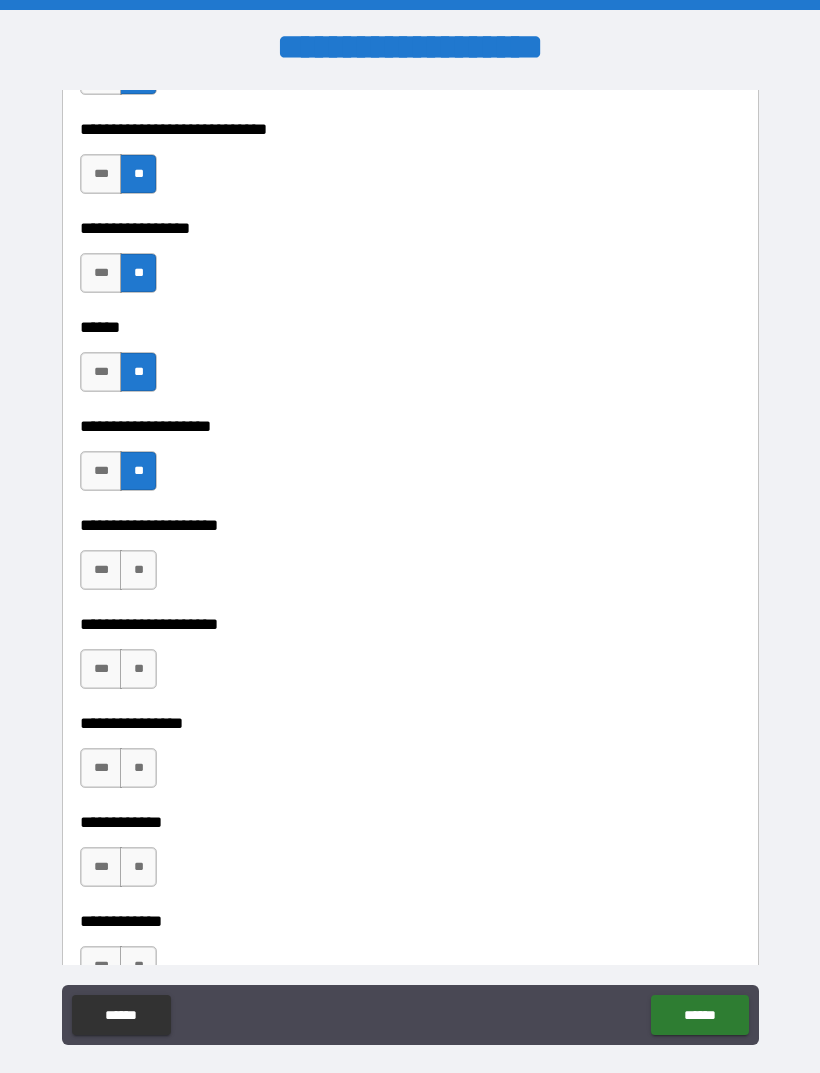 click on "**" at bounding box center [138, 570] 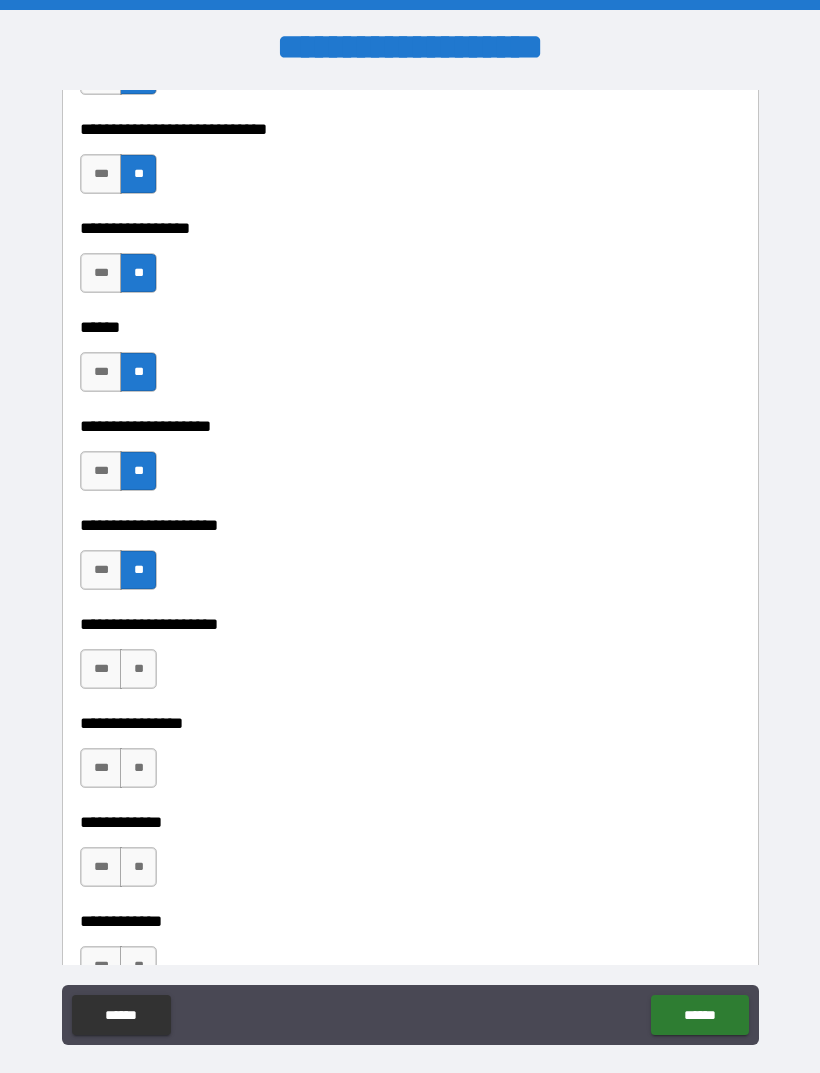 click on "**" at bounding box center [138, 669] 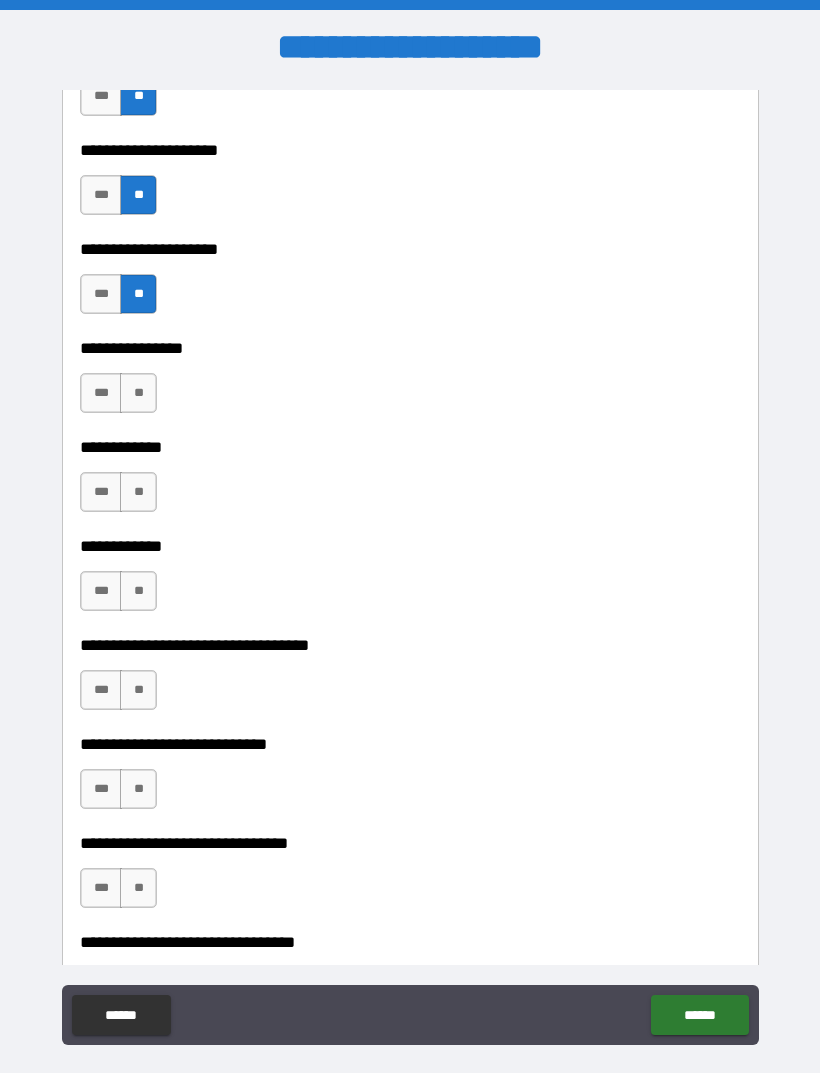 scroll, scrollTop: 9272, scrollLeft: 0, axis: vertical 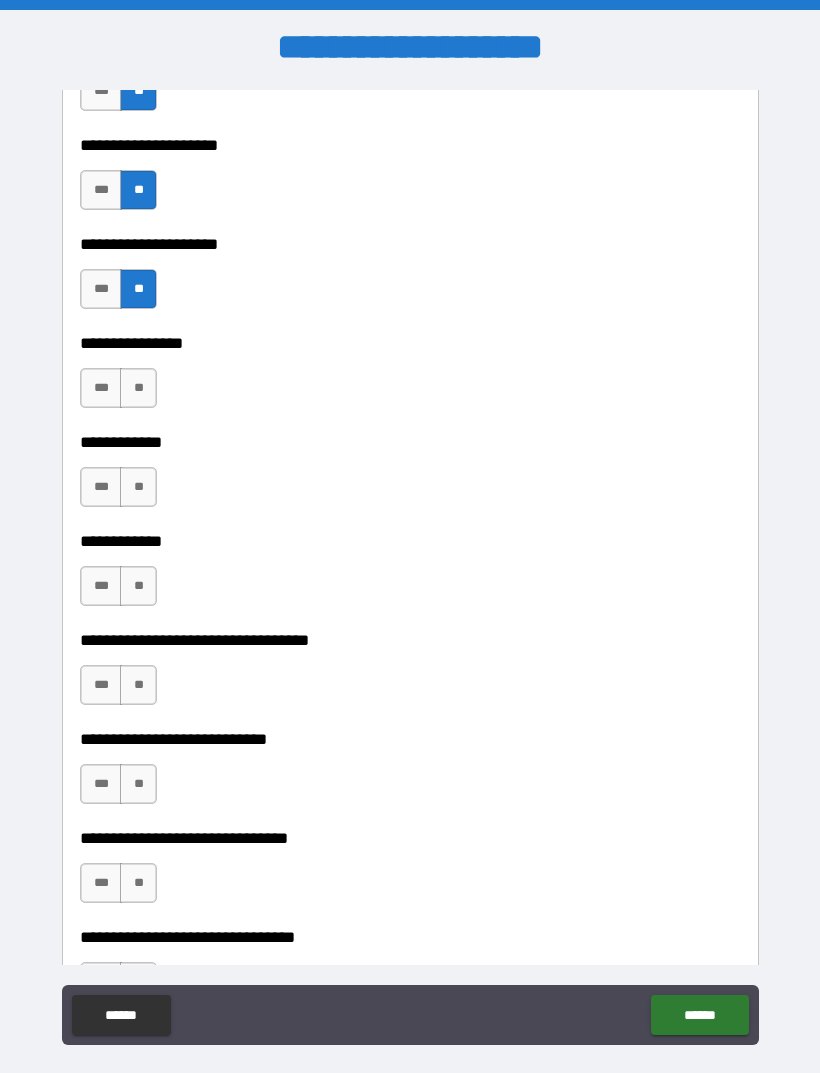 click on "**" at bounding box center [138, 388] 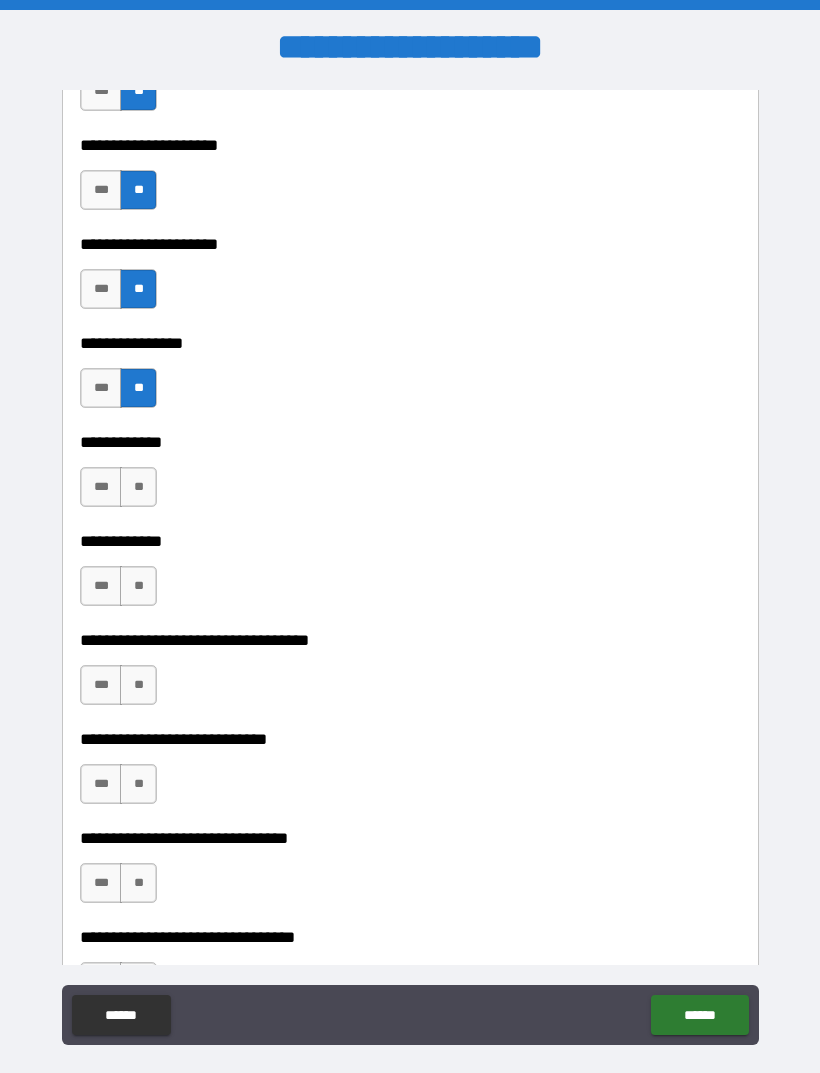 click on "**" at bounding box center [138, 487] 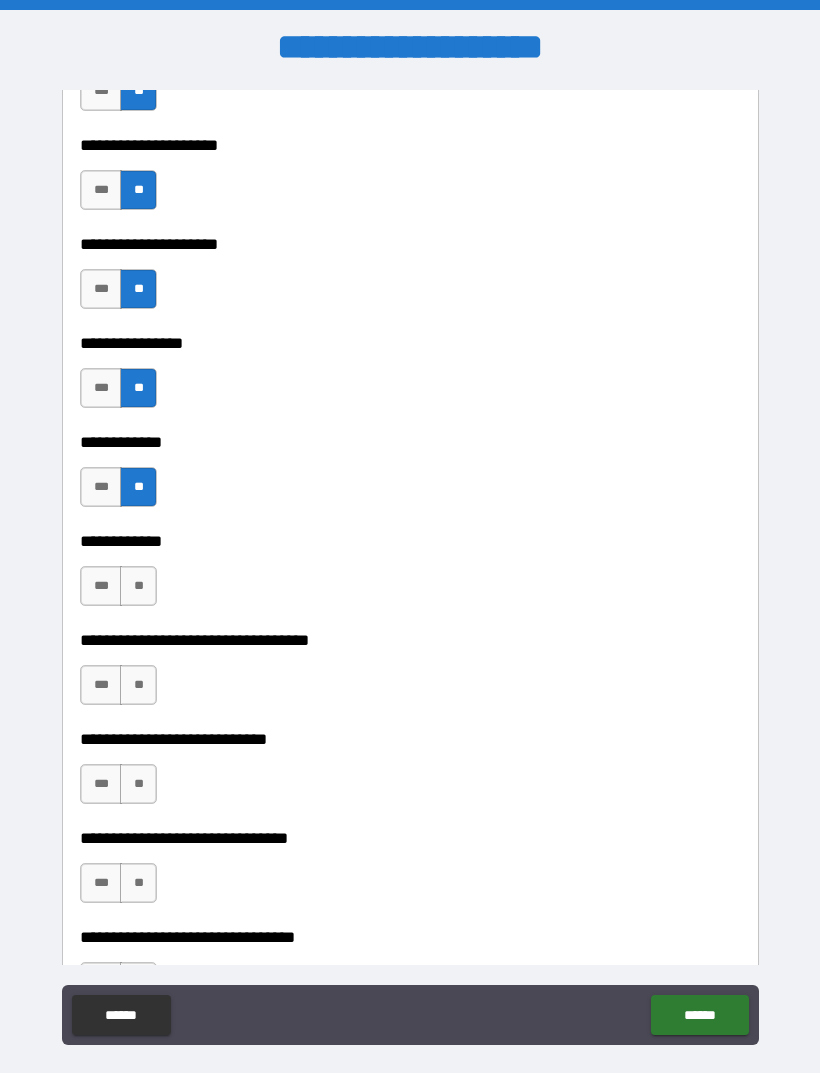 click on "**" at bounding box center (138, 586) 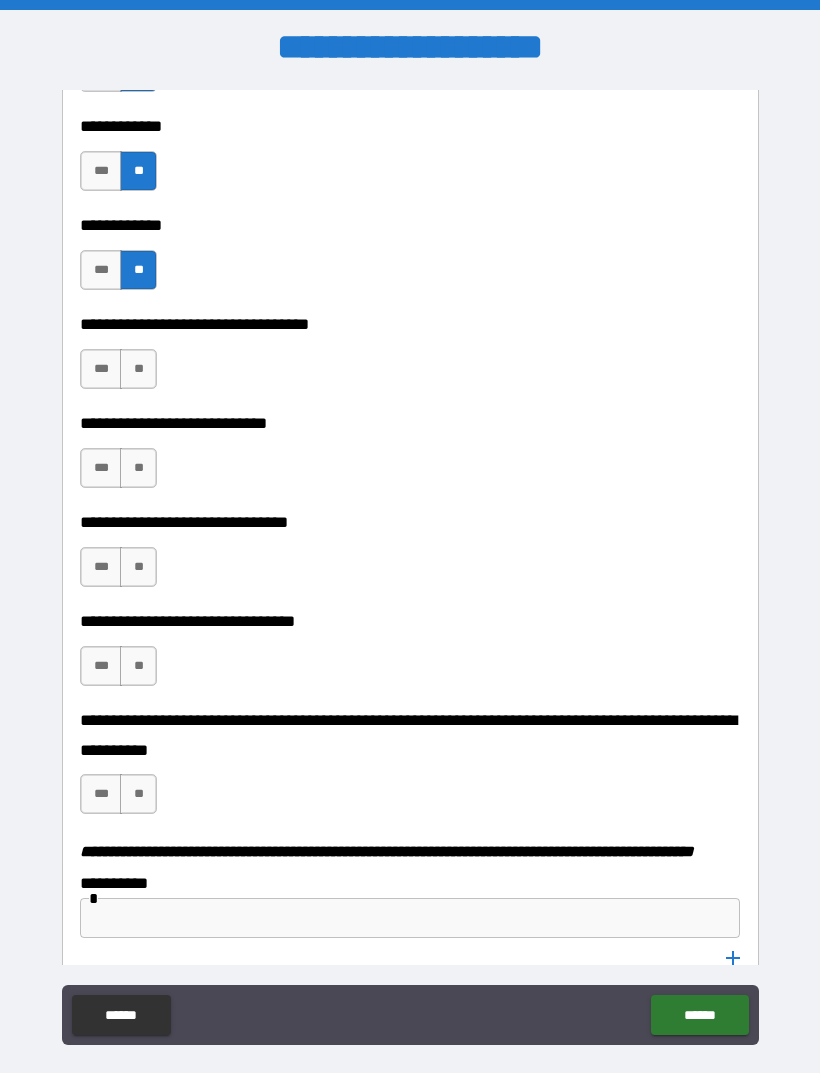 scroll, scrollTop: 9590, scrollLeft: 0, axis: vertical 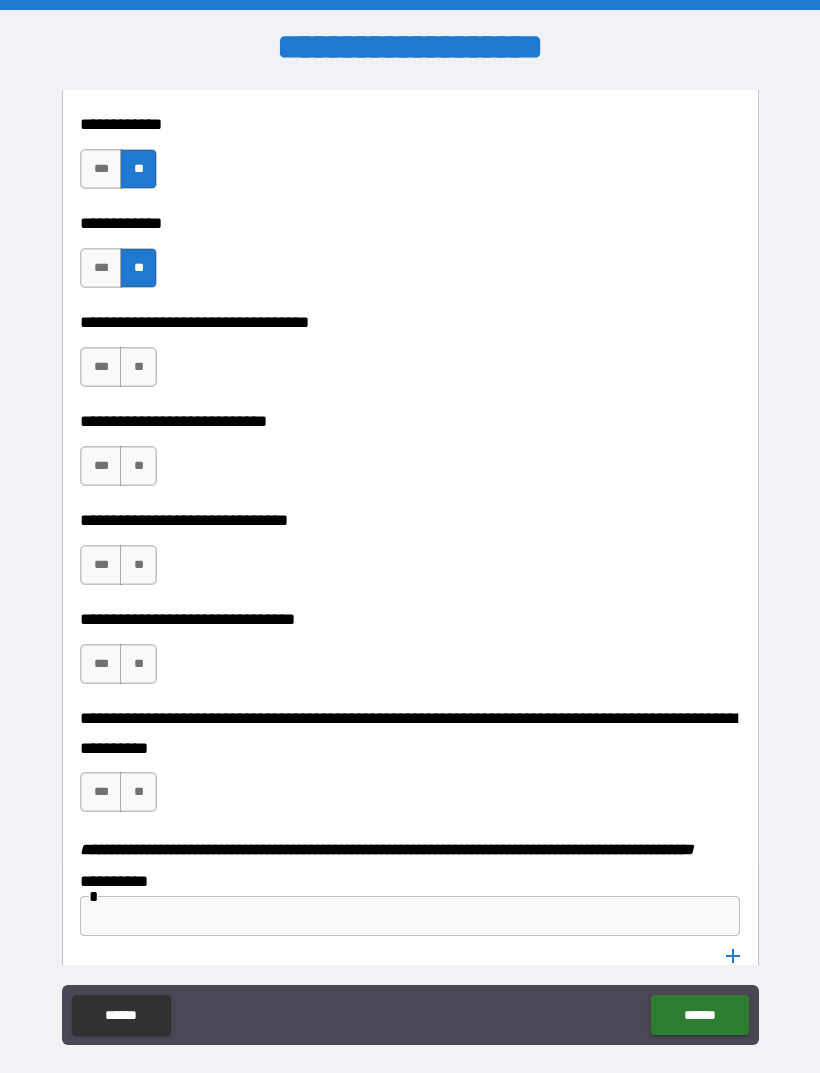 click on "*** **" at bounding box center (118, 367) 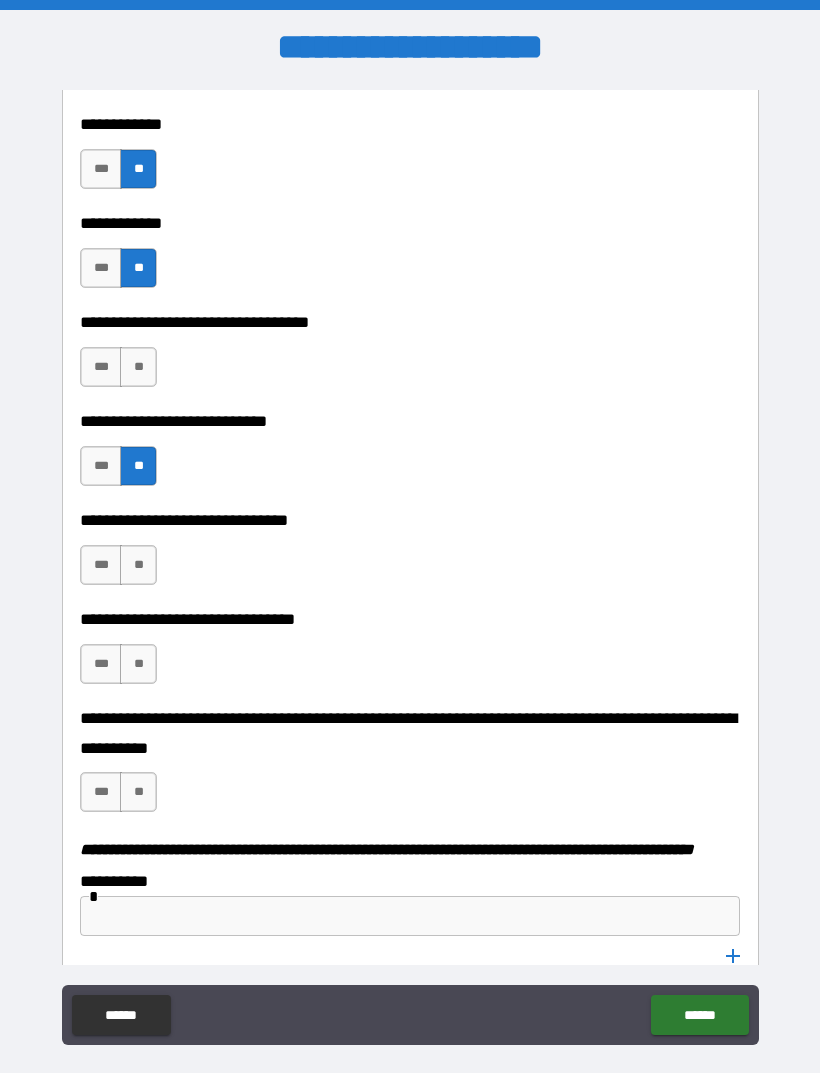 click on "**" at bounding box center [138, 367] 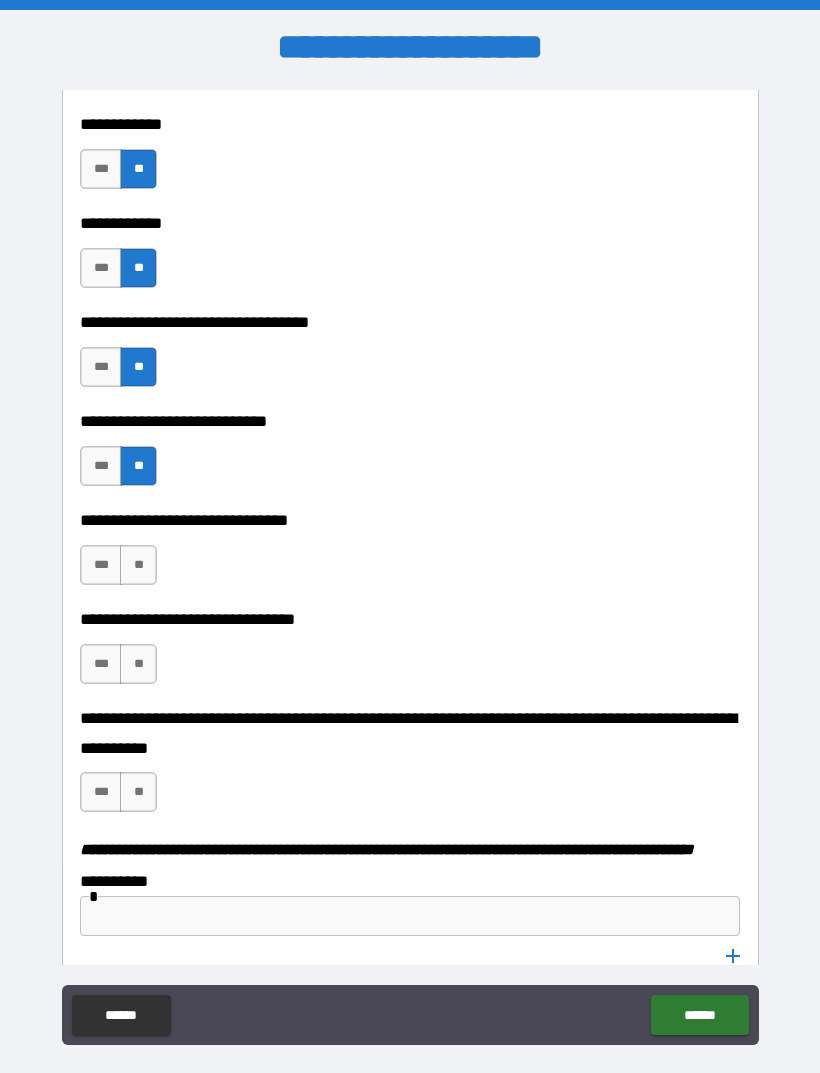 click on "**" at bounding box center (138, 565) 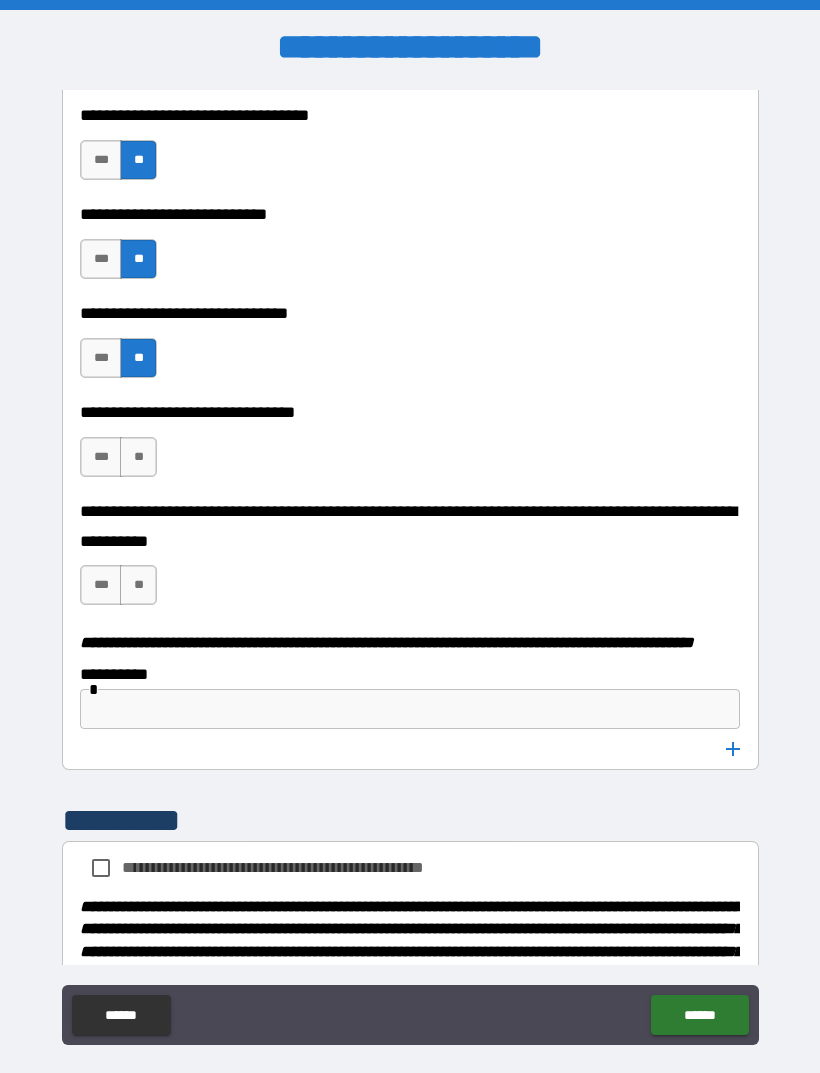 scroll, scrollTop: 9798, scrollLeft: 0, axis: vertical 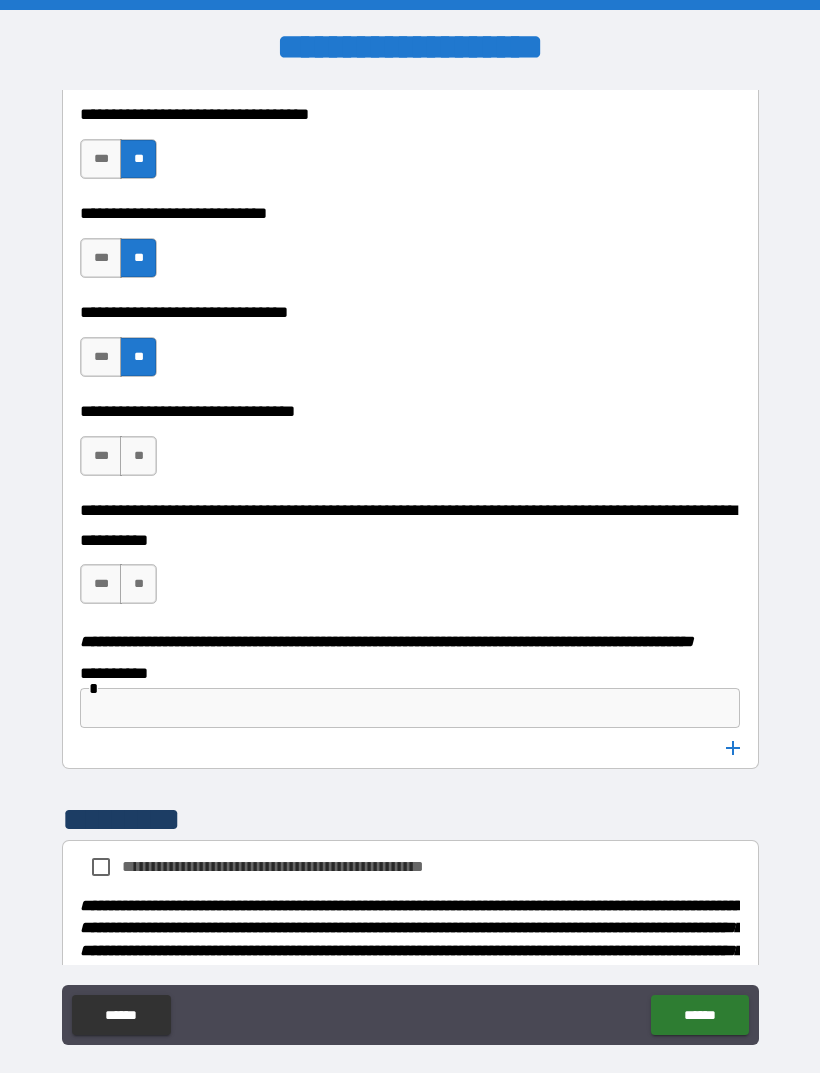 click on "**" at bounding box center (138, 456) 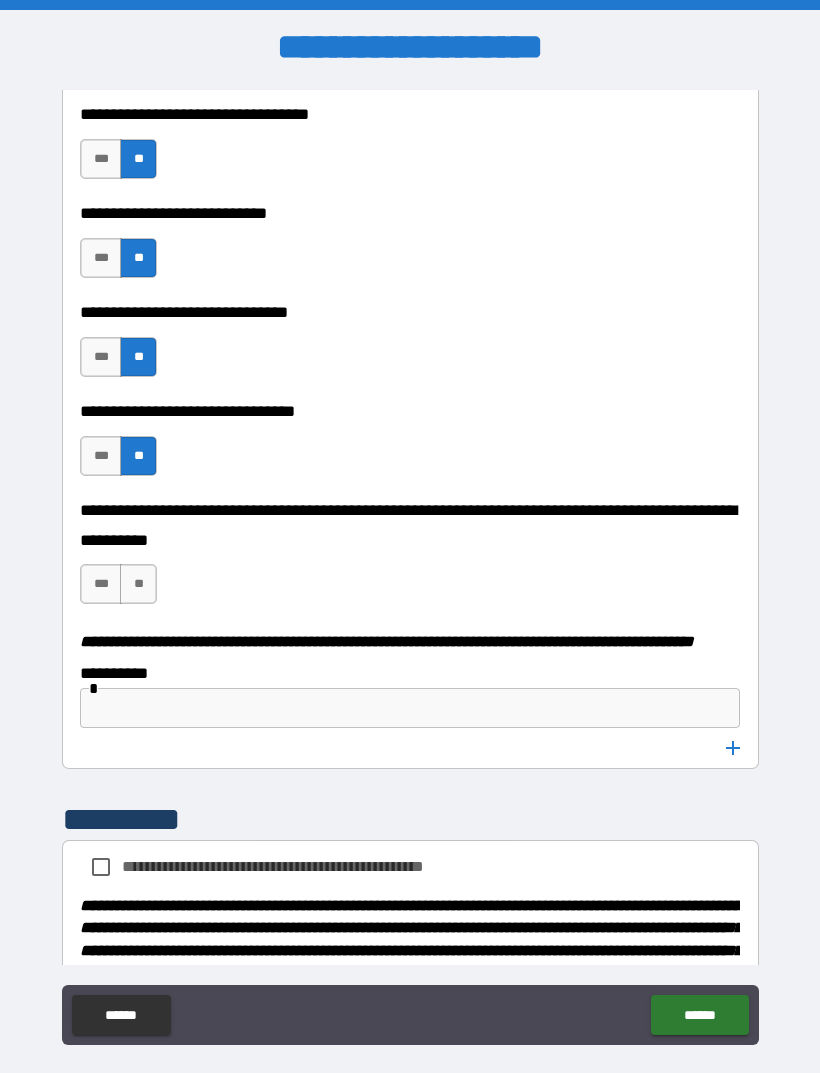 click on "**" at bounding box center [138, 584] 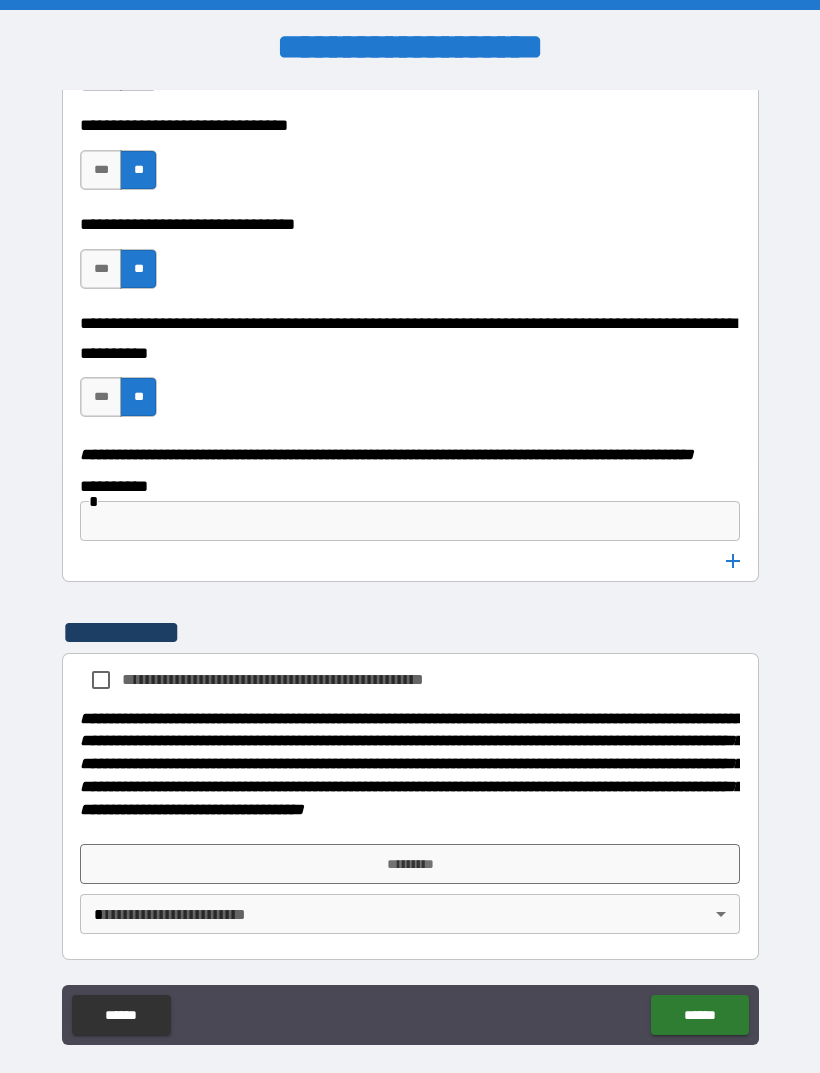scroll, scrollTop: 10041, scrollLeft: 0, axis: vertical 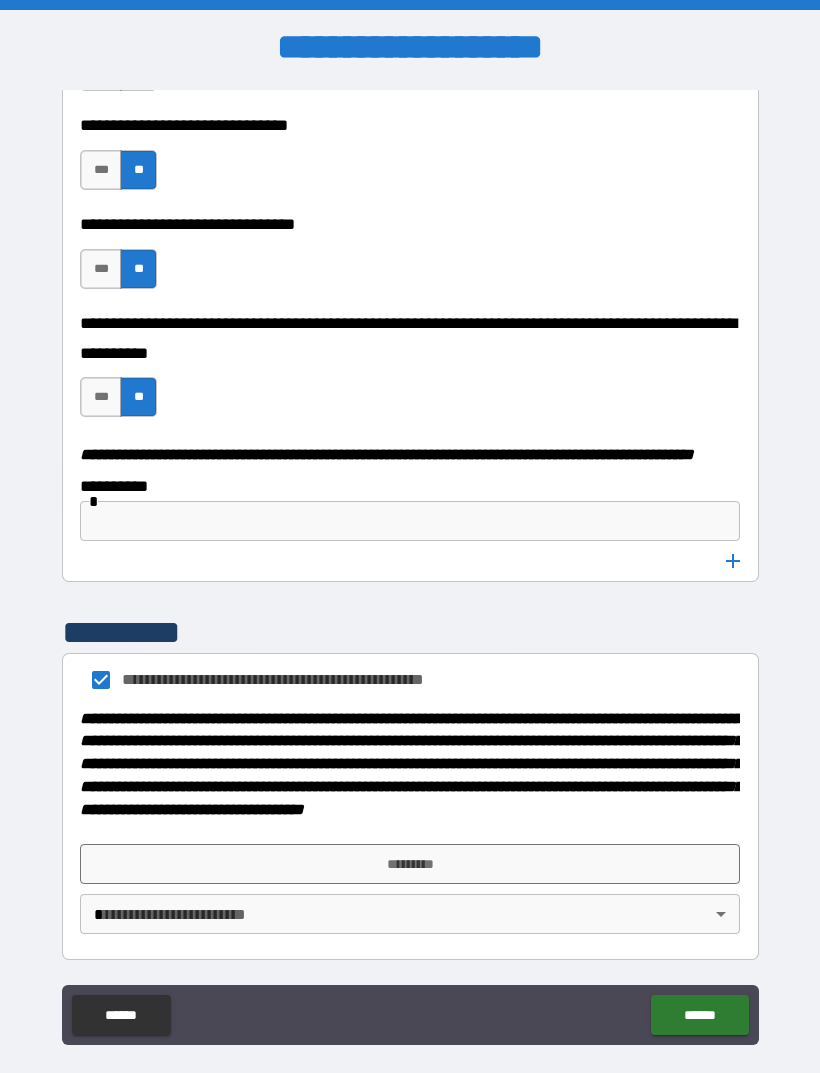 click on "*********" at bounding box center (410, 864) 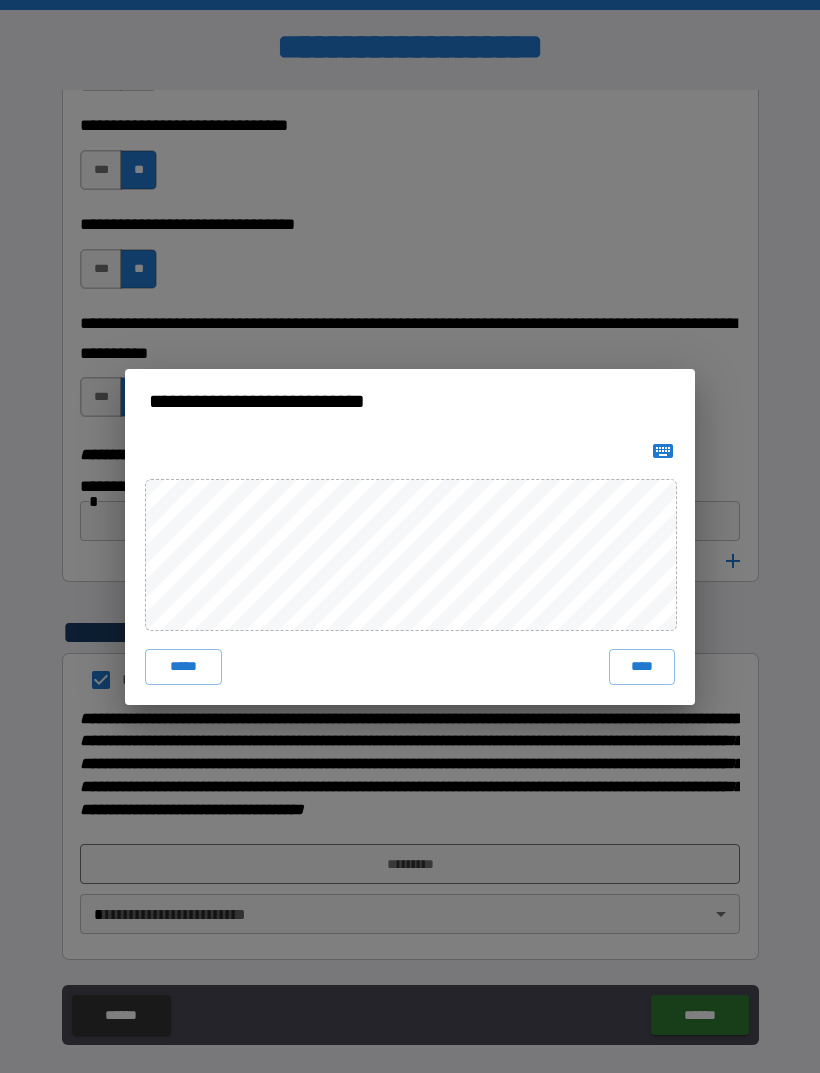 click on "****" at bounding box center [642, 667] 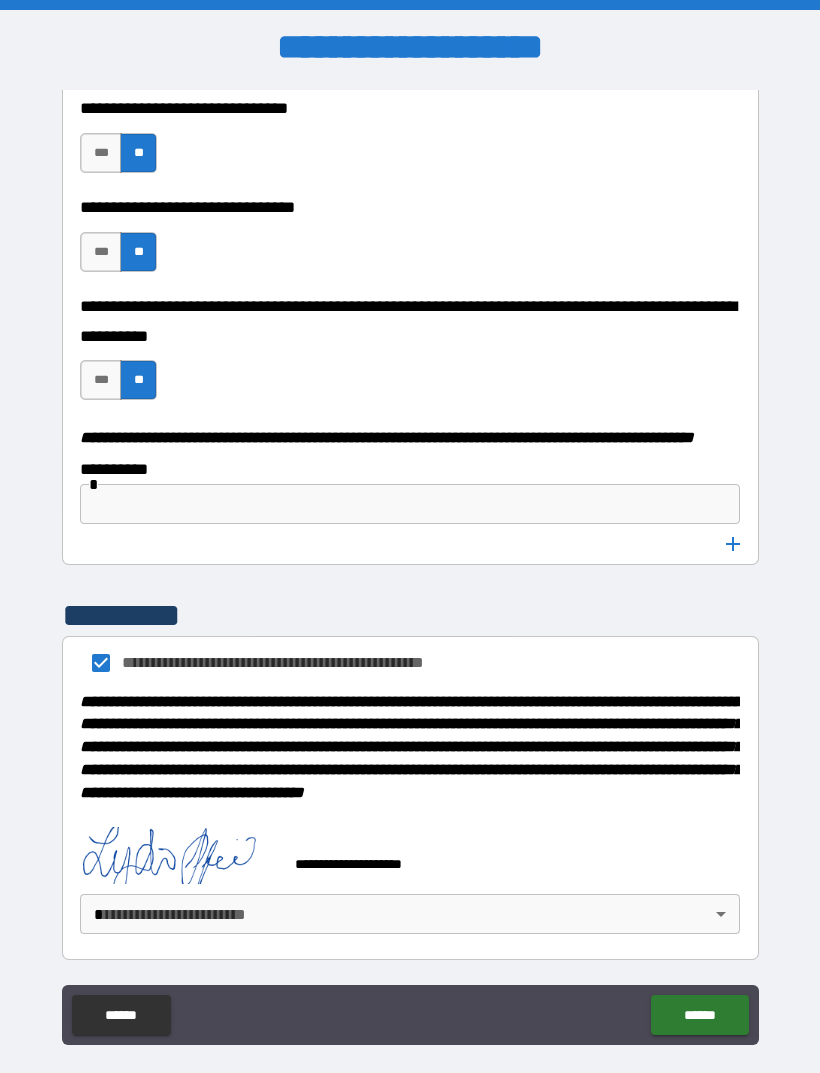 click on "**********" at bounding box center (410, 568) 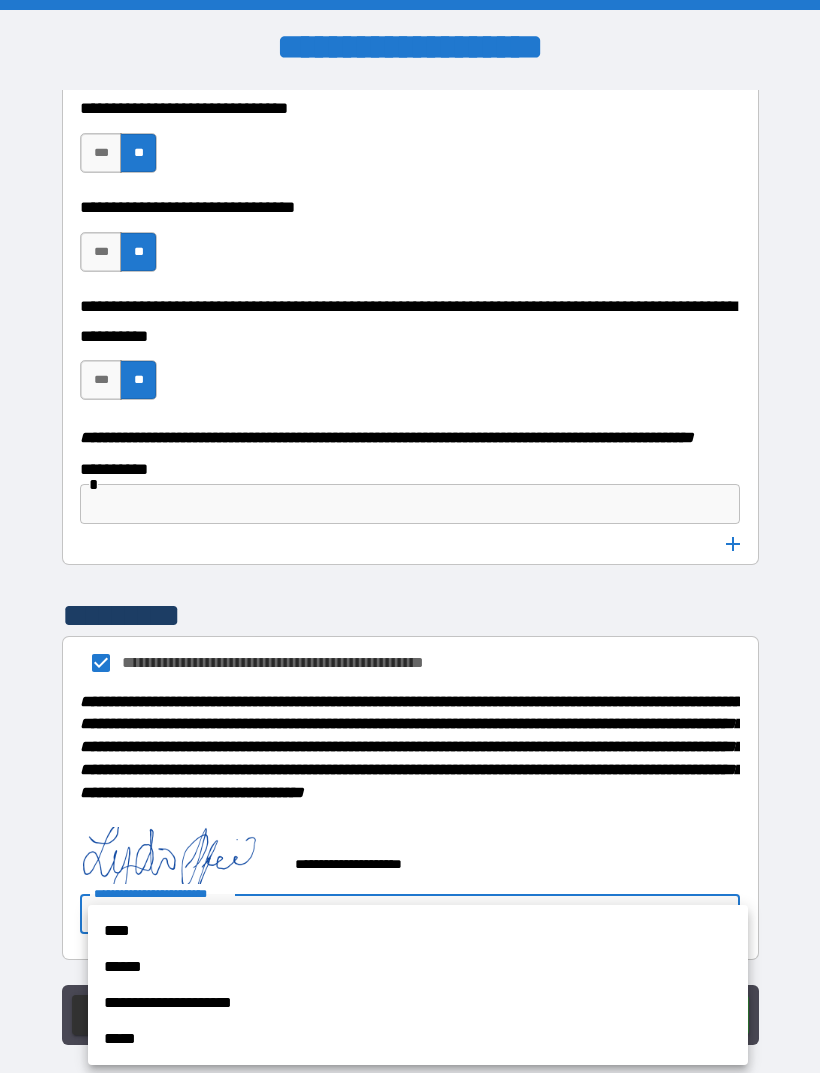 click on "****" at bounding box center (418, 931) 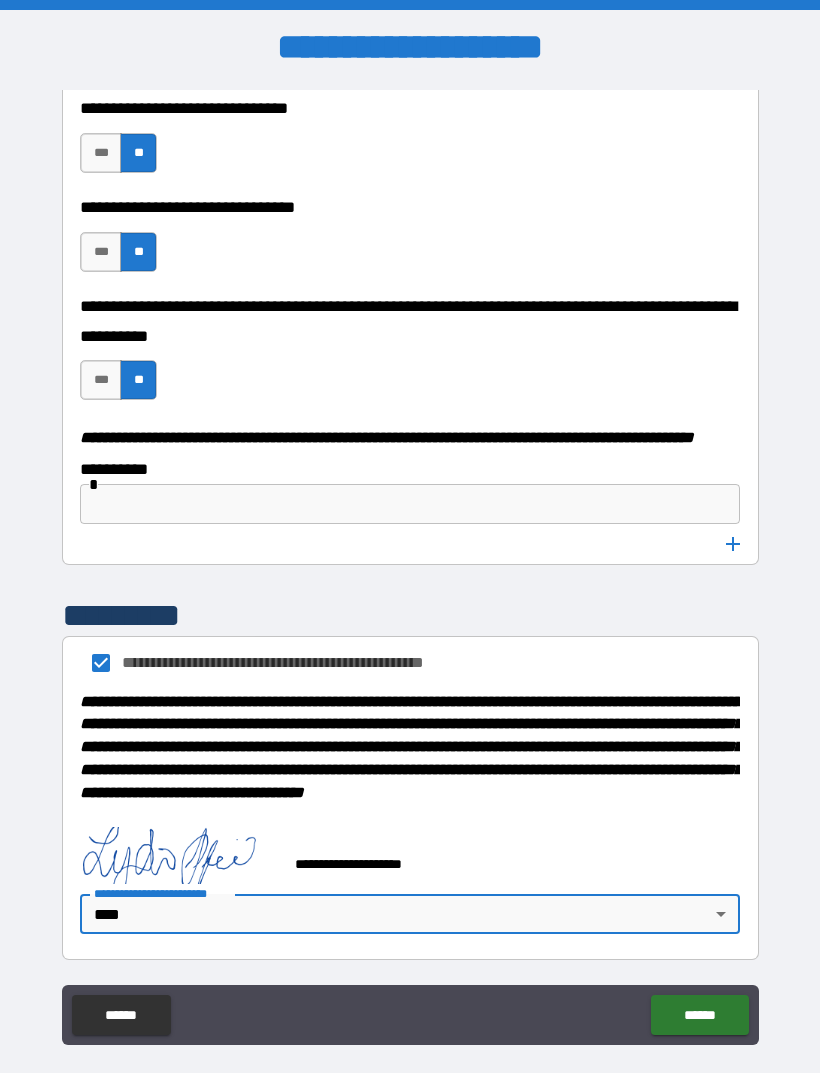 click on "******" at bounding box center (699, 1015) 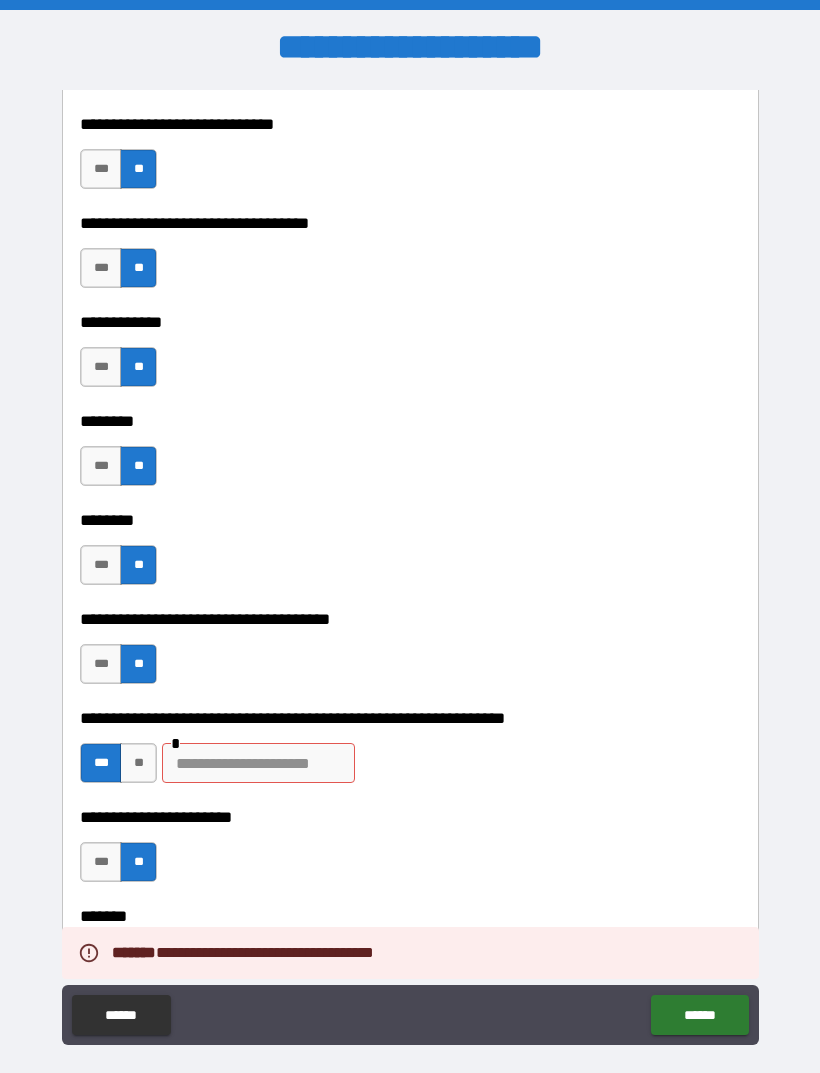 scroll, scrollTop: 7569, scrollLeft: 0, axis: vertical 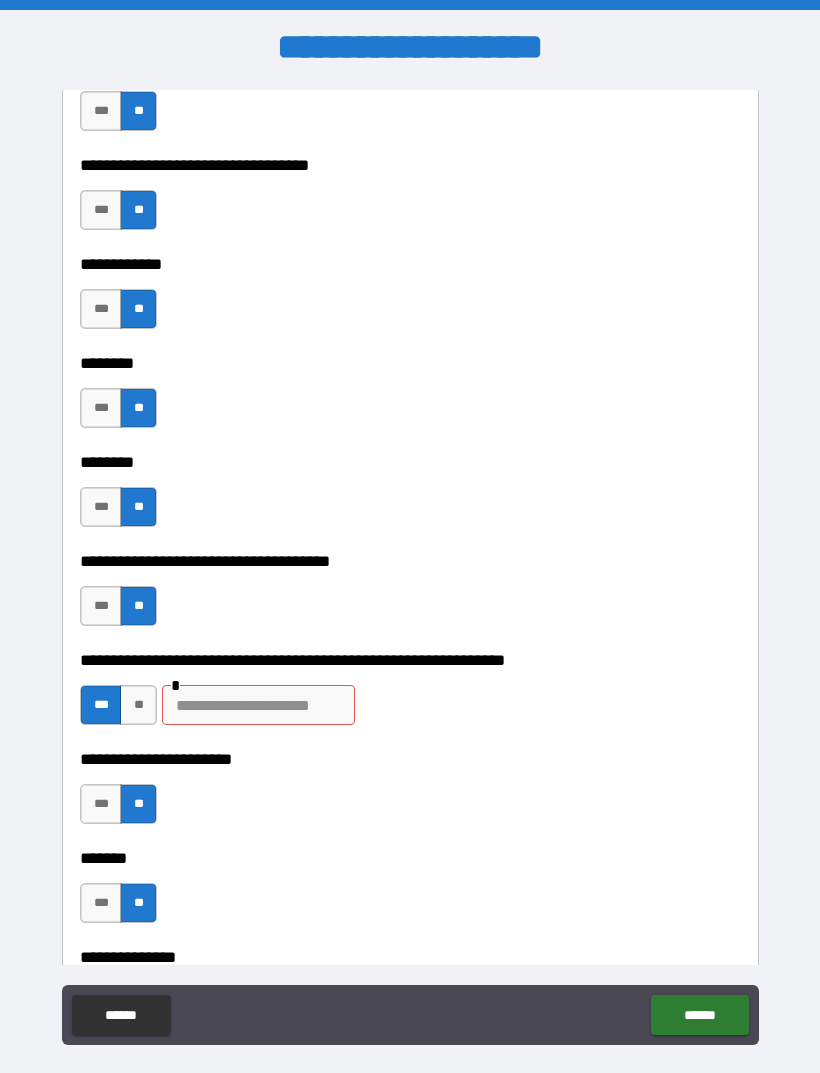 click at bounding box center (258, 705) 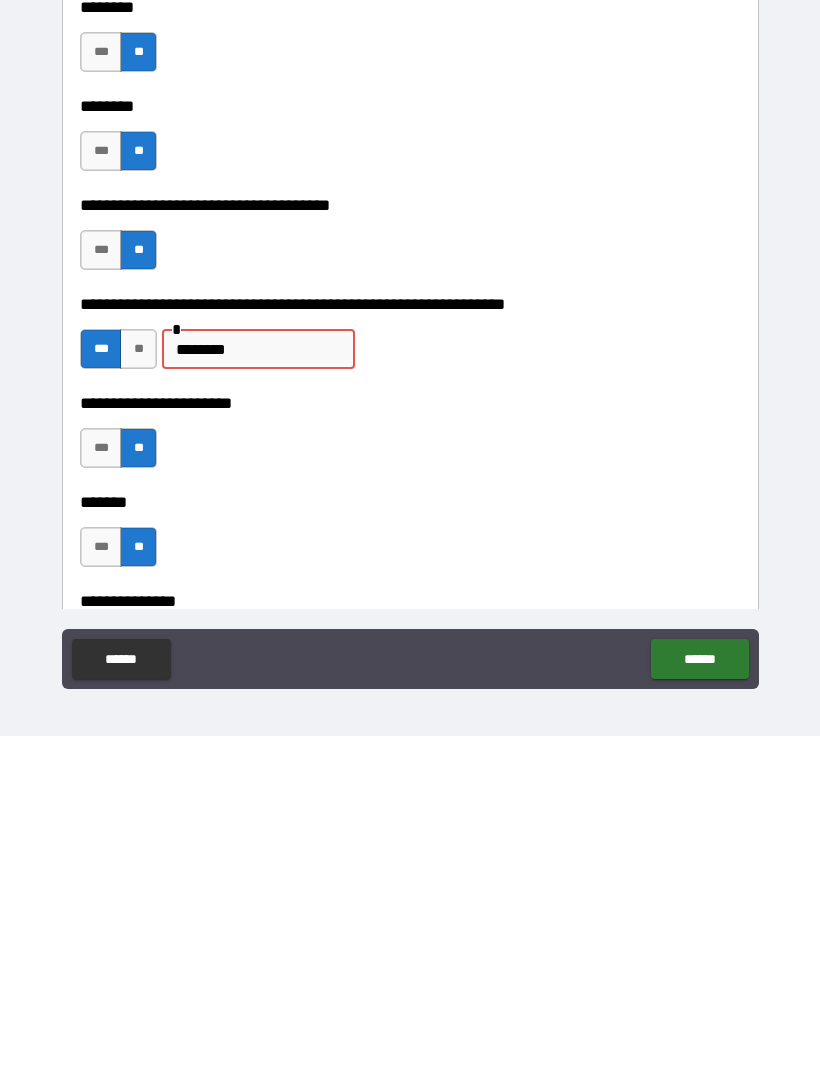 type on "*******" 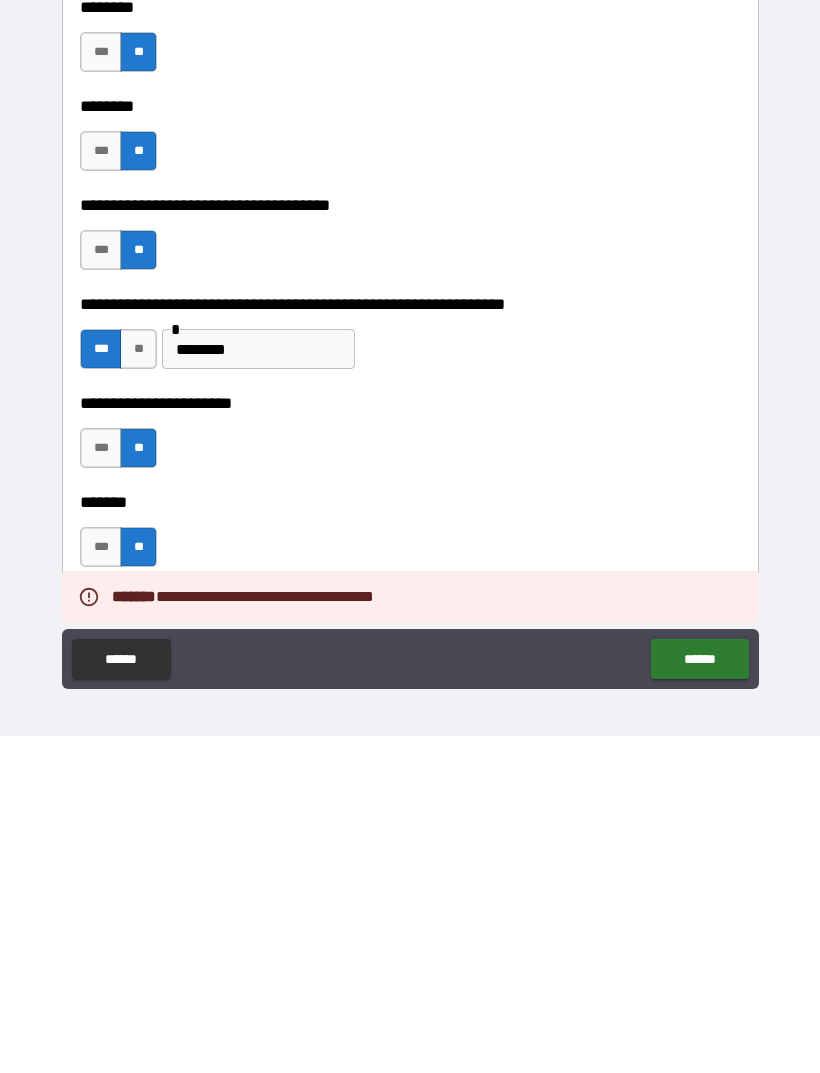 scroll, scrollTop: 64, scrollLeft: 0, axis: vertical 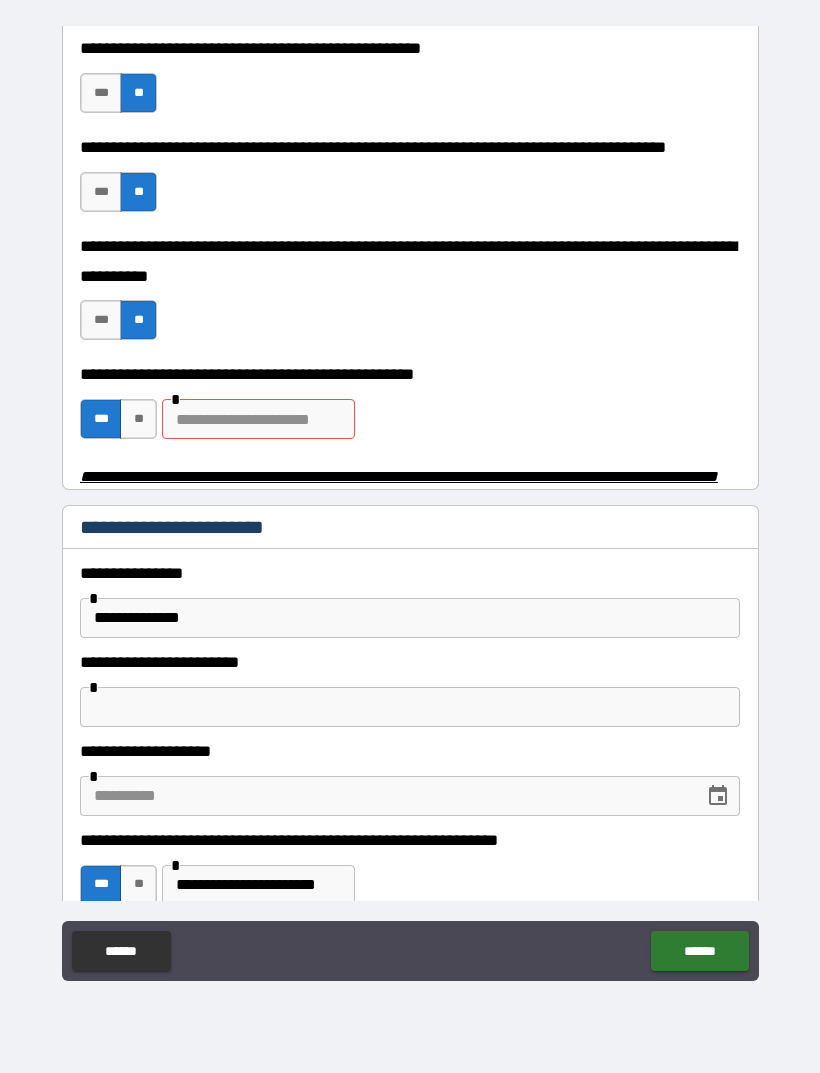 click on "**" at bounding box center (138, 419) 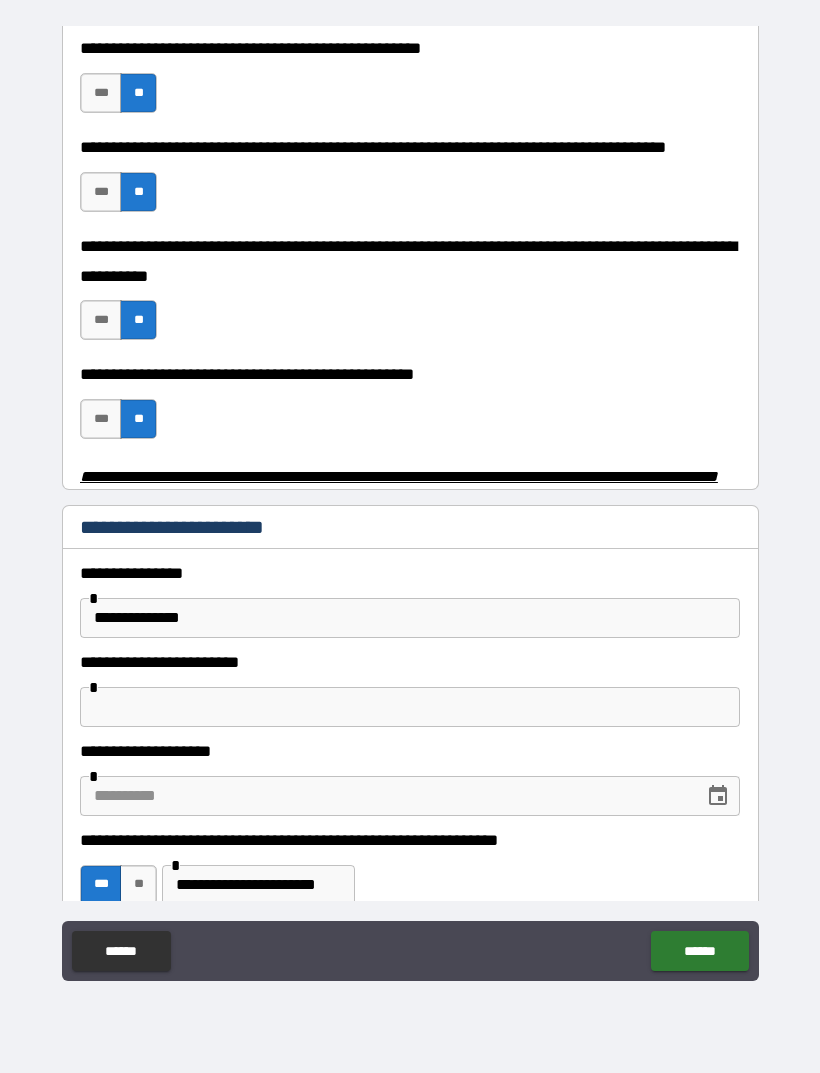 click on "**********" at bounding box center [410, 618] 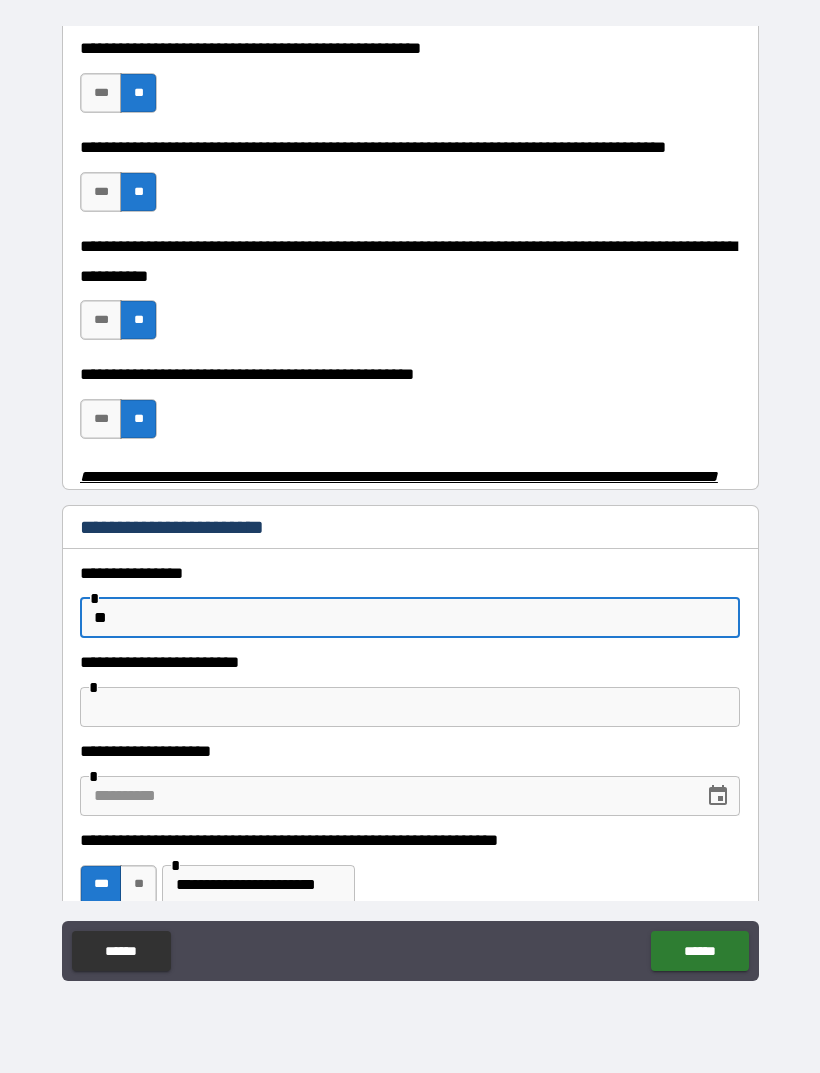 type on "*" 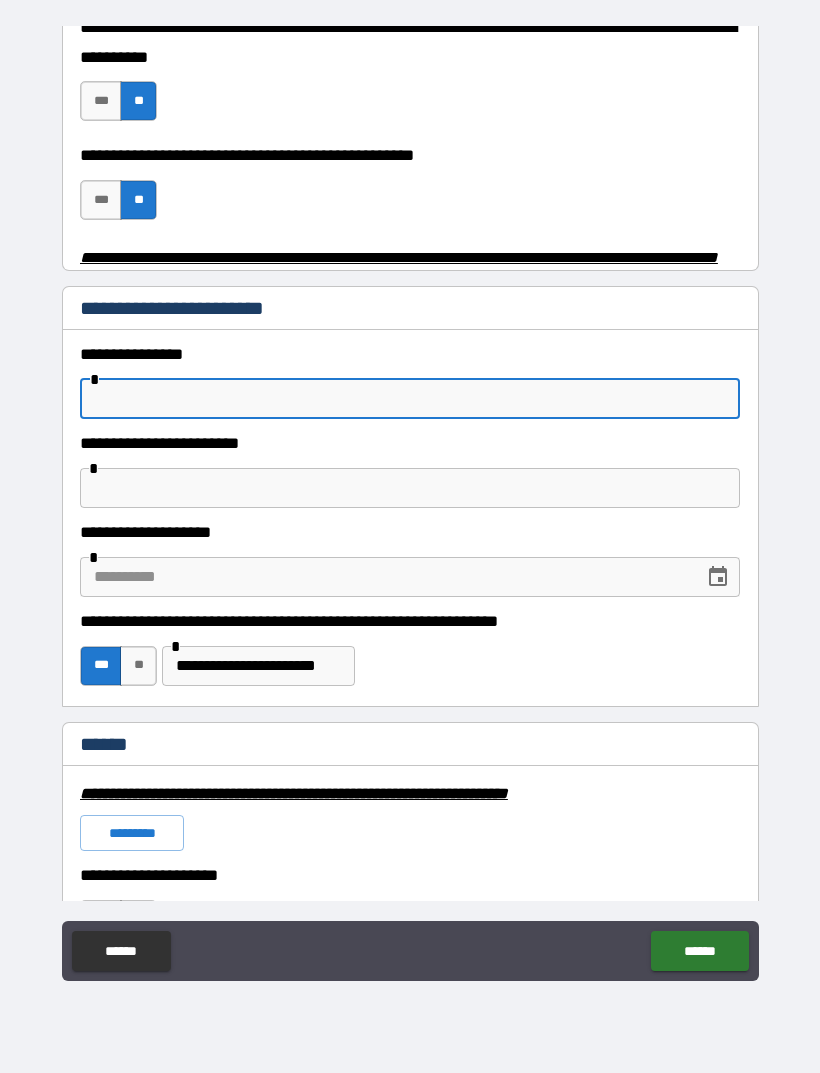 scroll, scrollTop: 801, scrollLeft: 0, axis: vertical 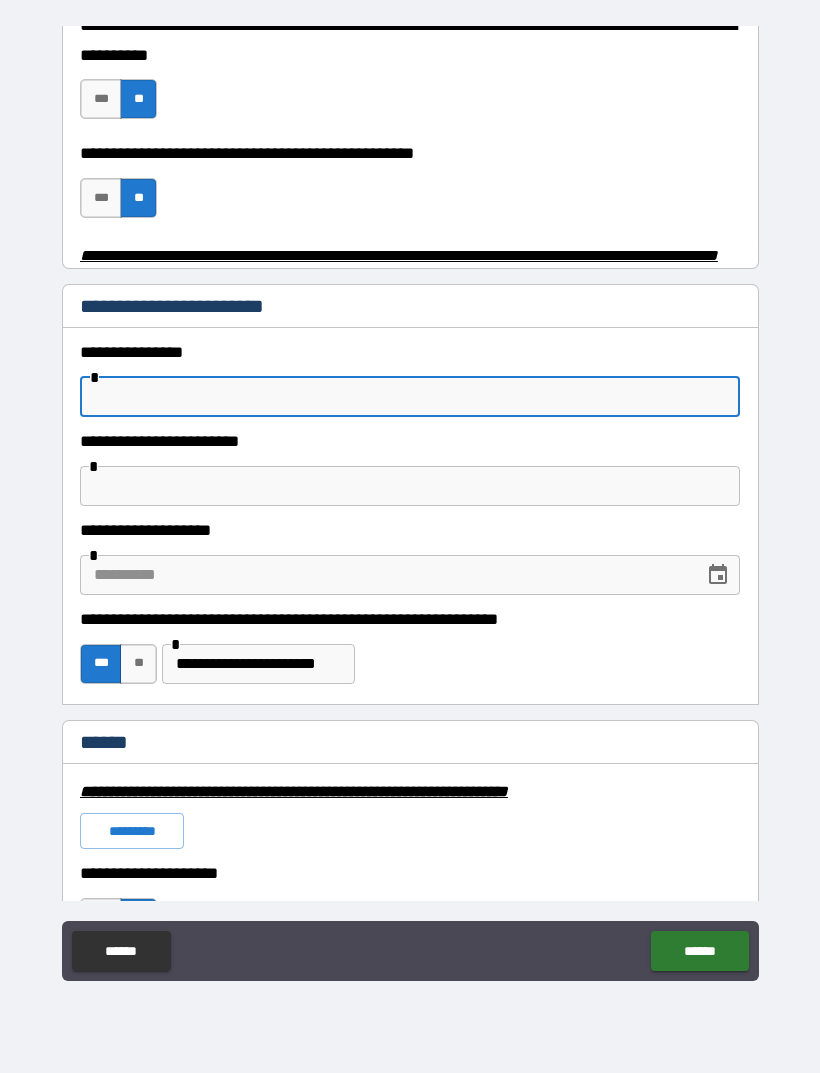 type 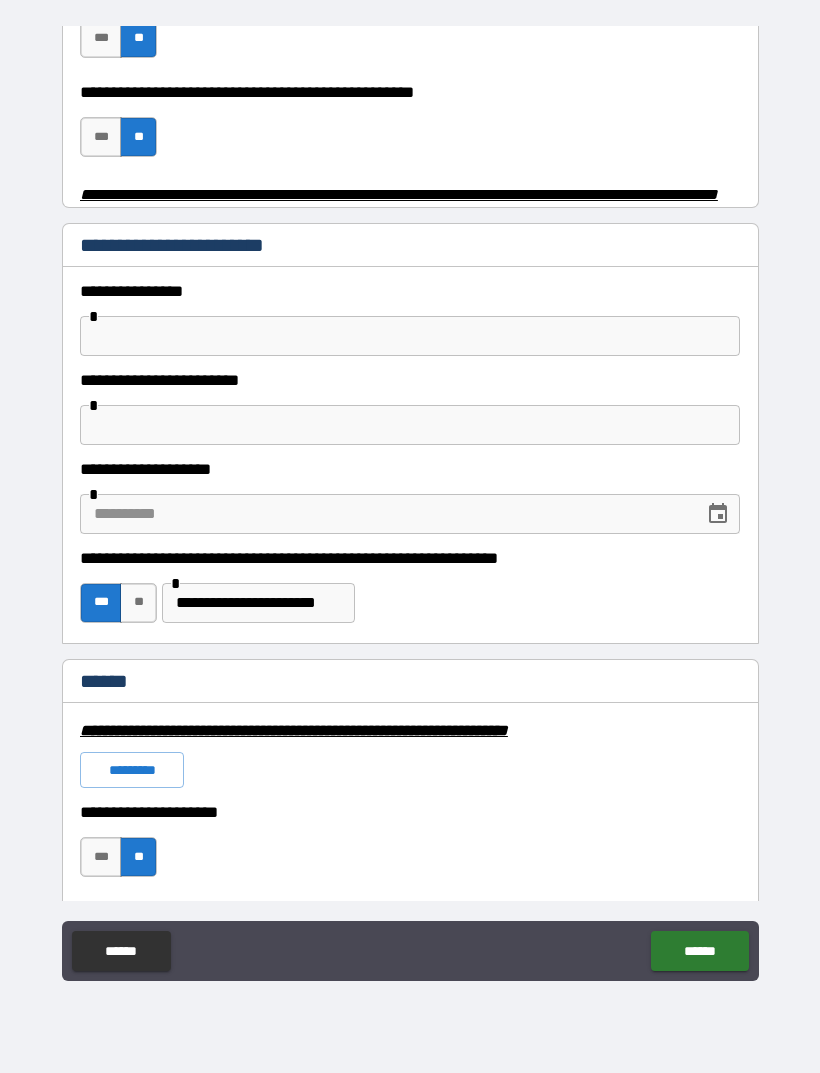 scroll, scrollTop: 864, scrollLeft: 0, axis: vertical 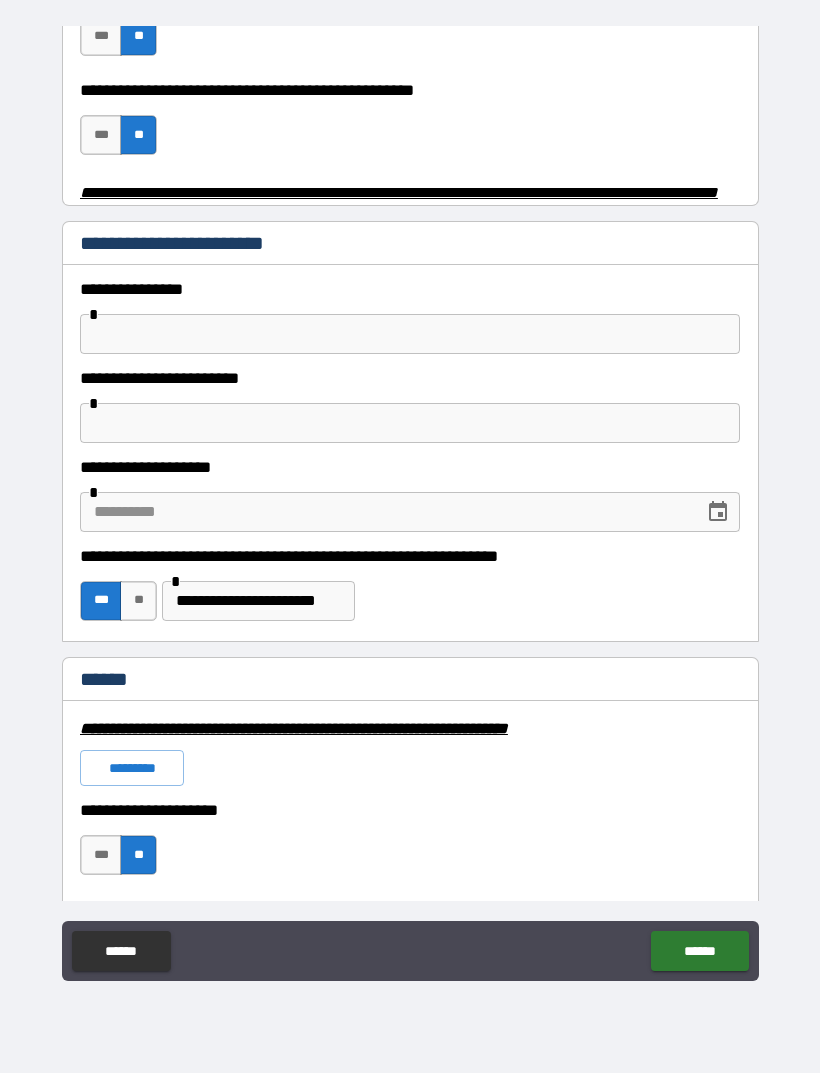 click on "**" at bounding box center (138, 601) 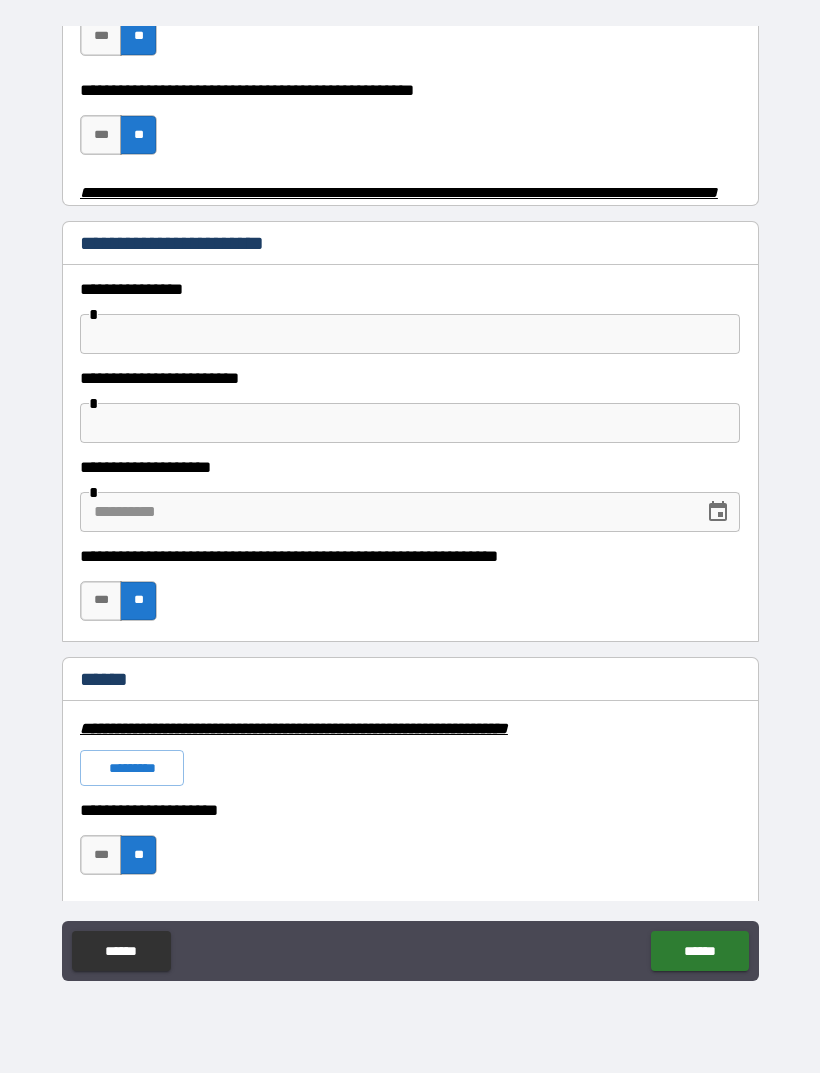 click on "***" at bounding box center (101, 601) 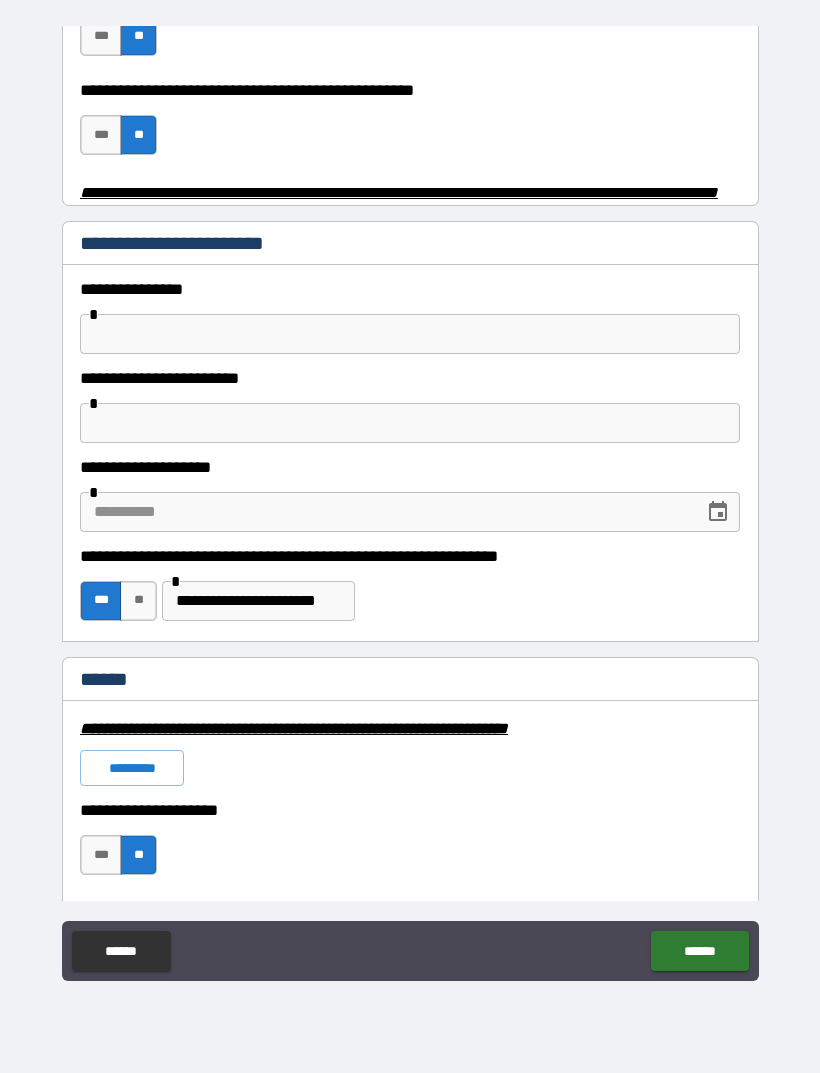 click on "**" at bounding box center (138, 601) 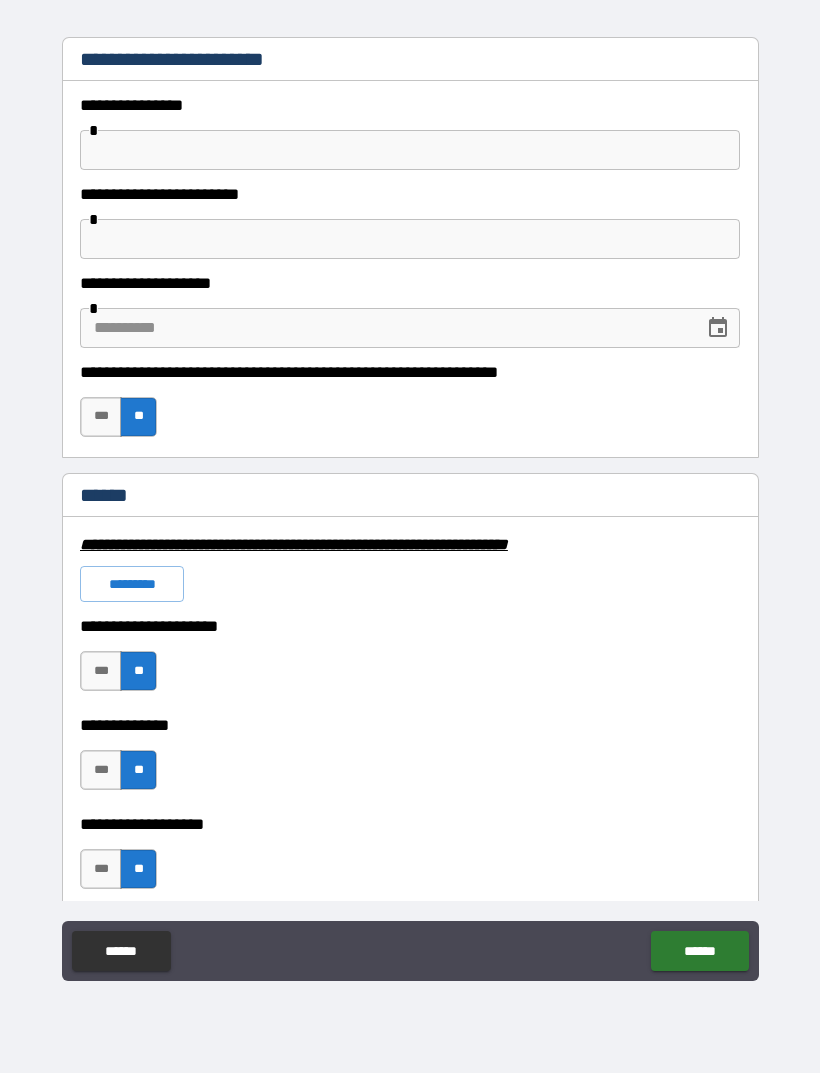 scroll, scrollTop: 1052, scrollLeft: 0, axis: vertical 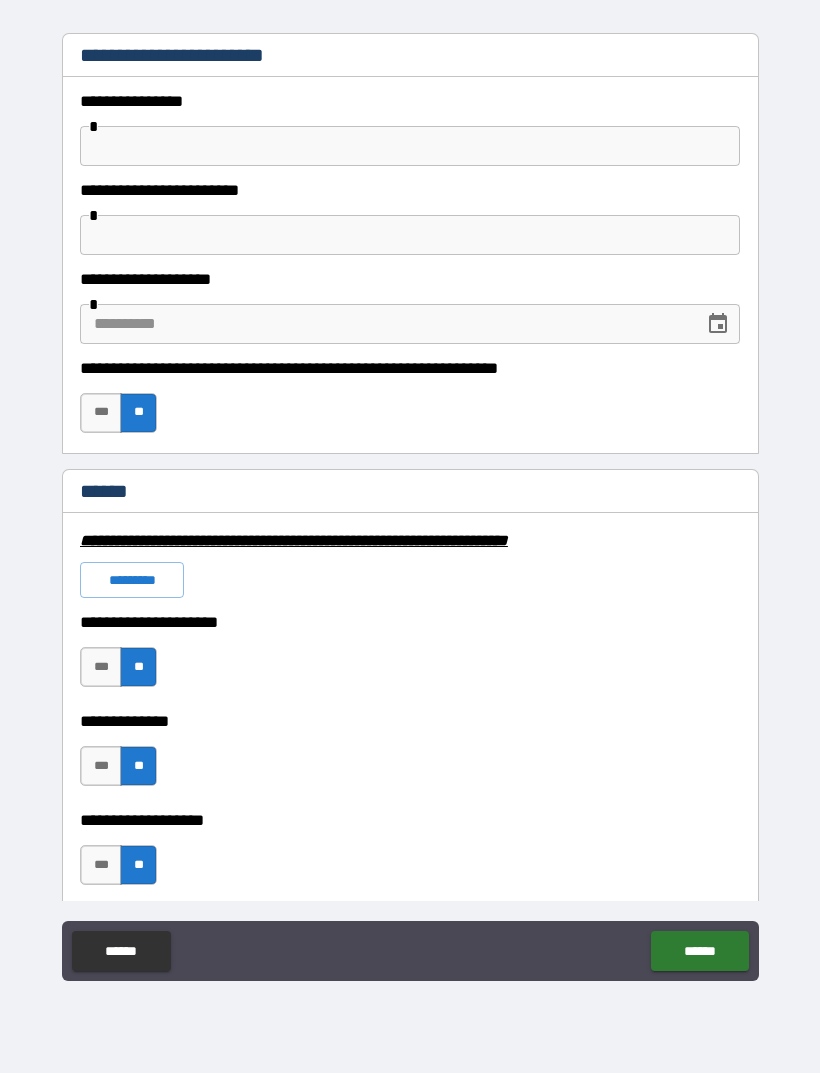 click on "******" at bounding box center [699, 951] 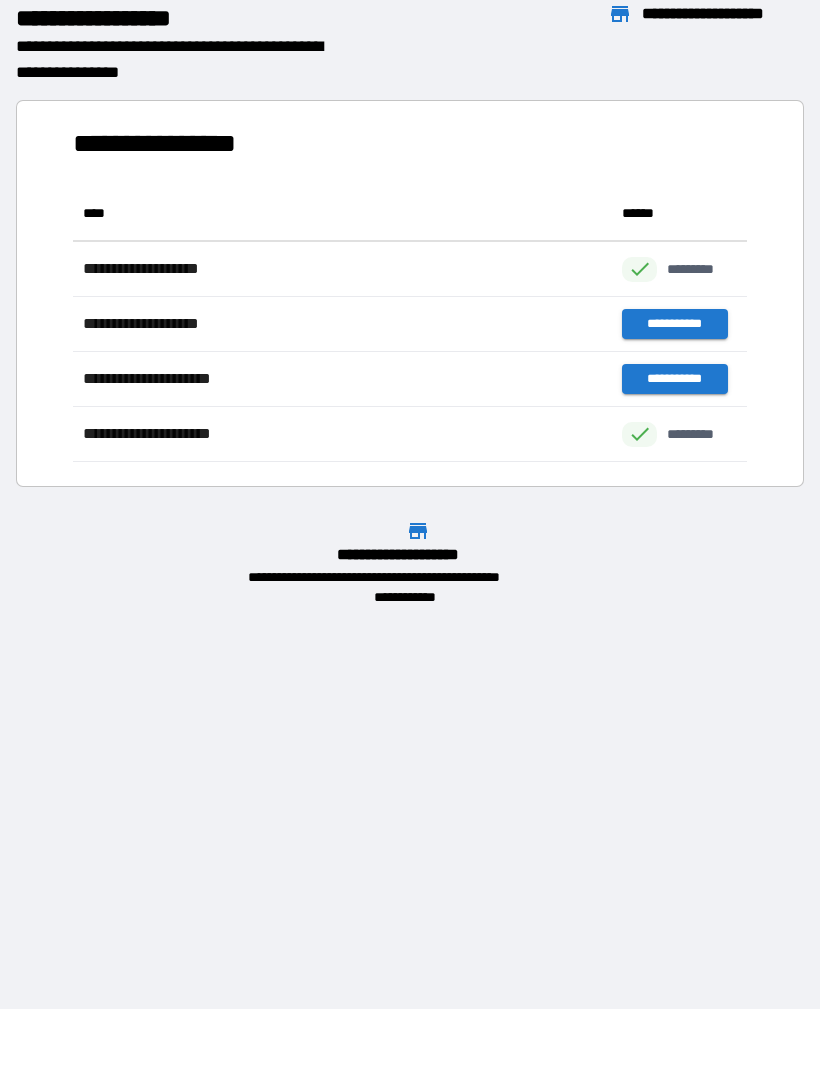 scroll, scrollTop: 1, scrollLeft: 1, axis: both 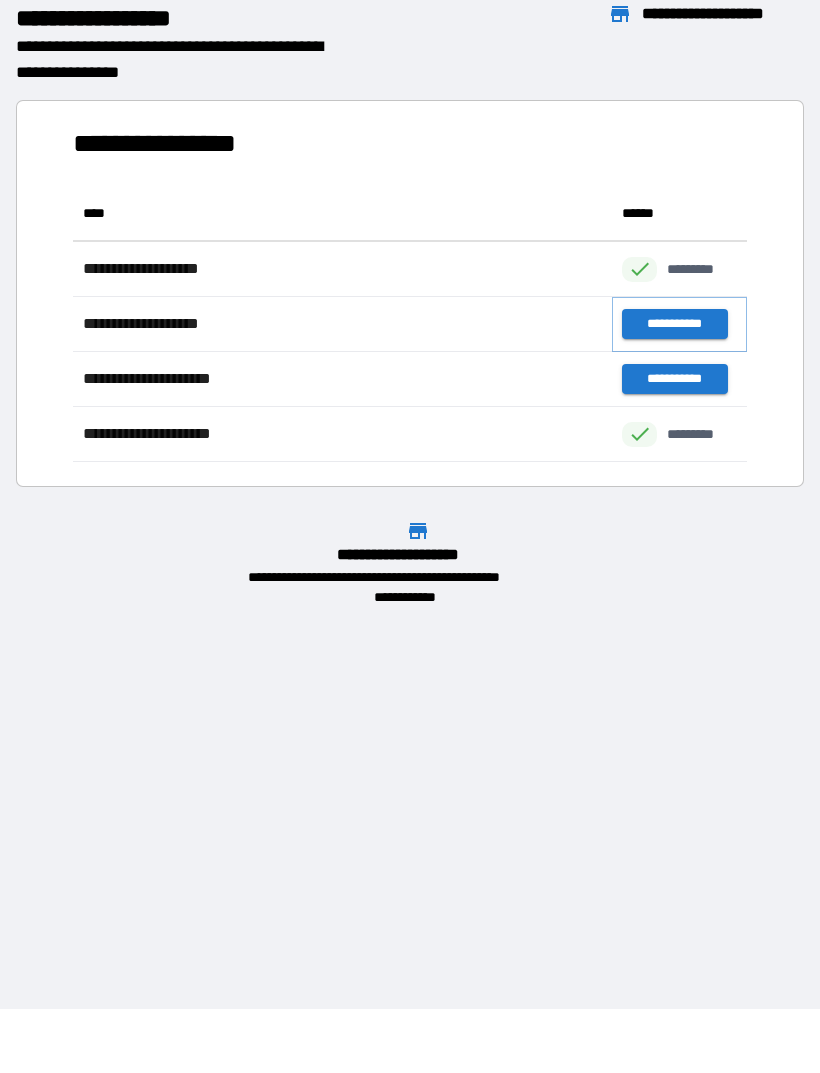 click on "**********" at bounding box center [674, 324] 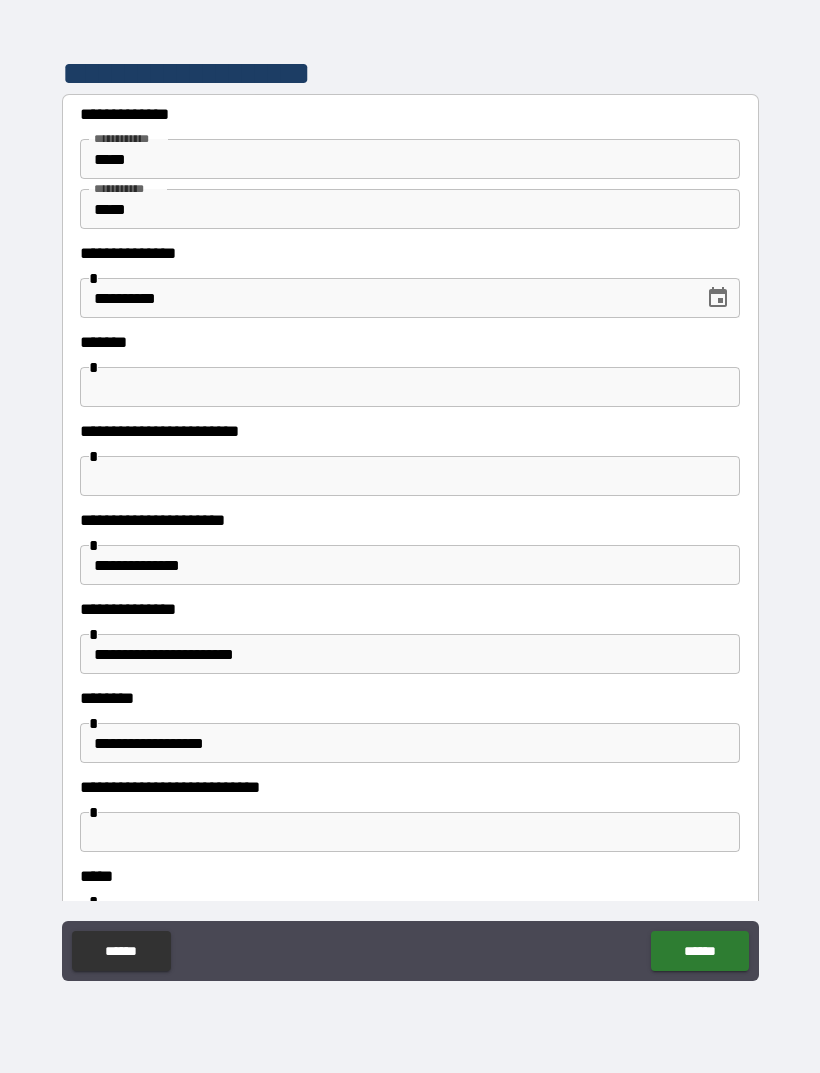 scroll, scrollTop: 86, scrollLeft: 0, axis: vertical 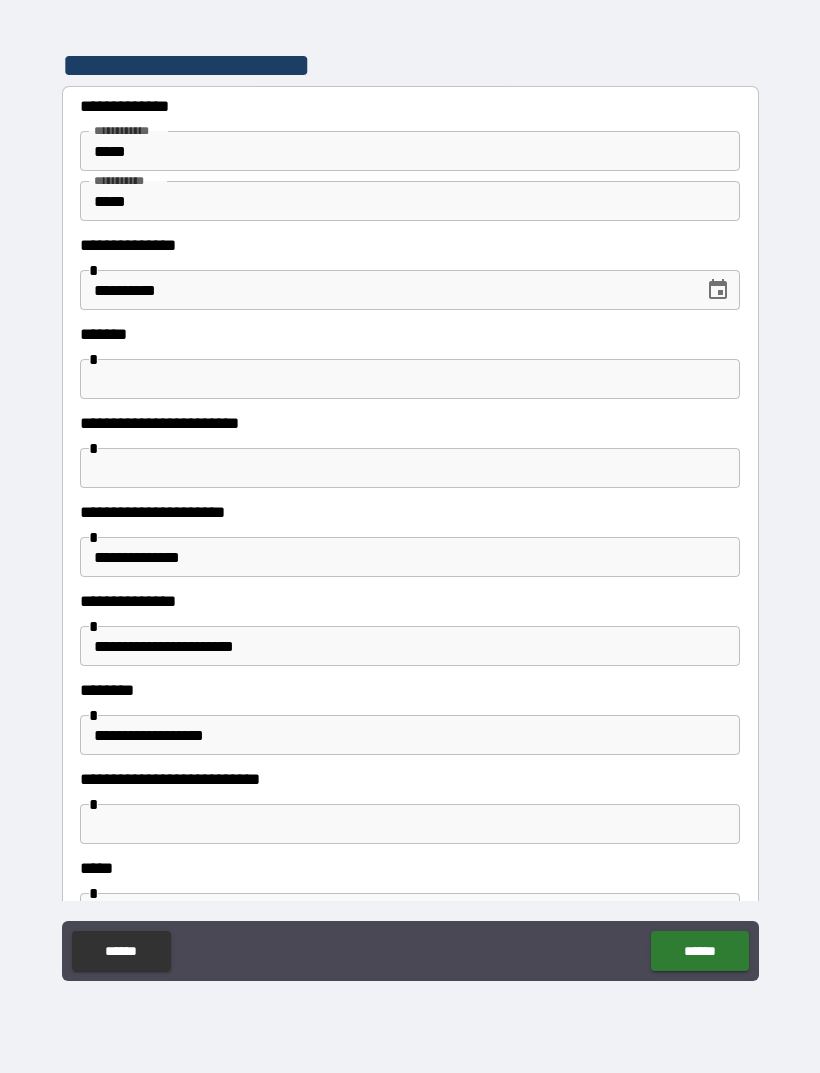 click at bounding box center [410, 379] 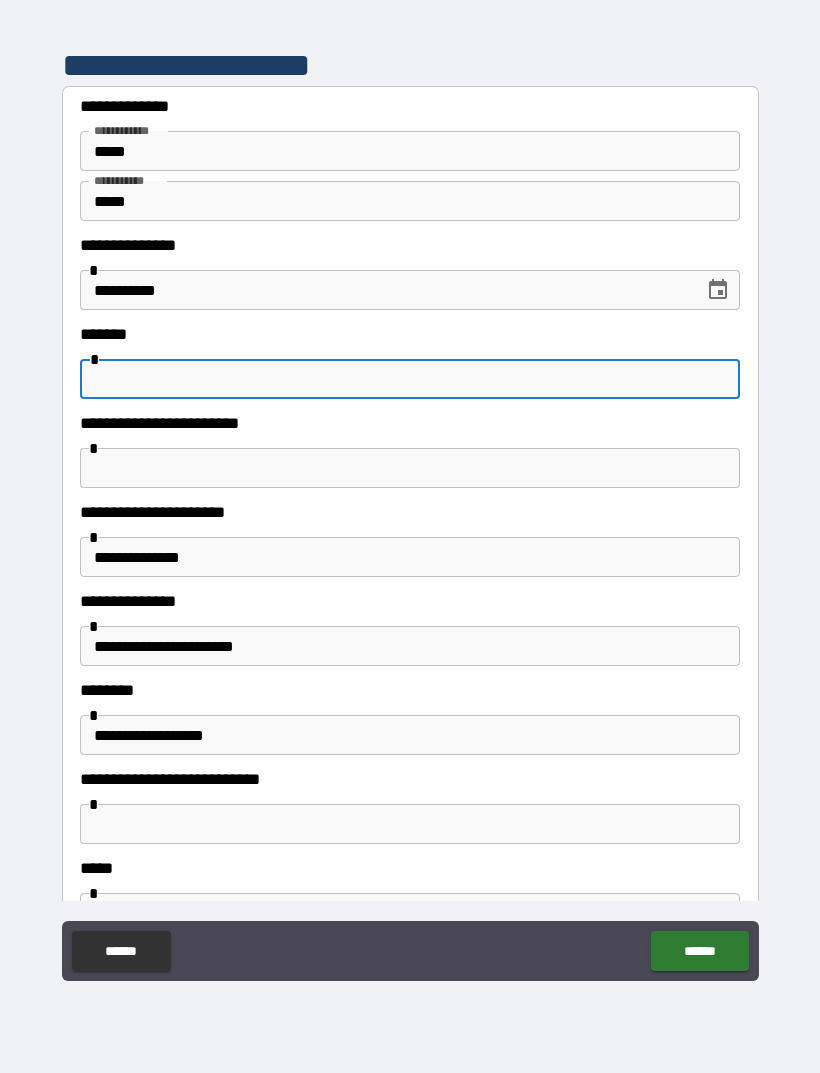 click at bounding box center [410, 468] 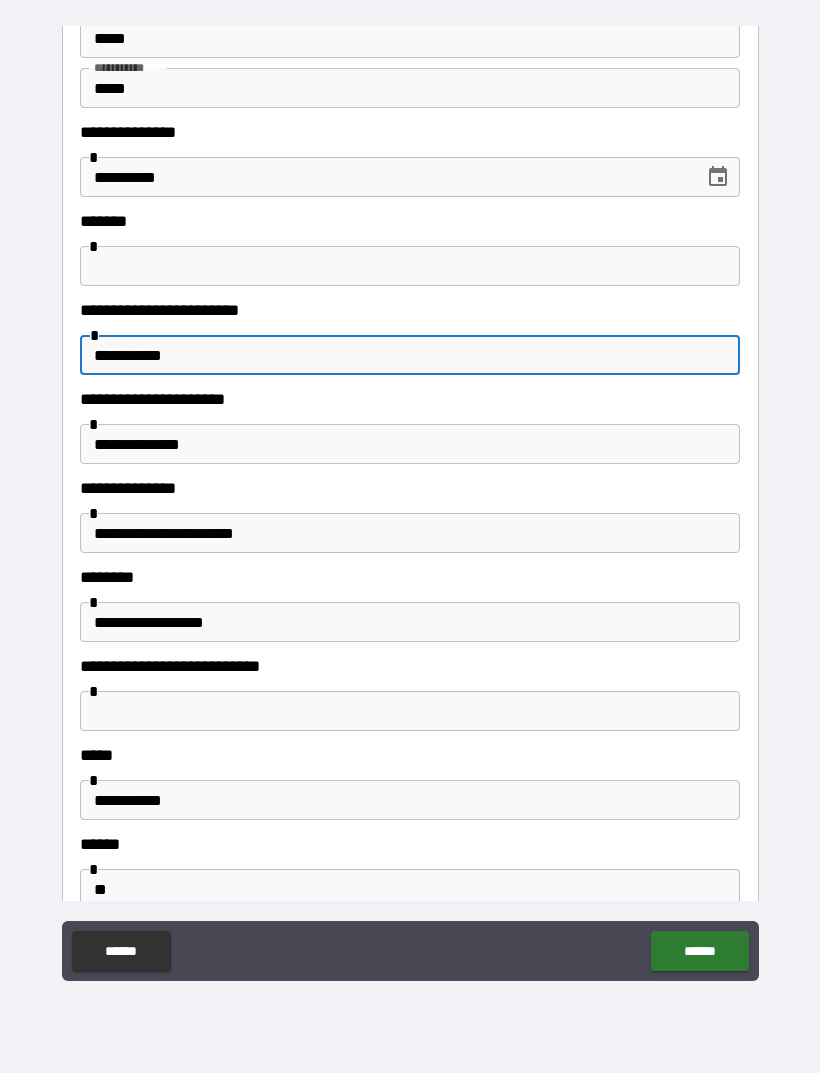 scroll, scrollTop: 208, scrollLeft: 0, axis: vertical 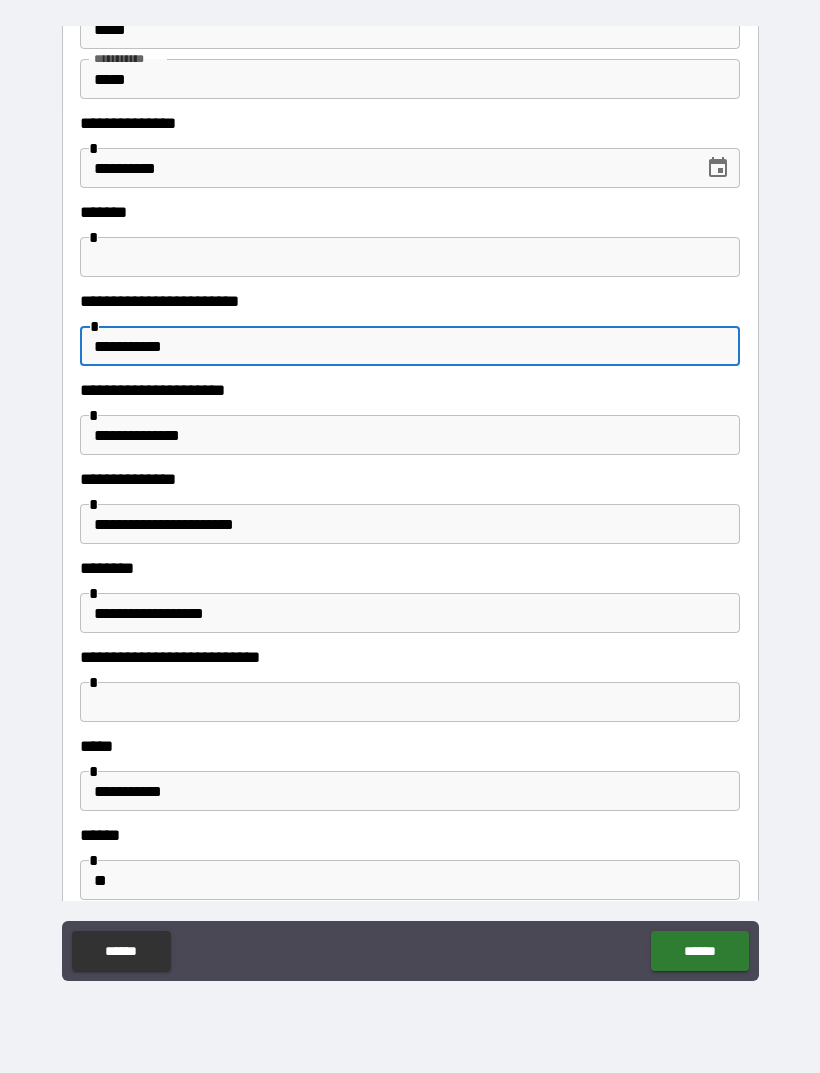type on "**********" 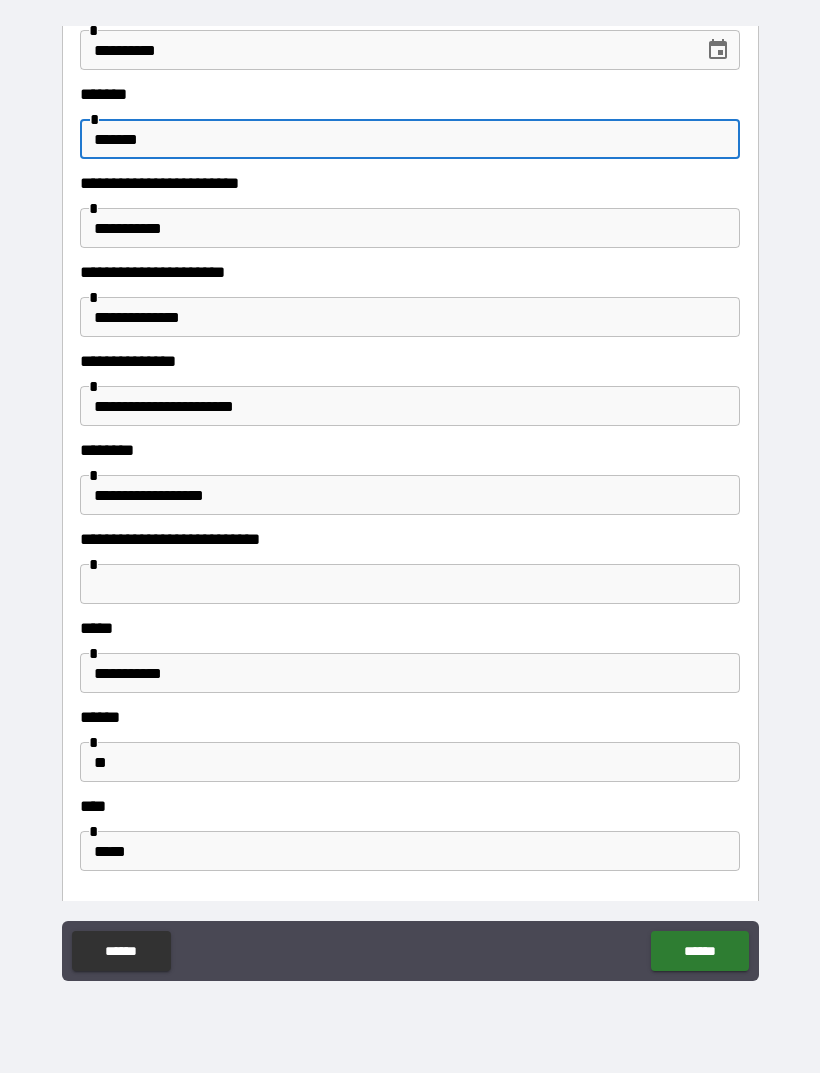 scroll, scrollTop: 328, scrollLeft: 0, axis: vertical 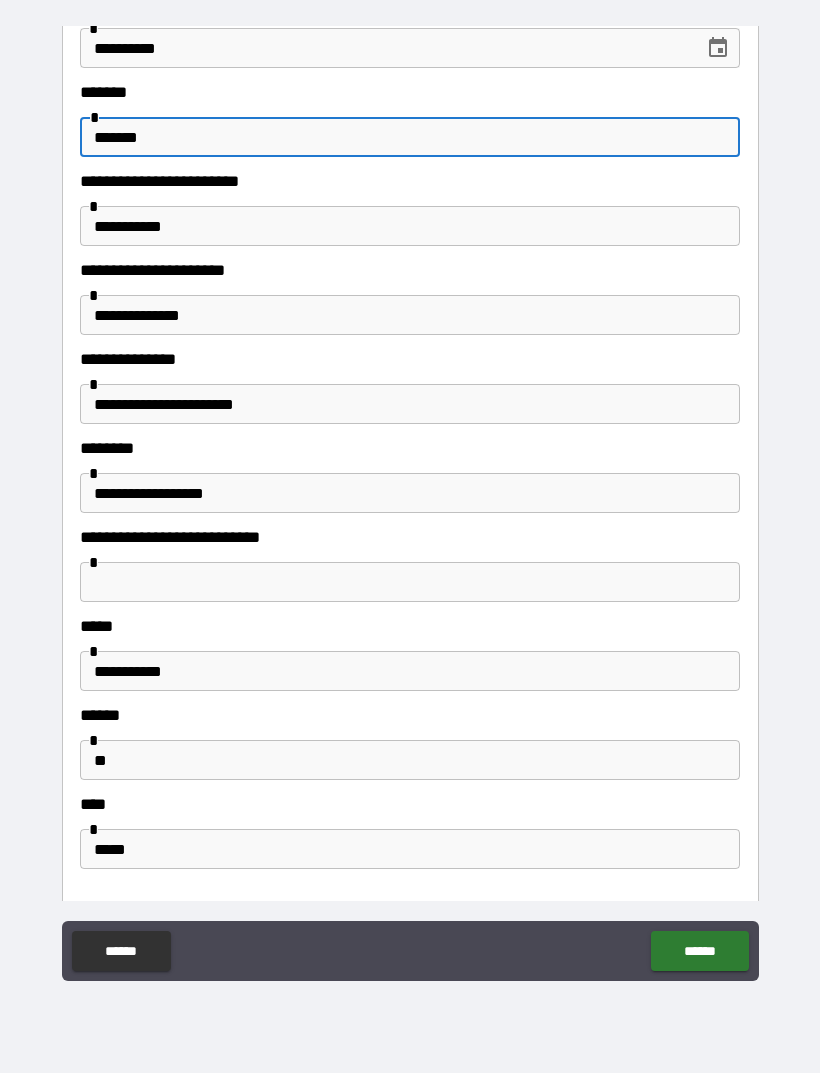 type on "******" 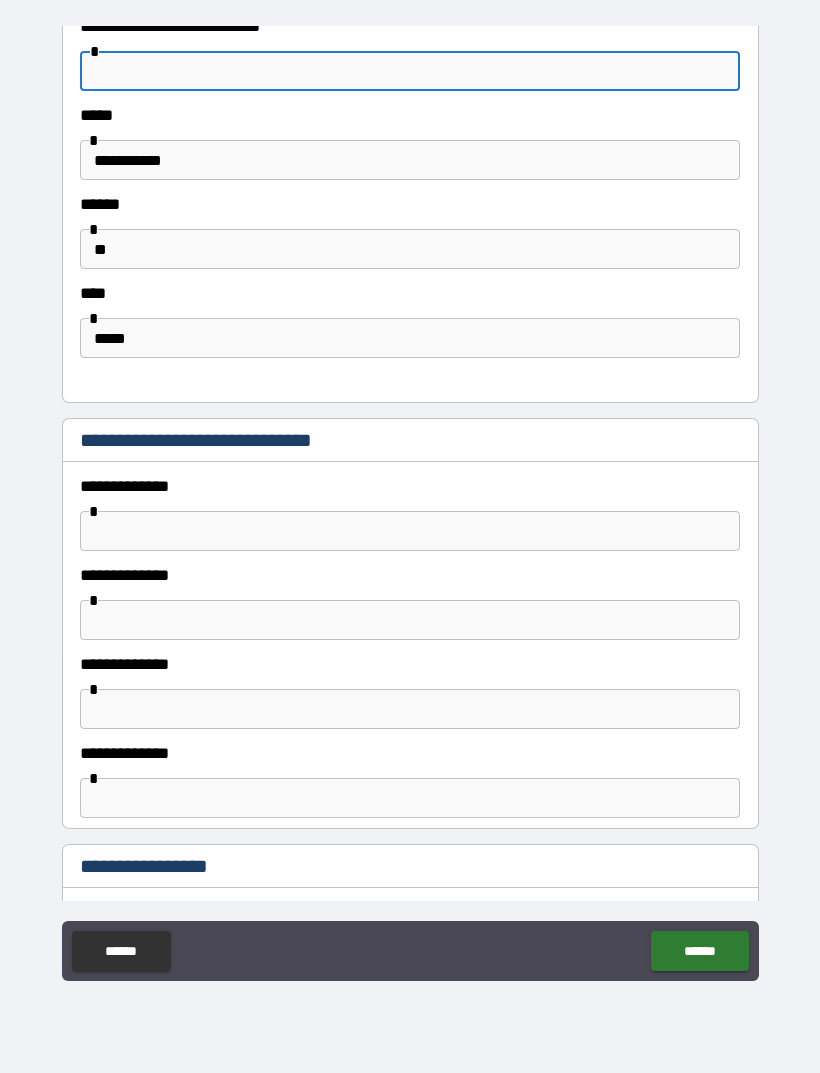 scroll, scrollTop: 849, scrollLeft: 0, axis: vertical 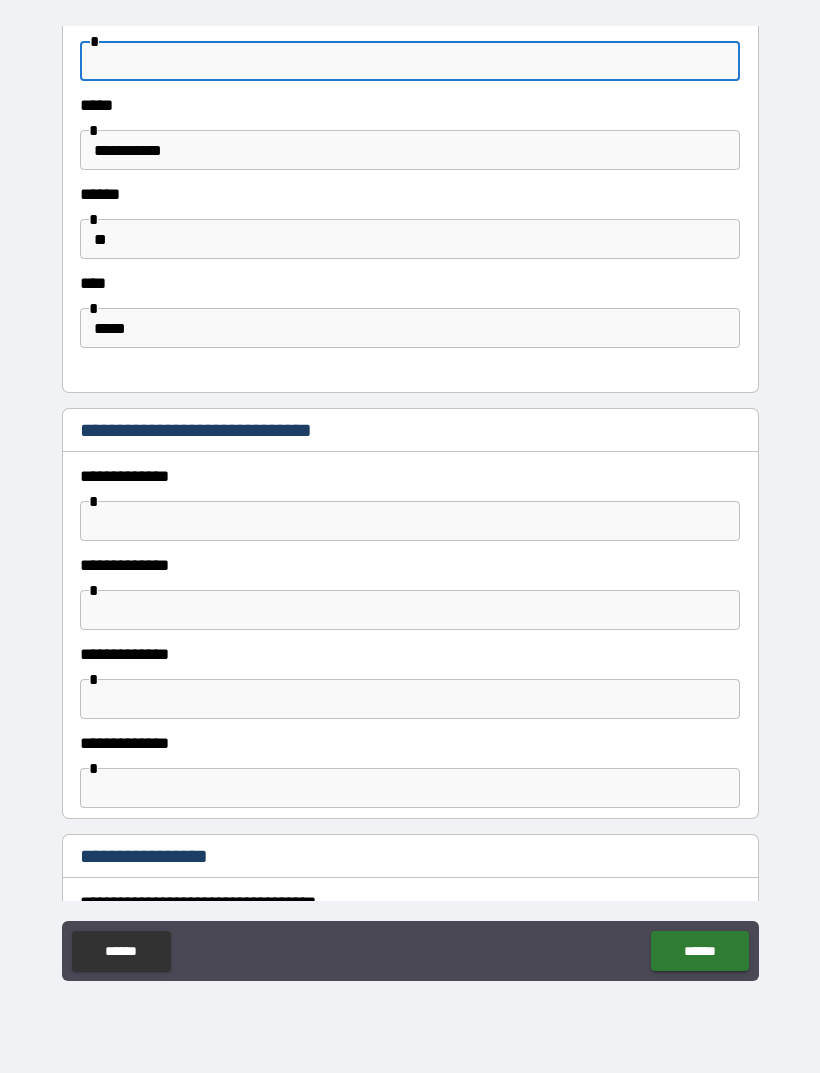 click at bounding box center [410, 521] 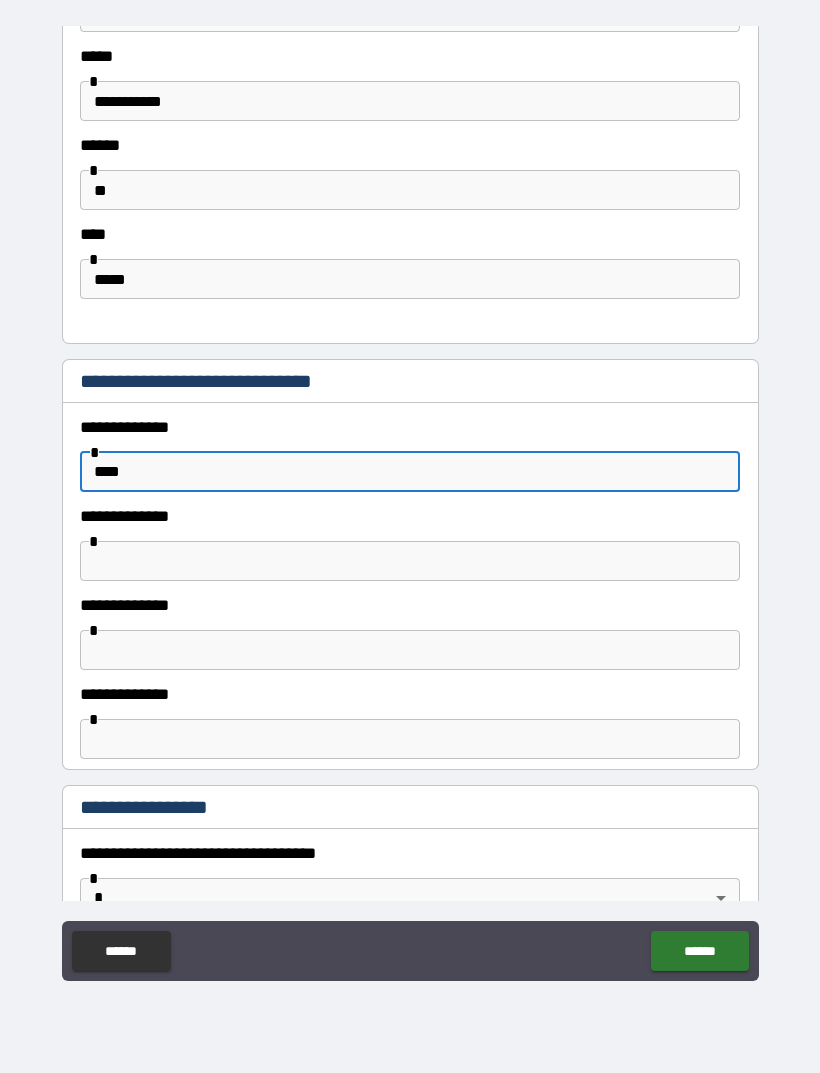 scroll, scrollTop: 910, scrollLeft: 0, axis: vertical 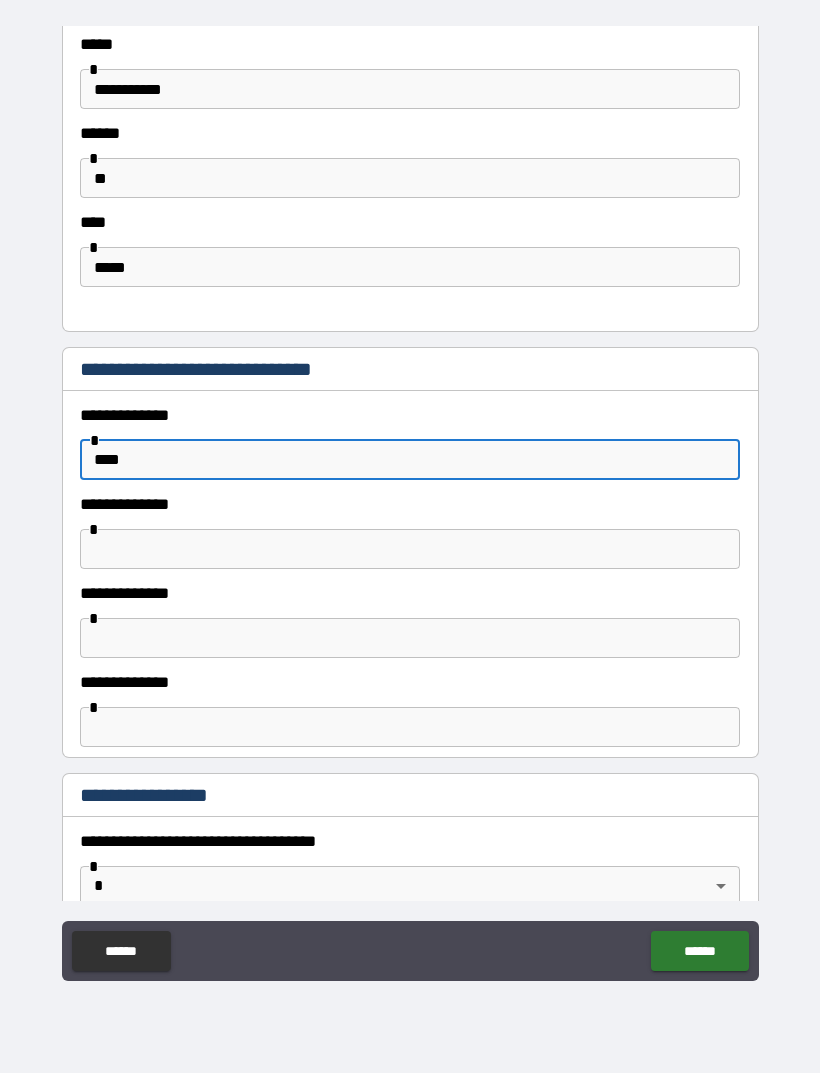 type on "****" 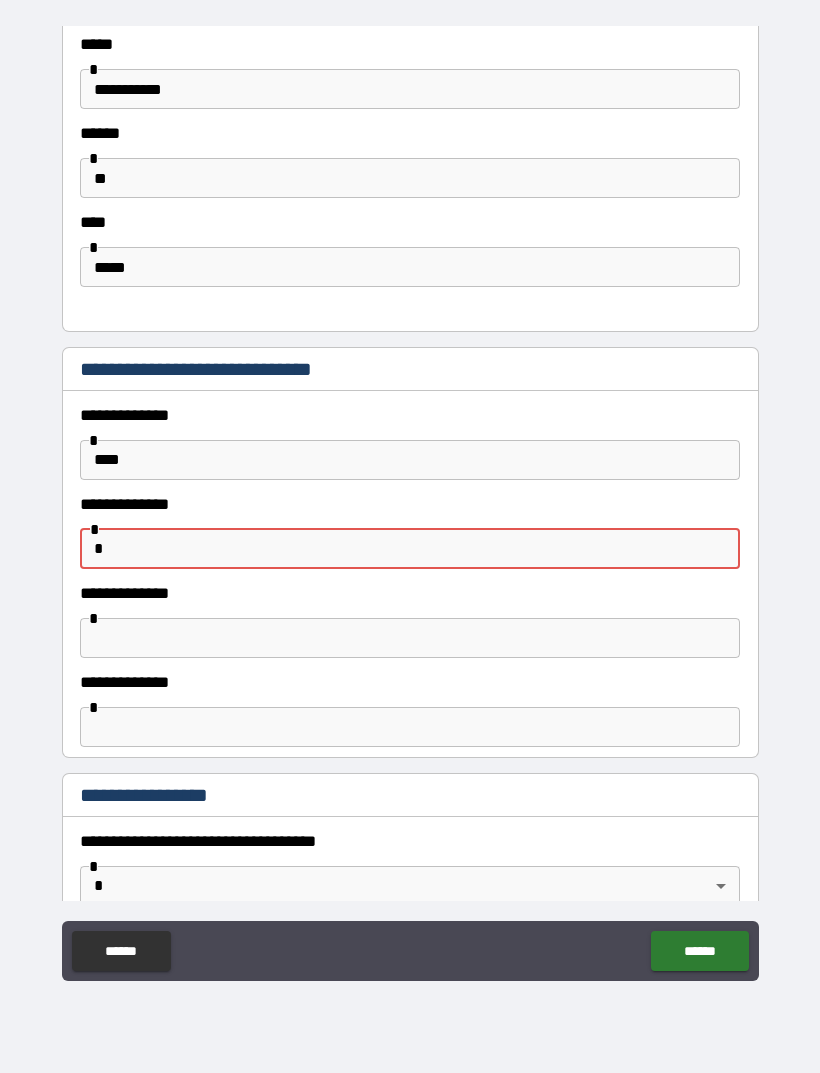 click on "****" at bounding box center [410, 460] 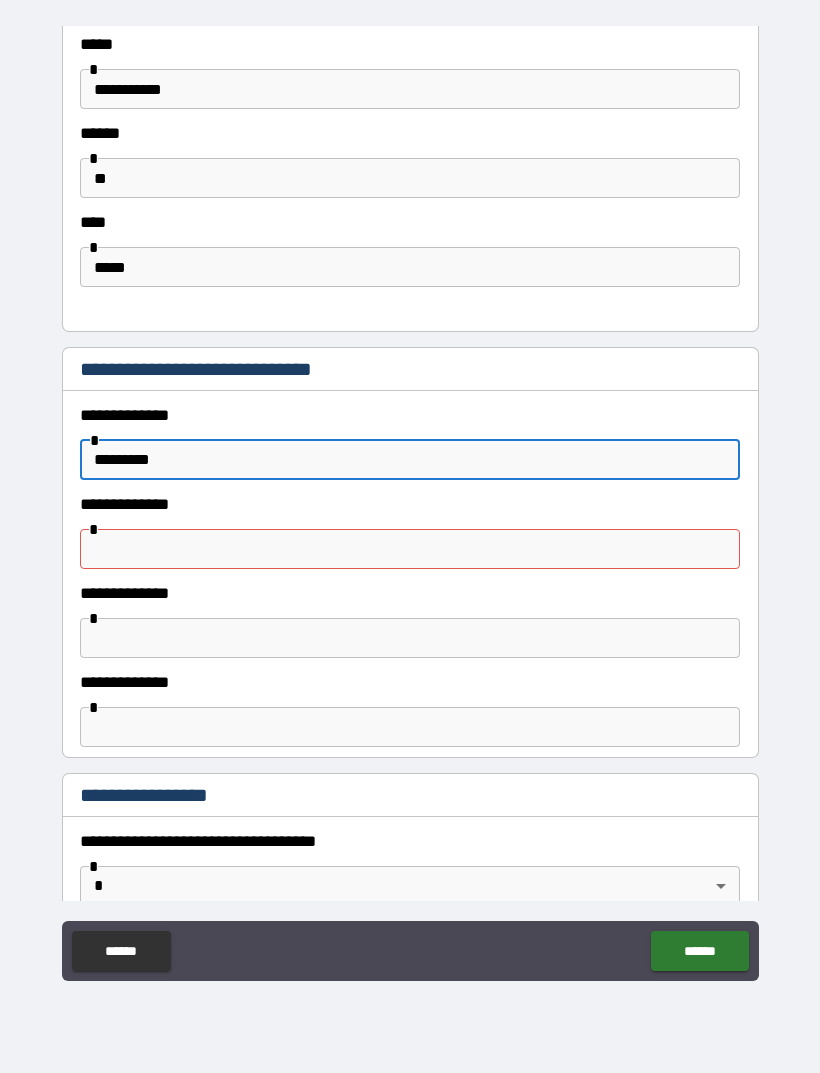 click on "*********" at bounding box center (410, 460) 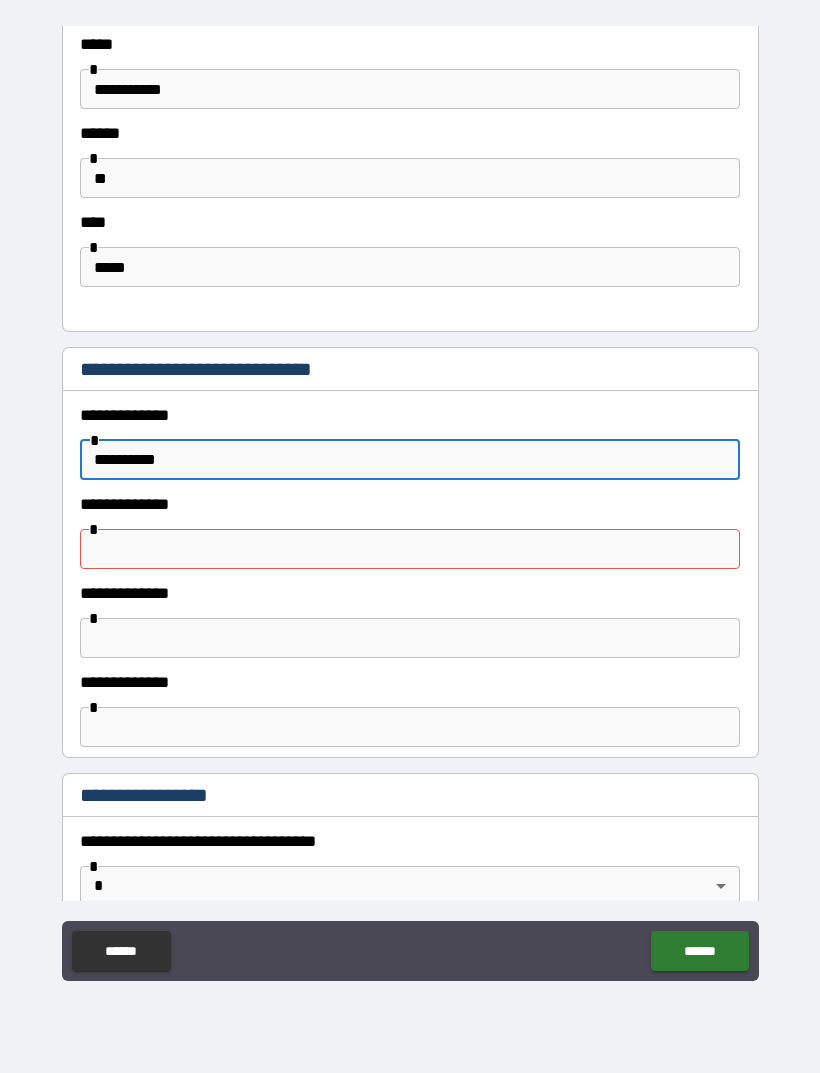type on "**********" 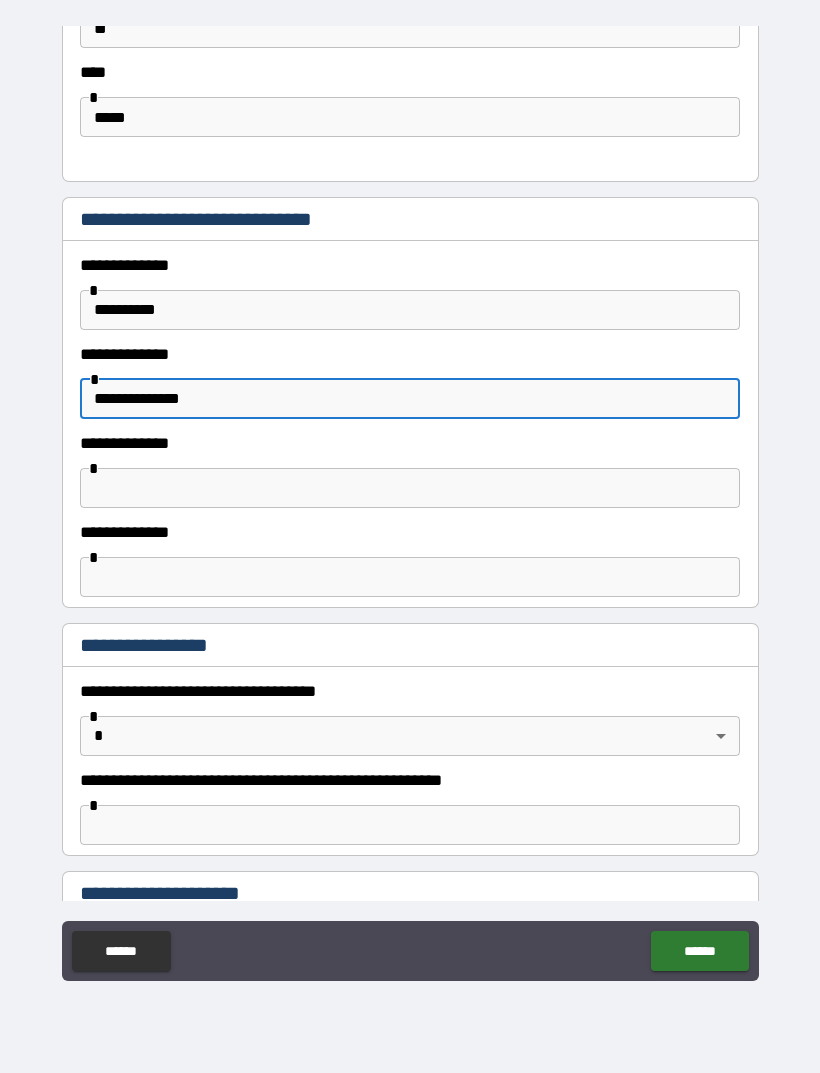 scroll, scrollTop: 1061, scrollLeft: 0, axis: vertical 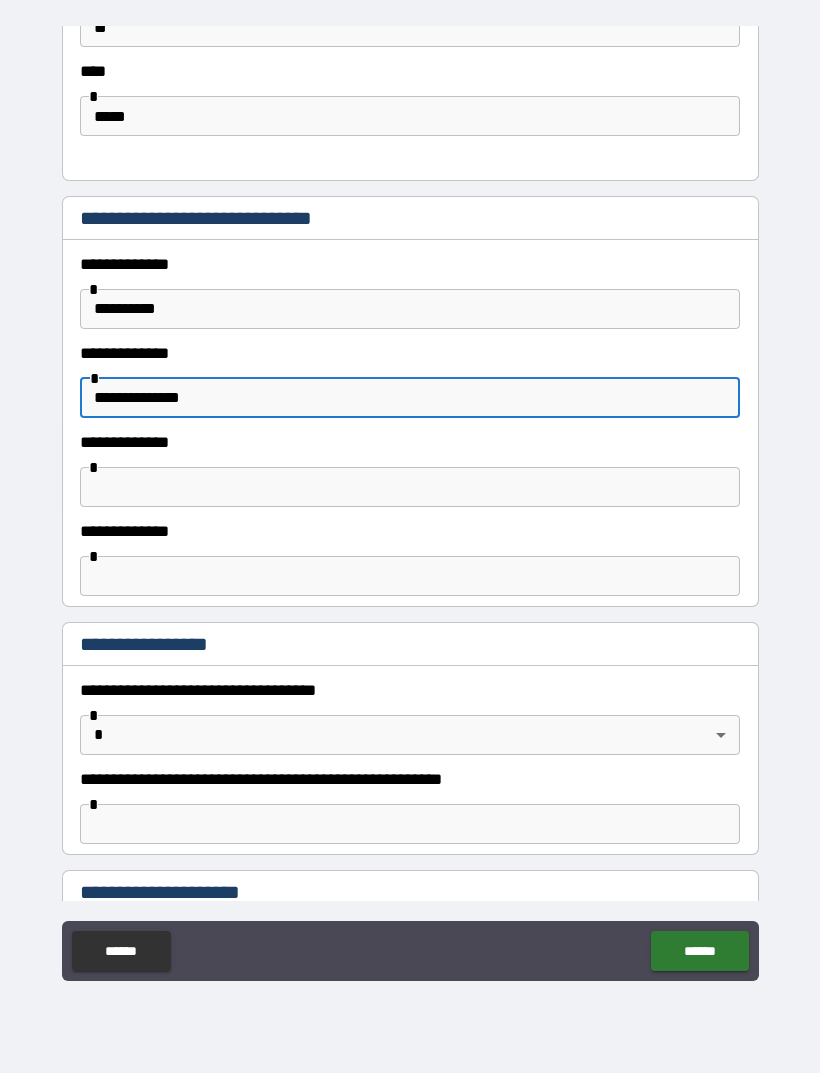 type on "**********" 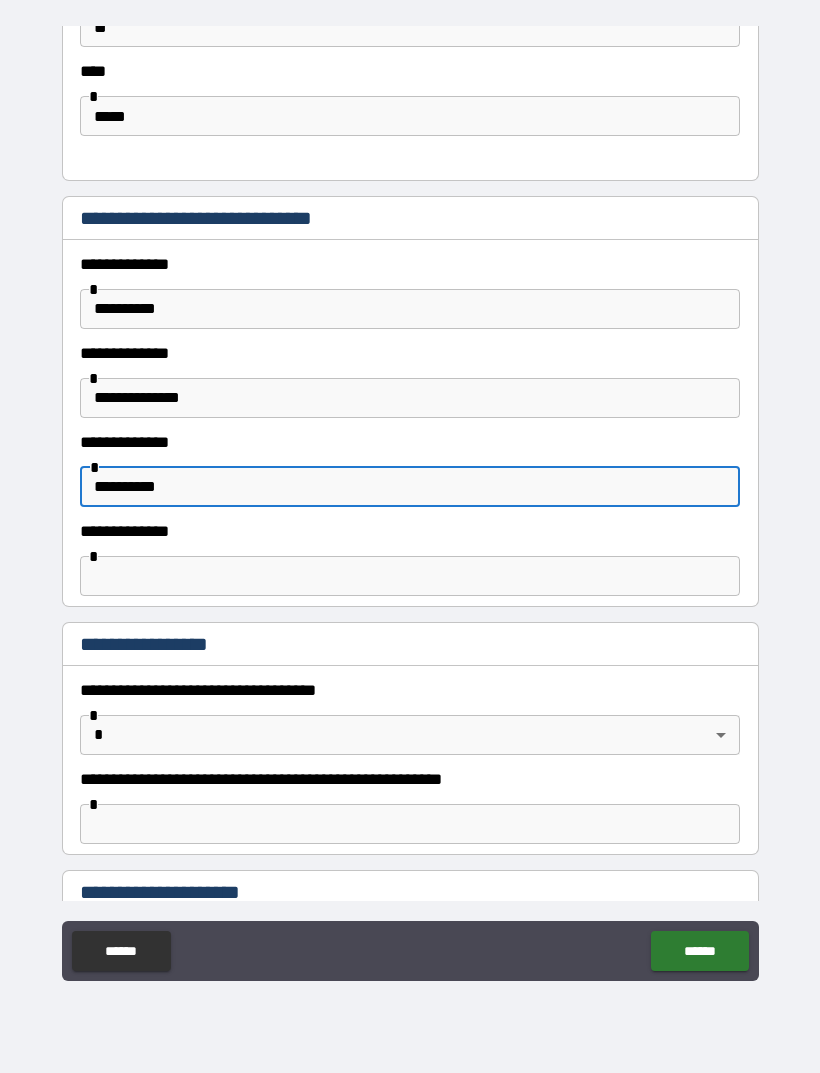 type on "**********" 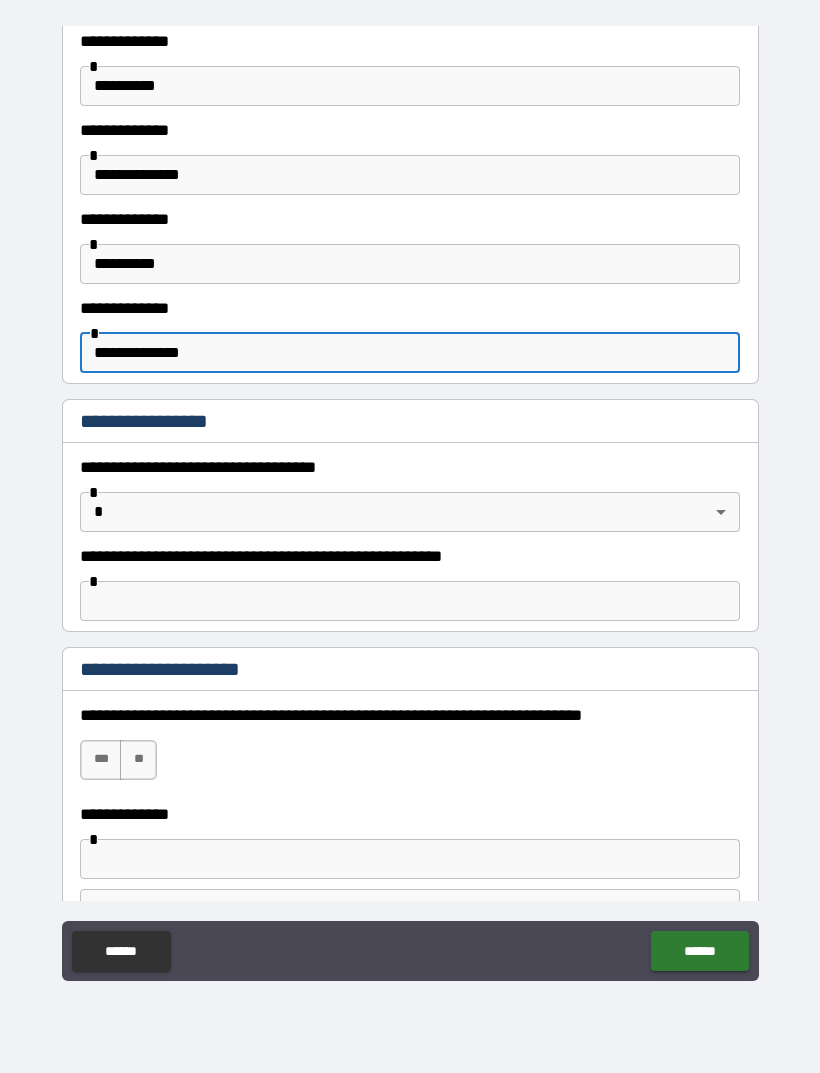 scroll, scrollTop: 1289, scrollLeft: 0, axis: vertical 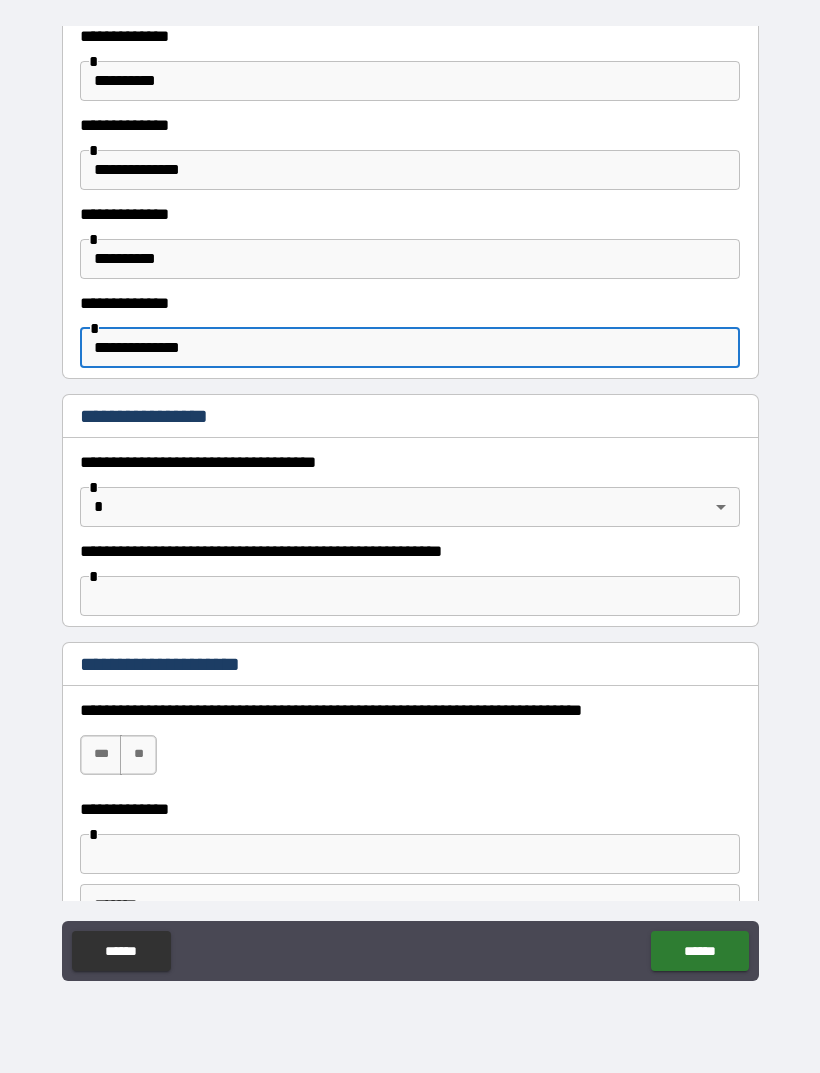type on "**********" 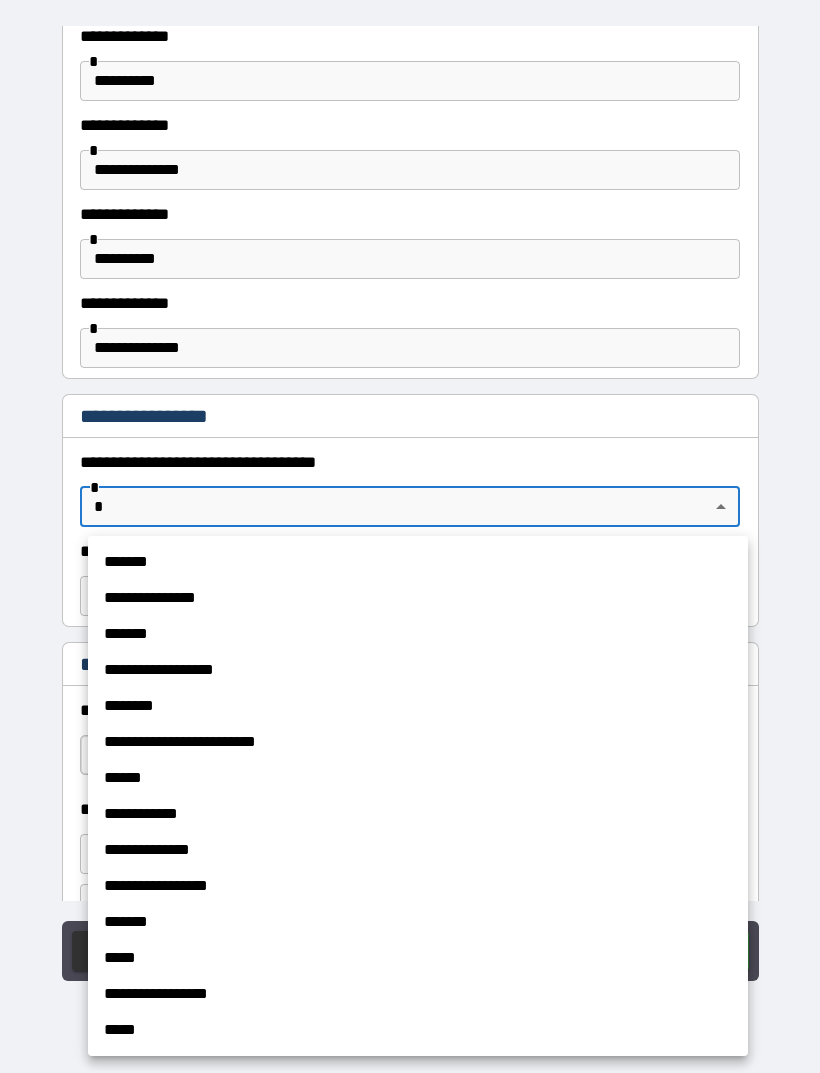 click on "********" at bounding box center [418, 706] 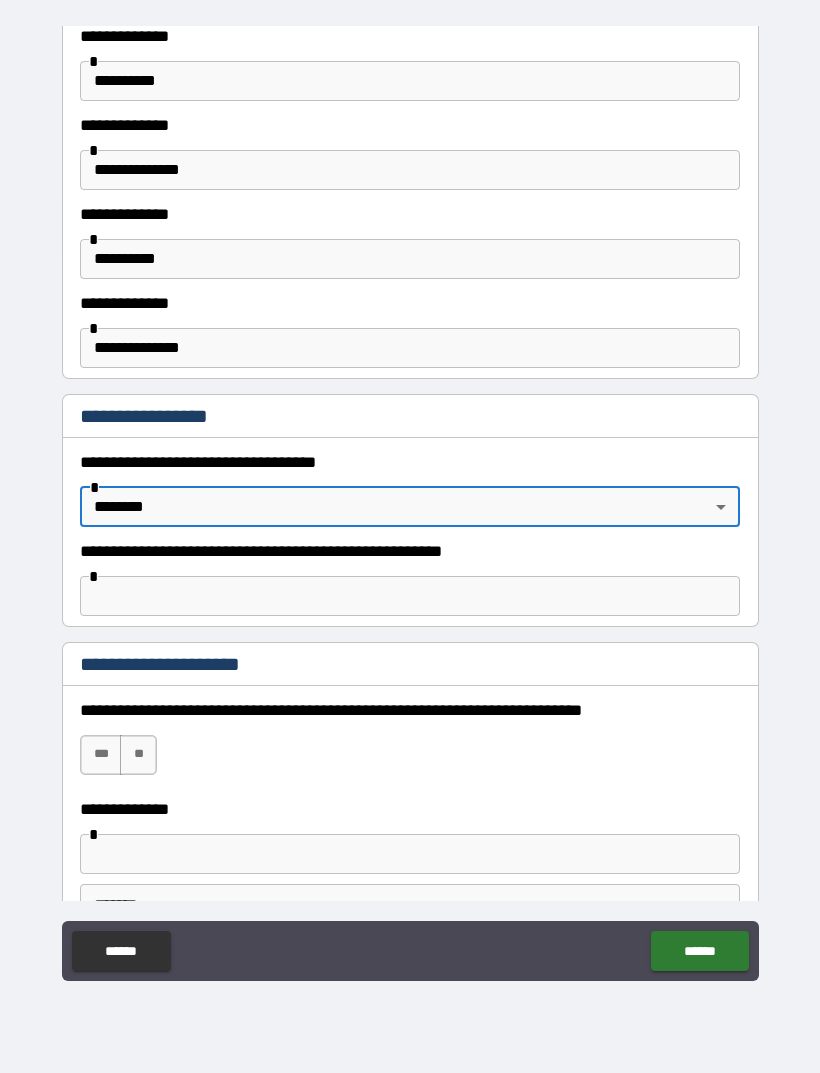 click on "*******" at bounding box center [418, 591] 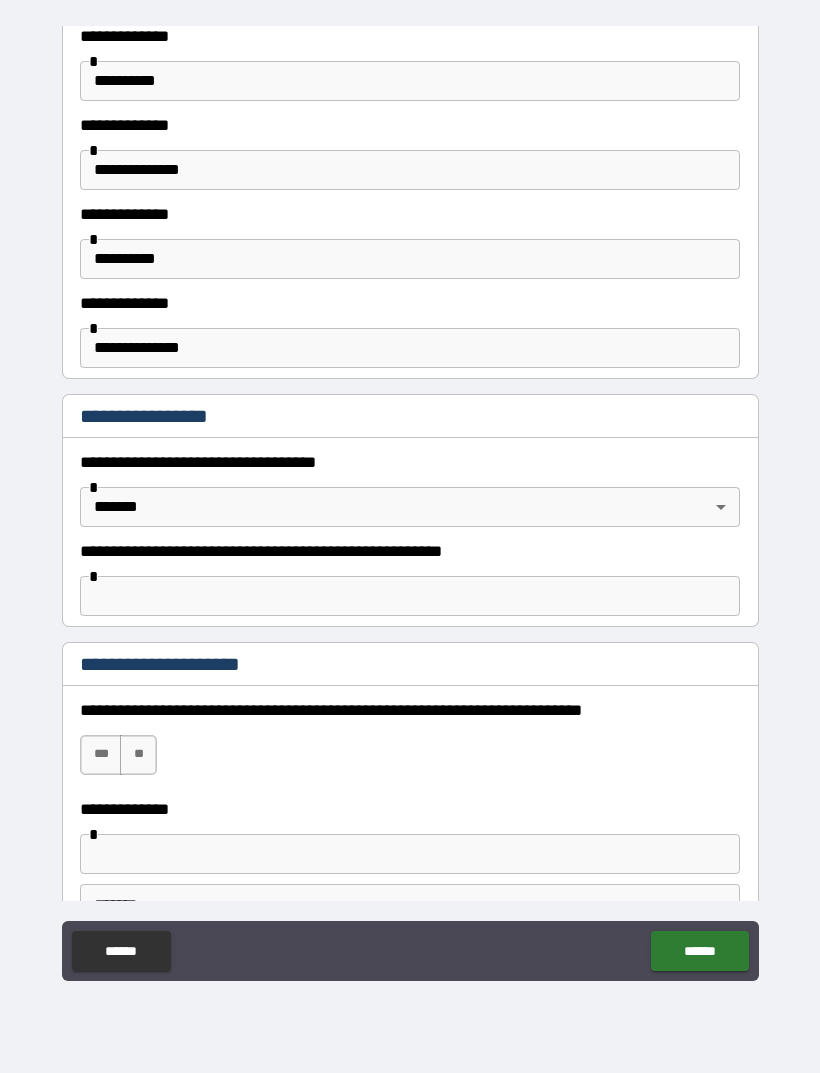click on "**********" at bounding box center [410, 504] 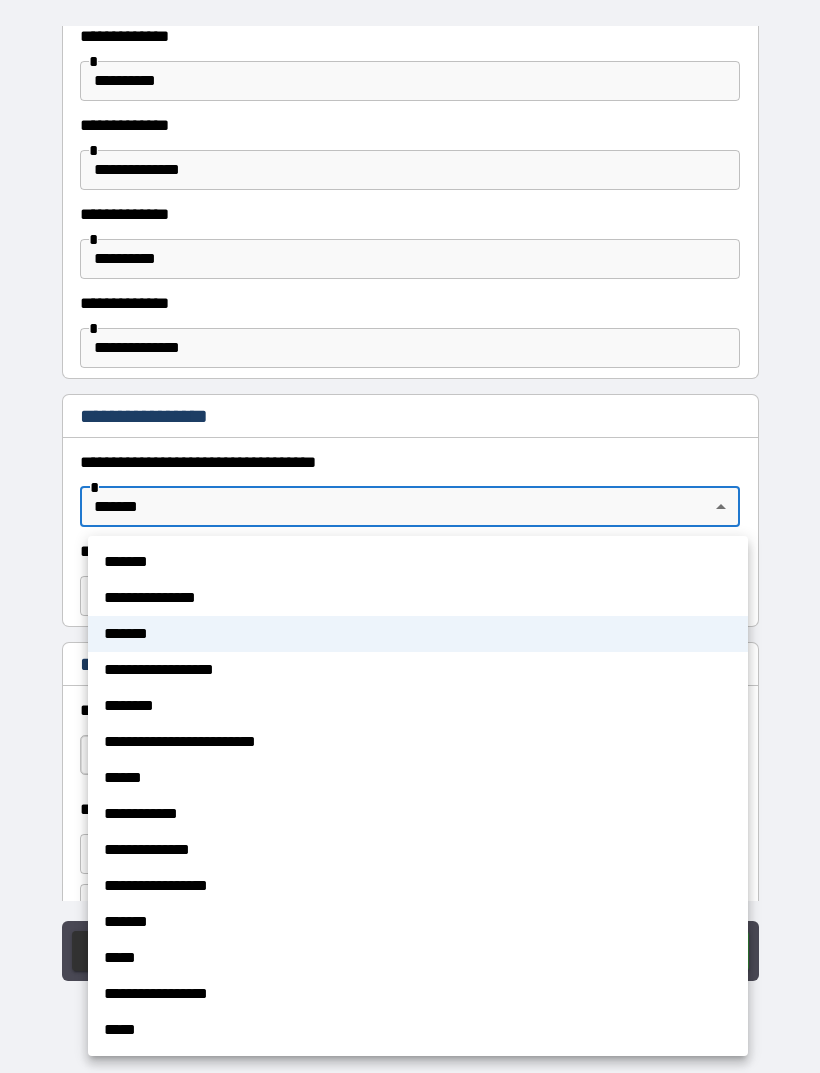 click on "**********" at bounding box center (418, 598) 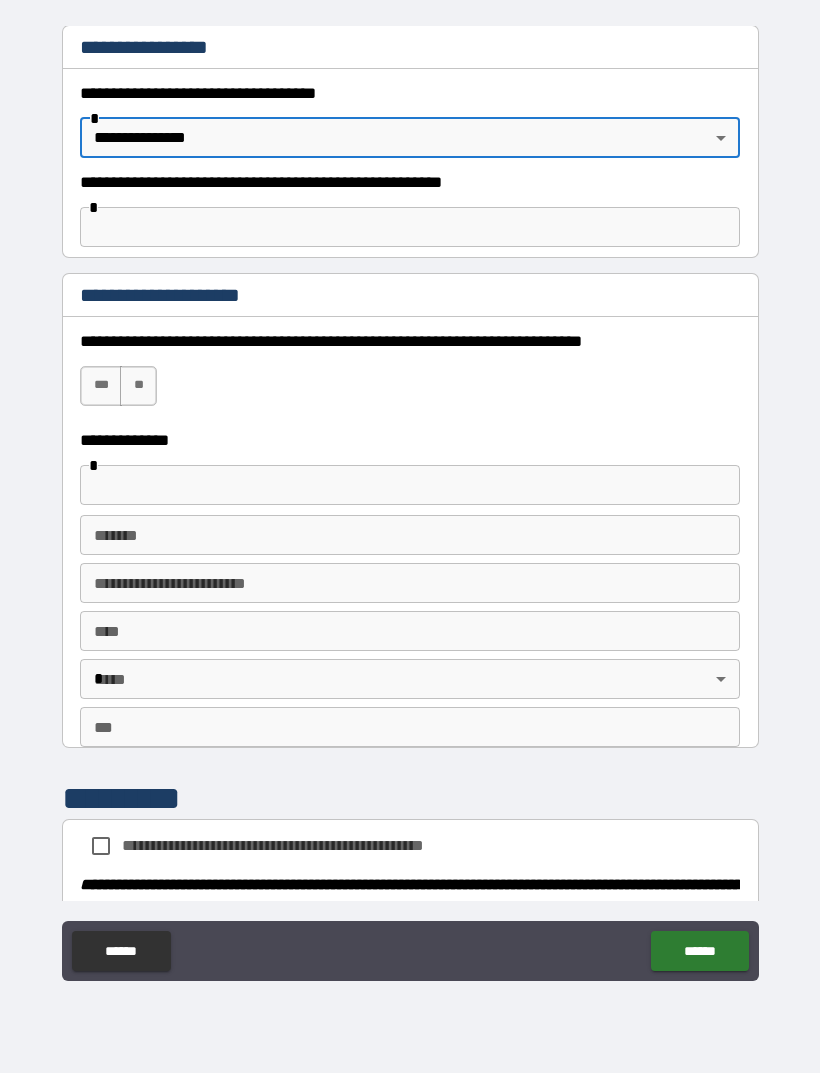 scroll, scrollTop: 1663, scrollLeft: 0, axis: vertical 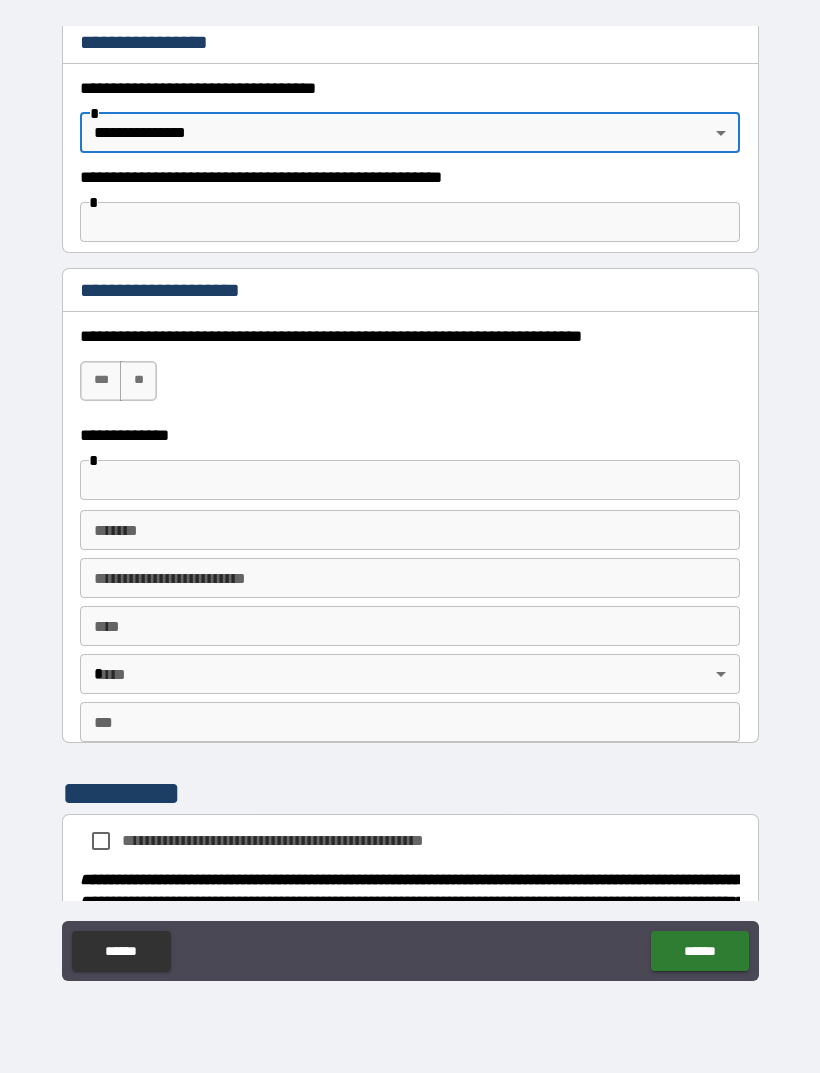 click on "***" at bounding box center [101, 381] 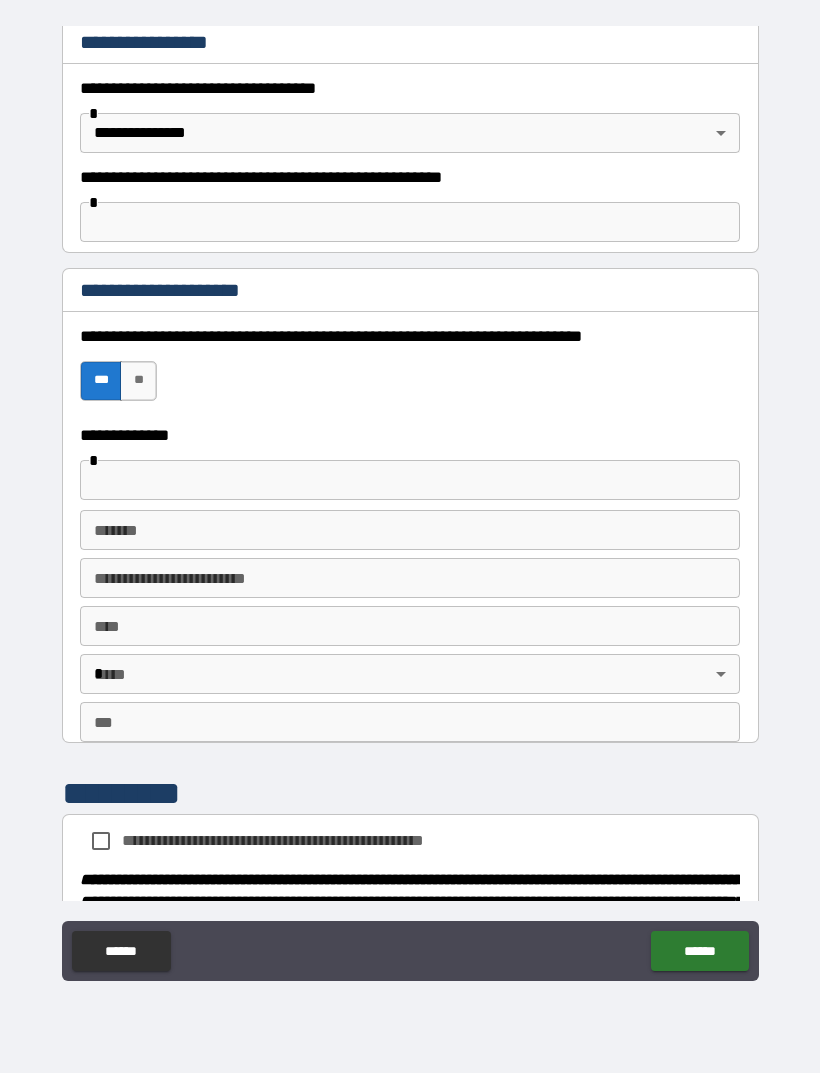 click on "**********" at bounding box center (410, 435) 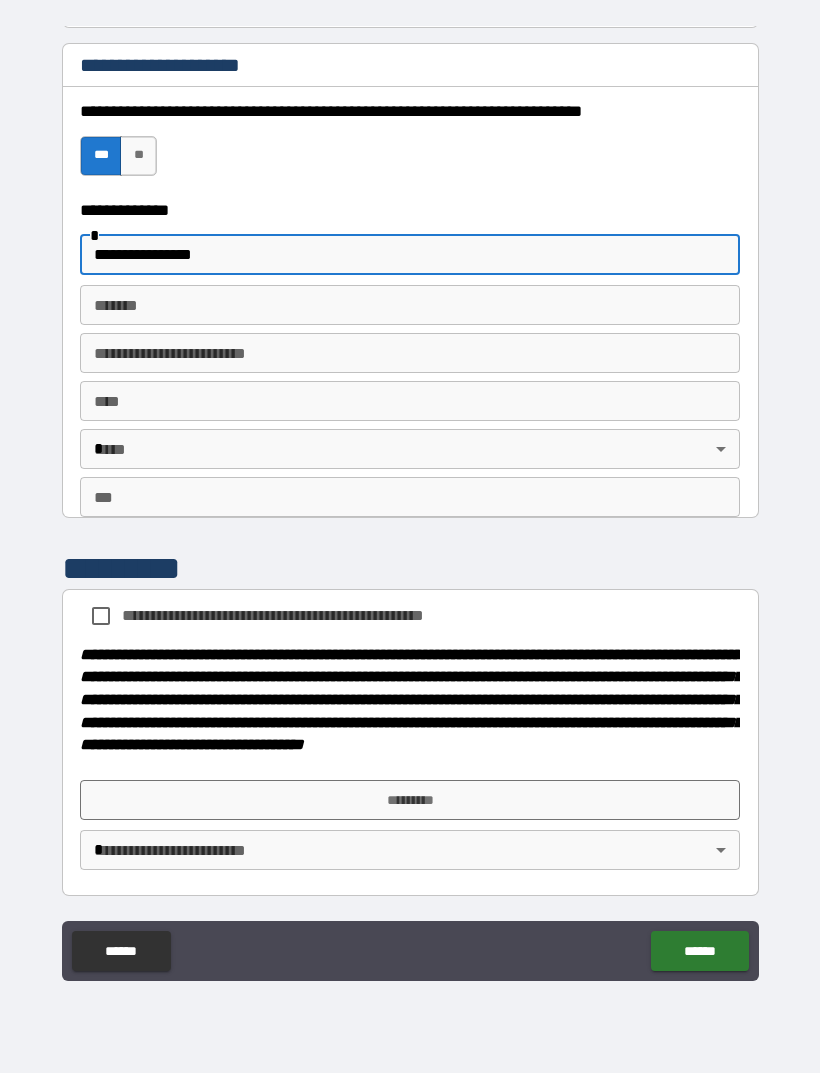 scroll, scrollTop: 1905, scrollLeft: 0, axis: vertical 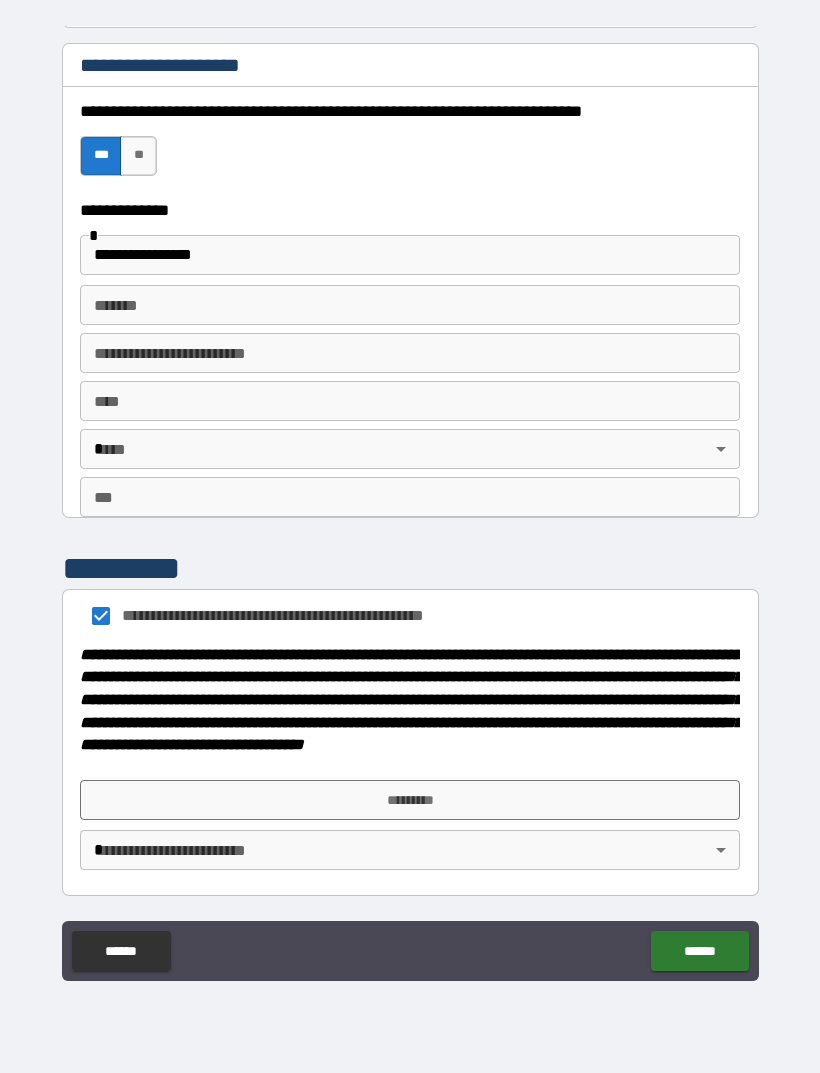 click on "*********" at bounding box center (410, 800) 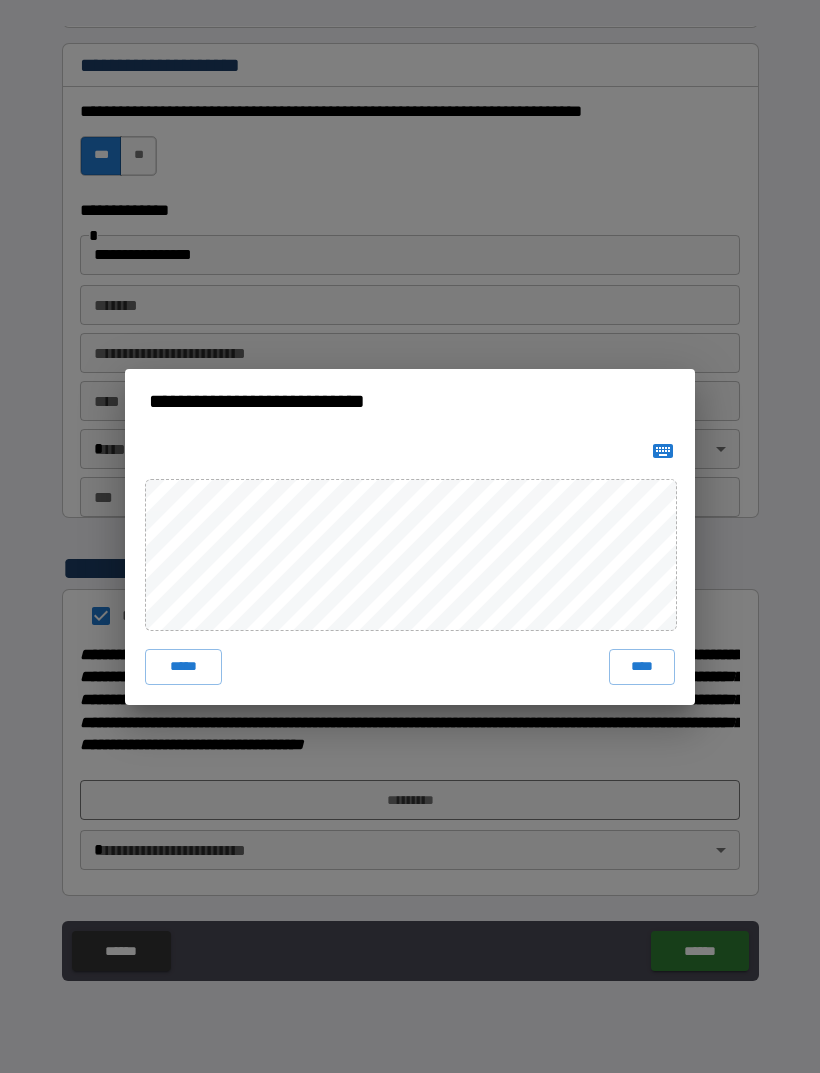 click on "****" at bounding box center (642, 667) 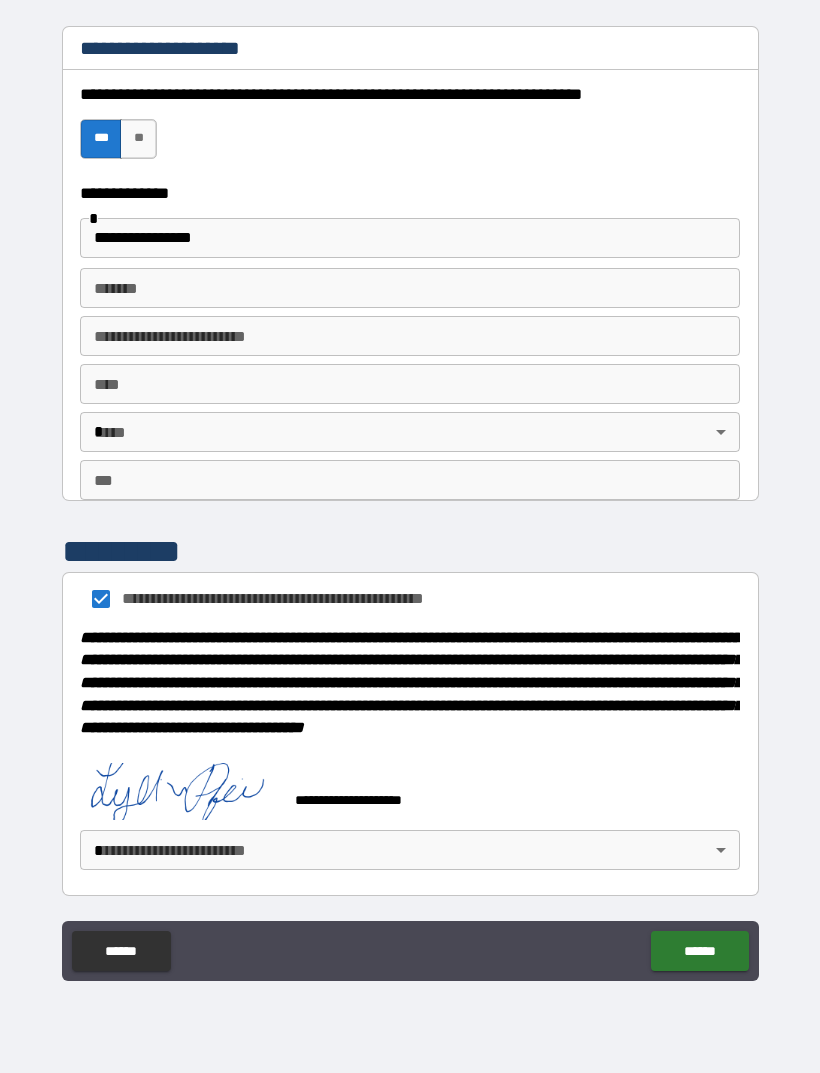 scroll, scrollTop: 1922, scrollLeft: 0, axis: vertical 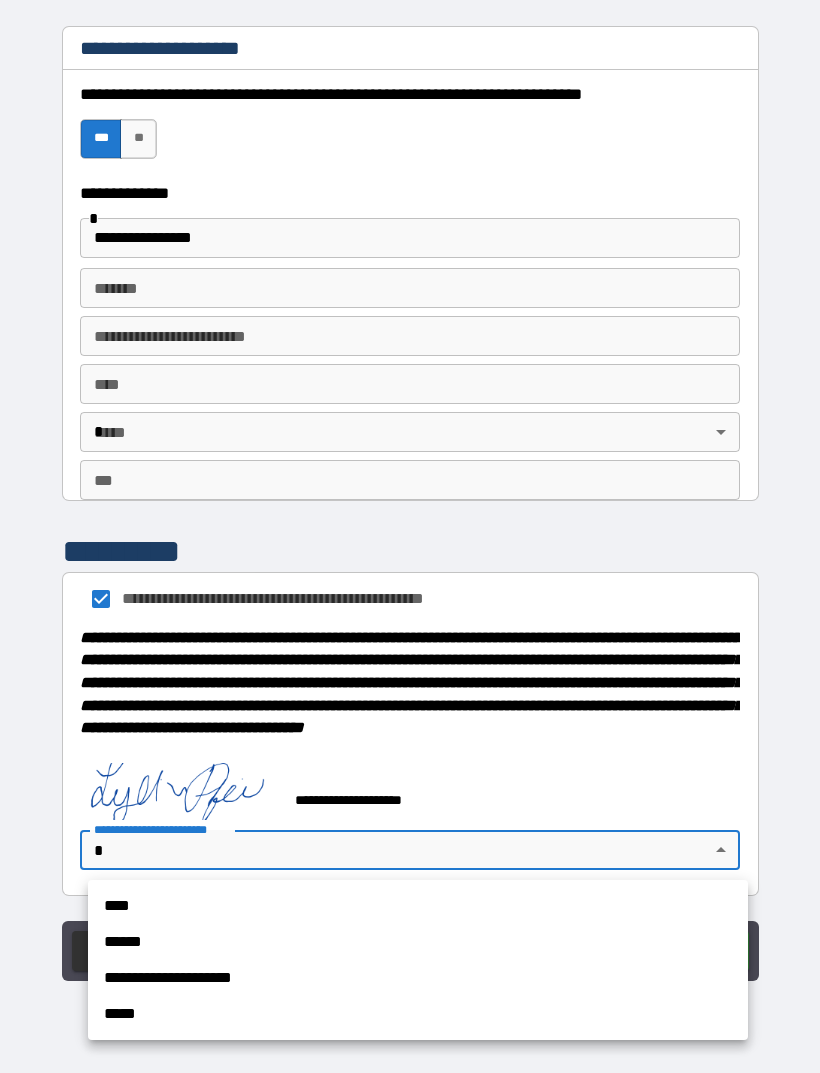 click on "****" at bounding box center (418, 906) 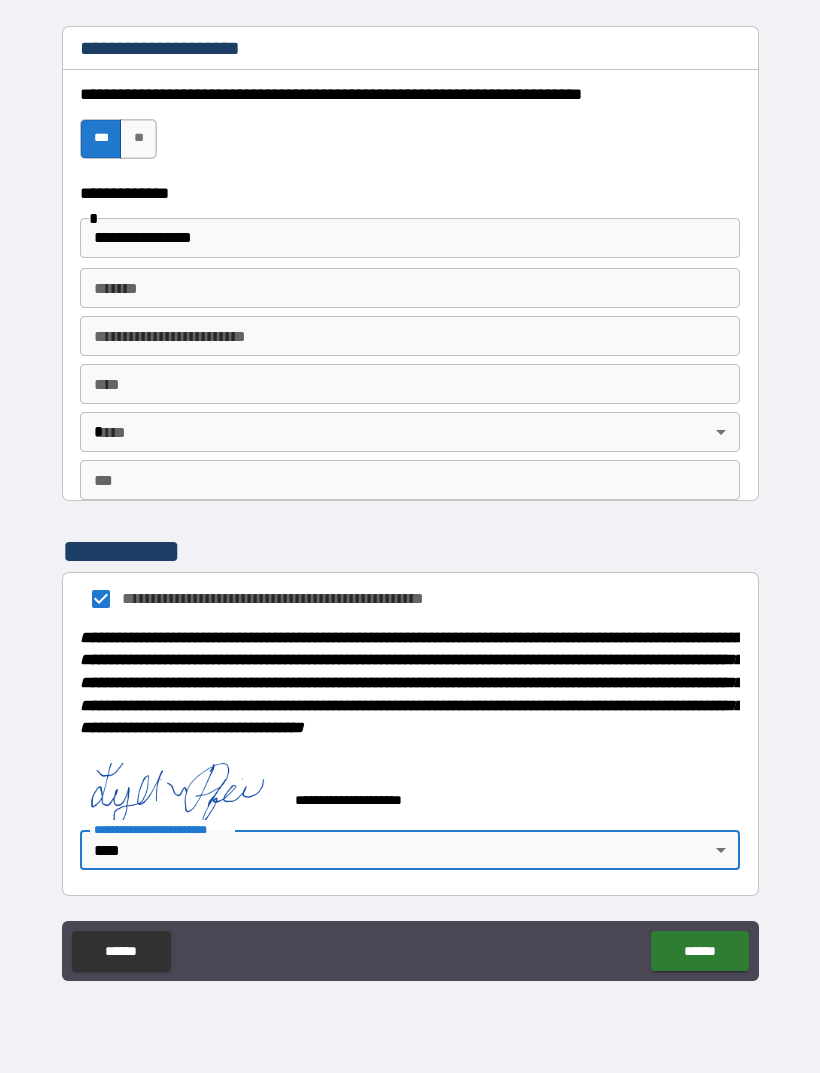 click on "******" at bounding box center (699, 951) 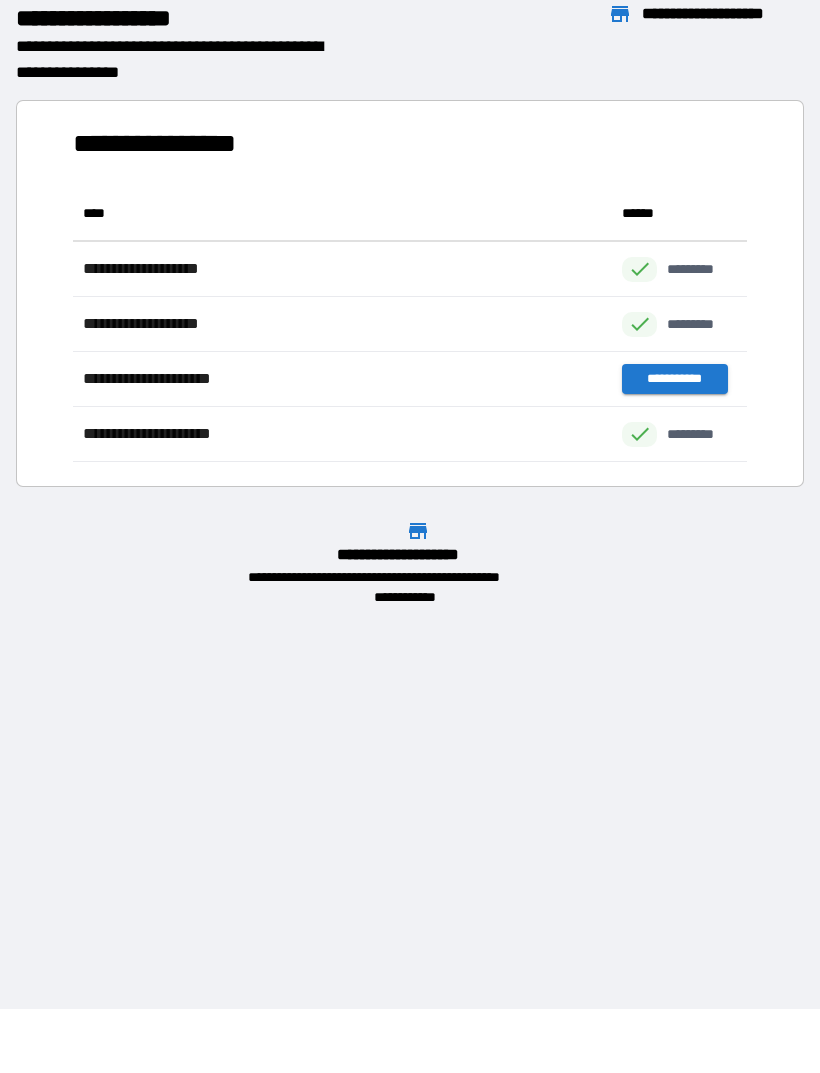 scroll, scrollTop: 276, scrollLeft: 674, axis: both 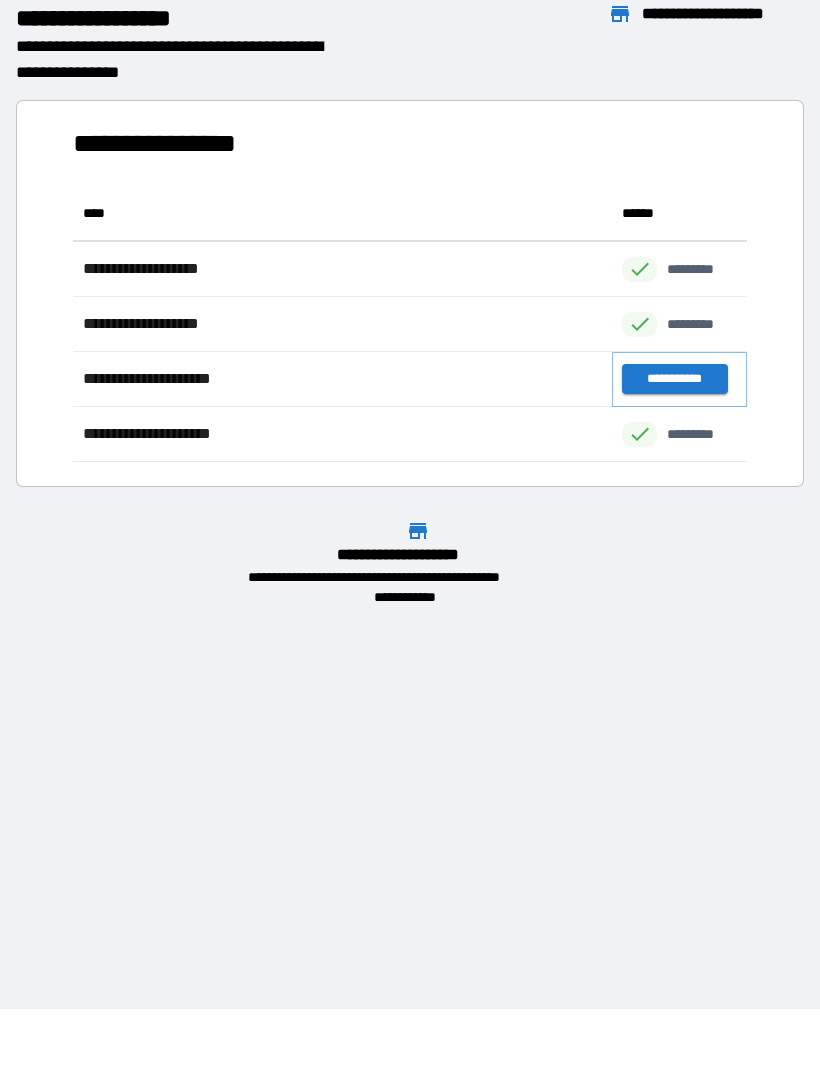 click on "**********" at bounding box center [674, 379] 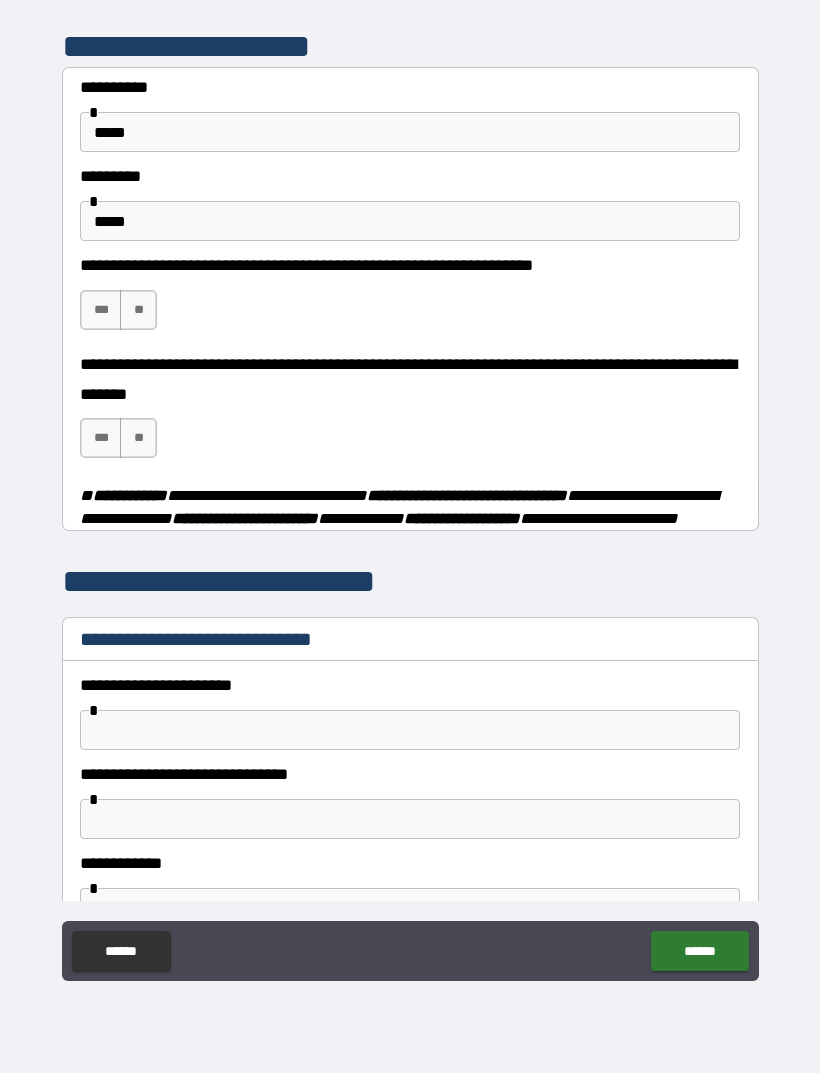 scroll, scrollTop: 0, scrollLeft: 0, axis: both 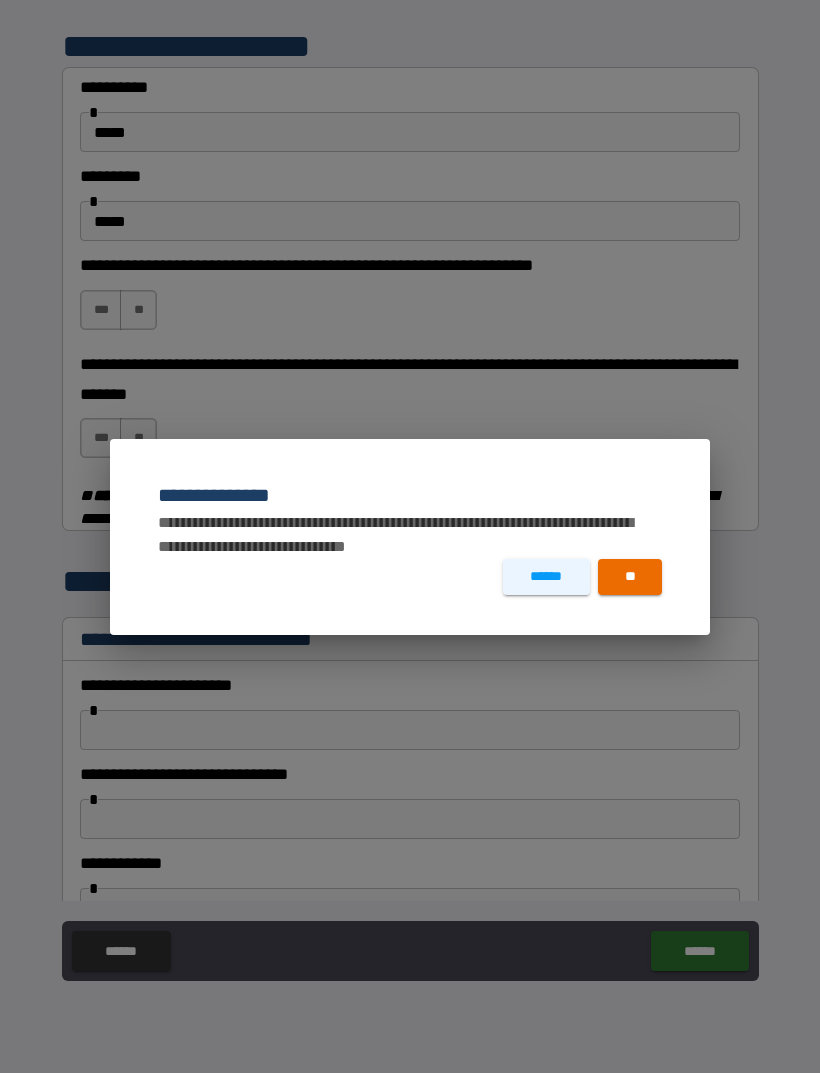 click on "******" at bounding box center [546, 577] 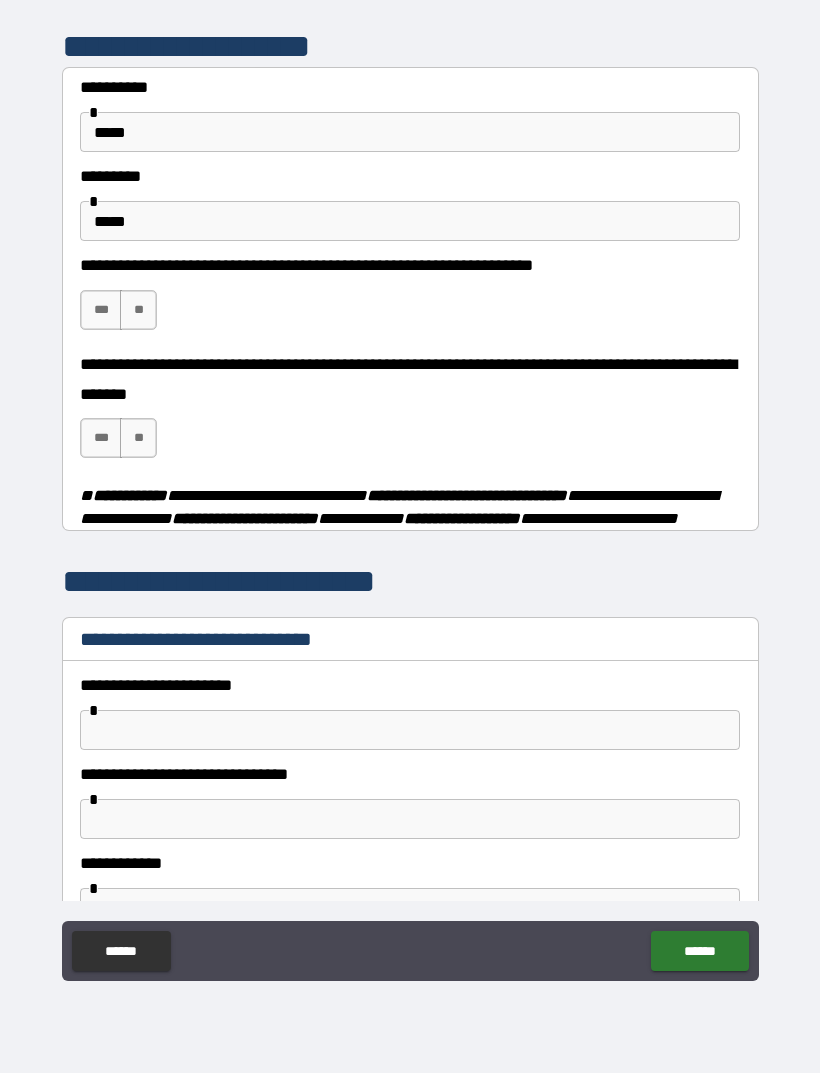 click on "******" at bounding box center (121, 951) 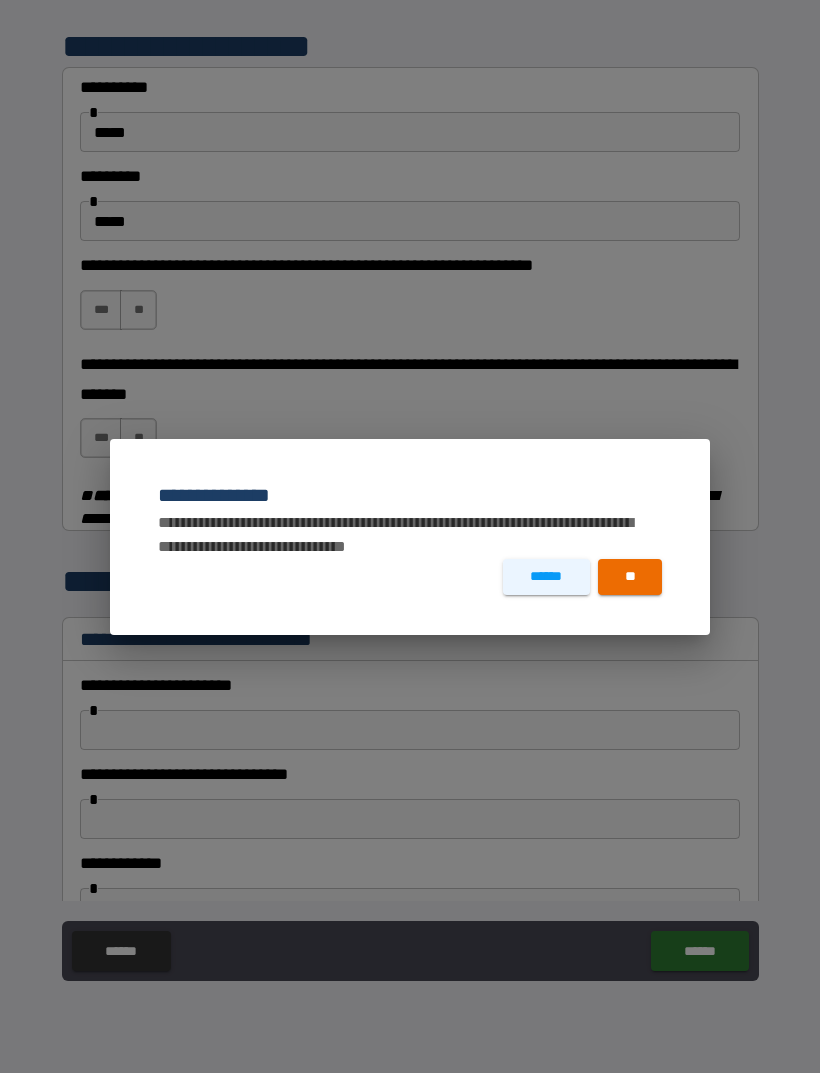 click on "**" at bounding box center (630, 577) 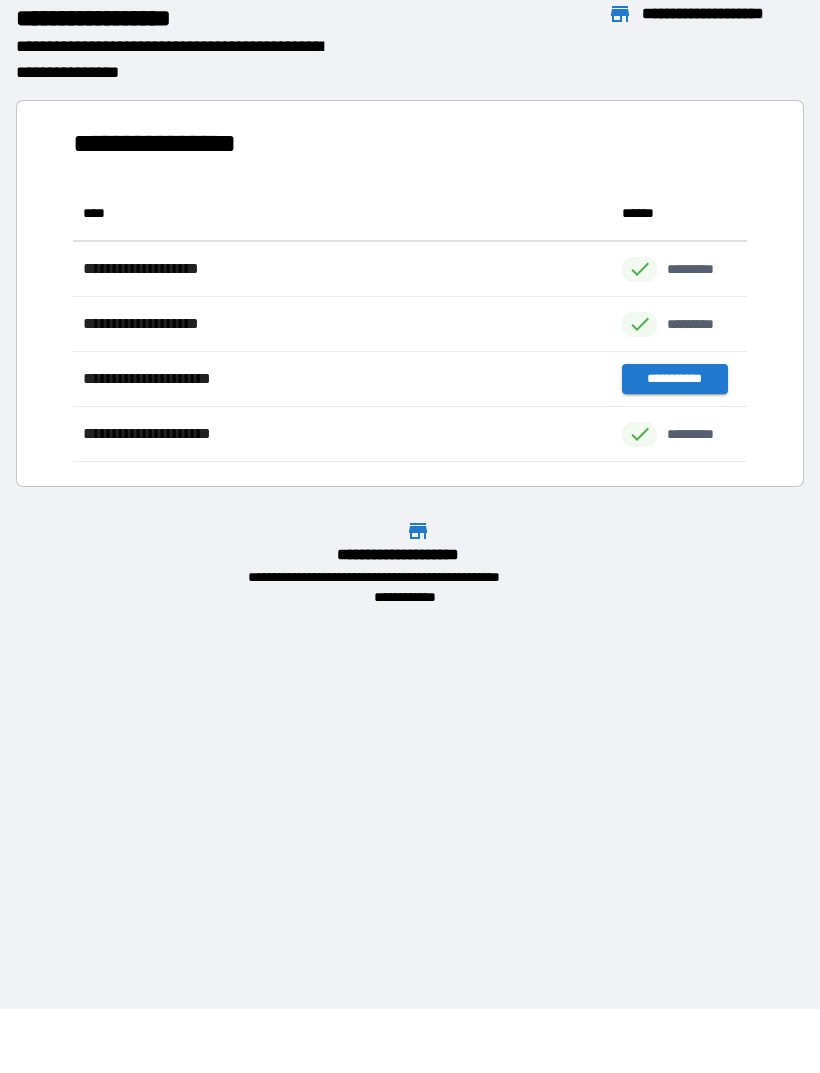 scroll, scrollTop: 1, scrollLeft: 1, axis: both 